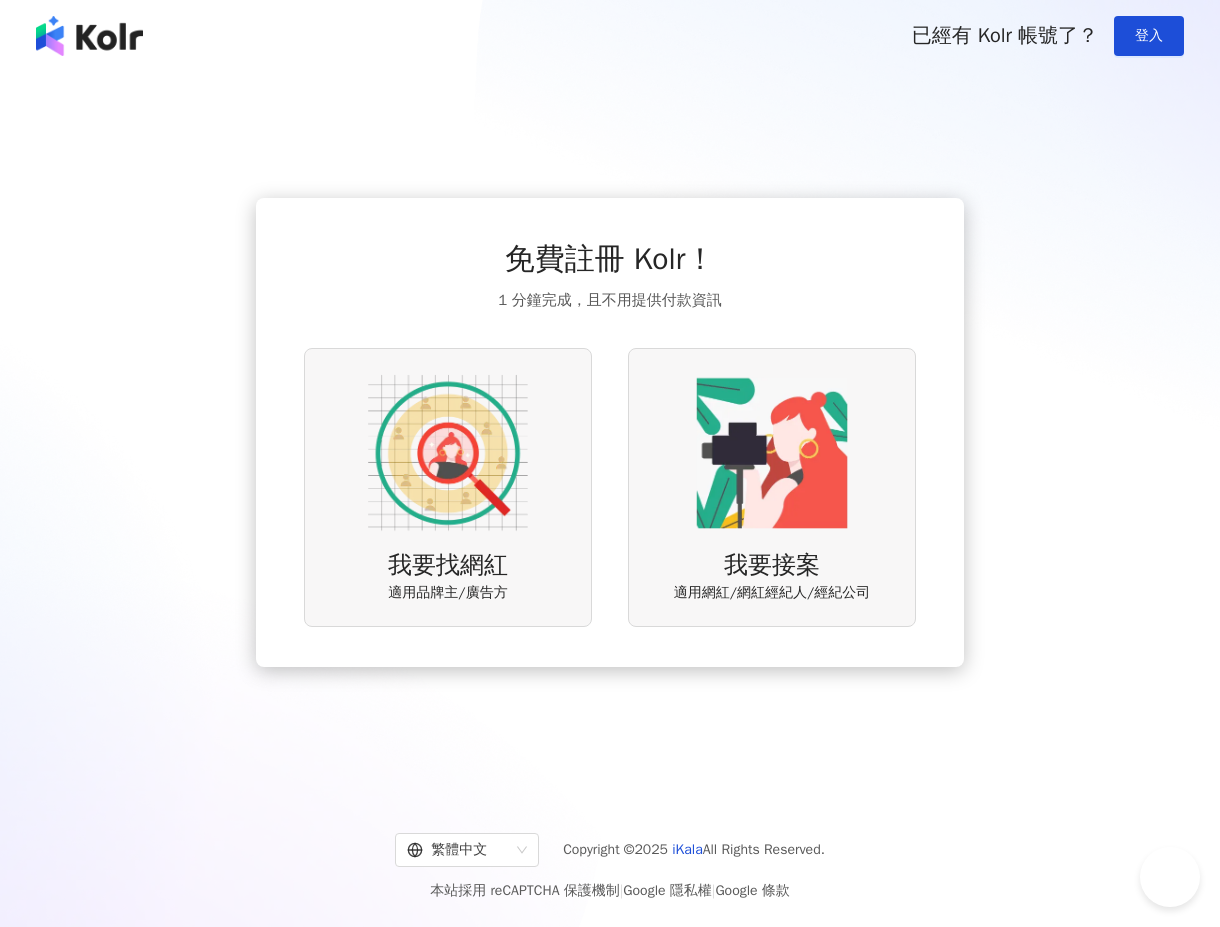 scroll, scrollTop: 0, scrollLeft: 0, axis: both 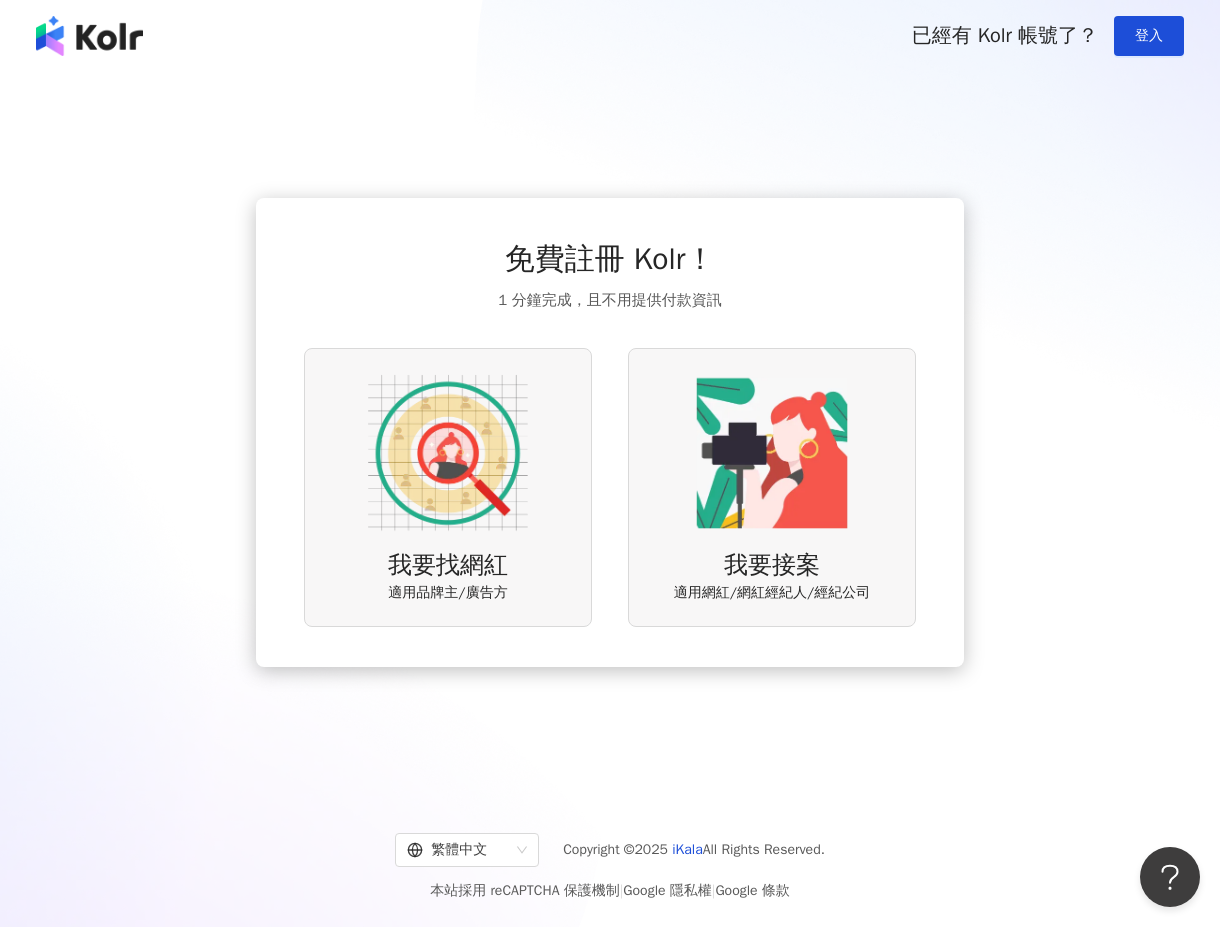 click at bounding box center [448, 453] 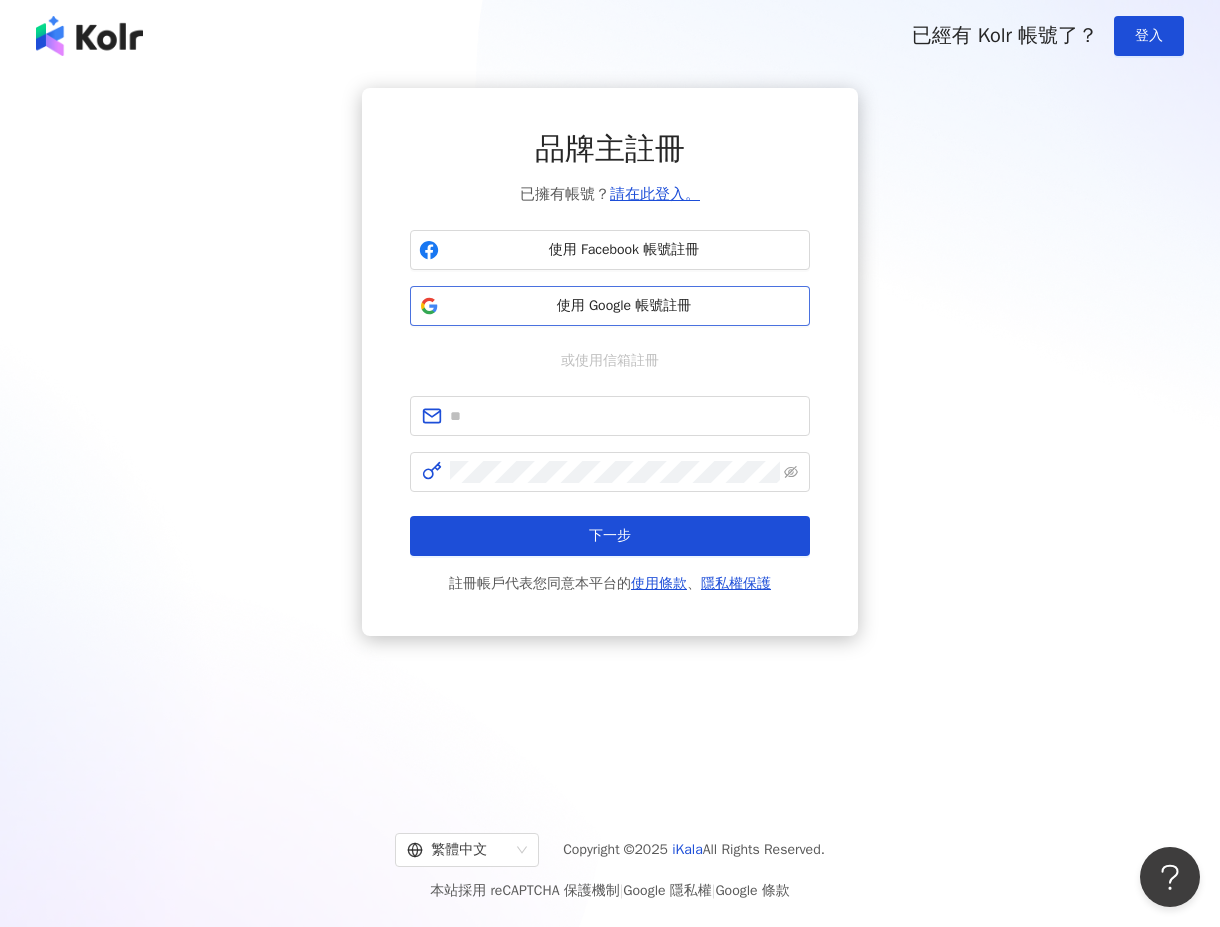 click on "使用 Google 帳號註冊" at bounding box center [624, 306] 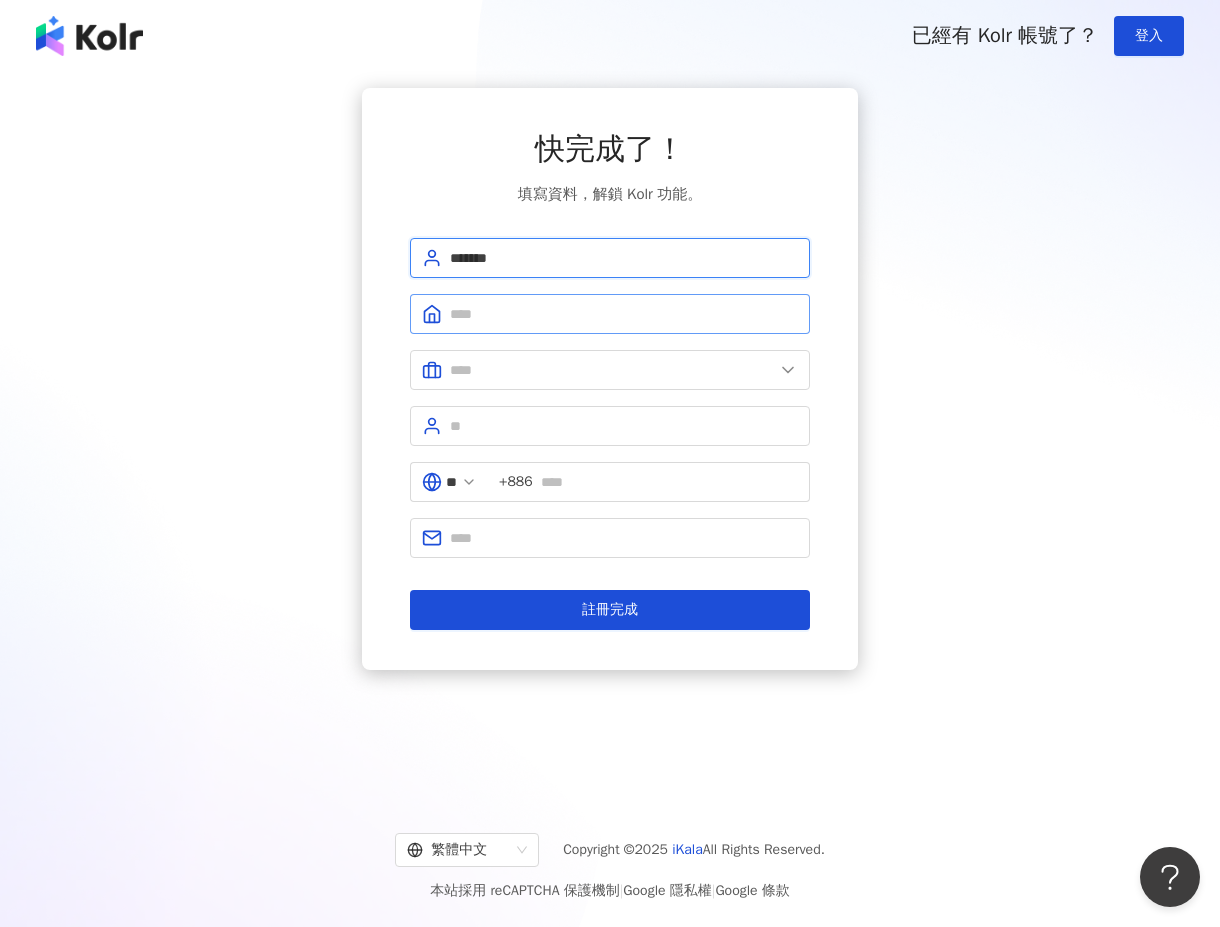type on "*******" 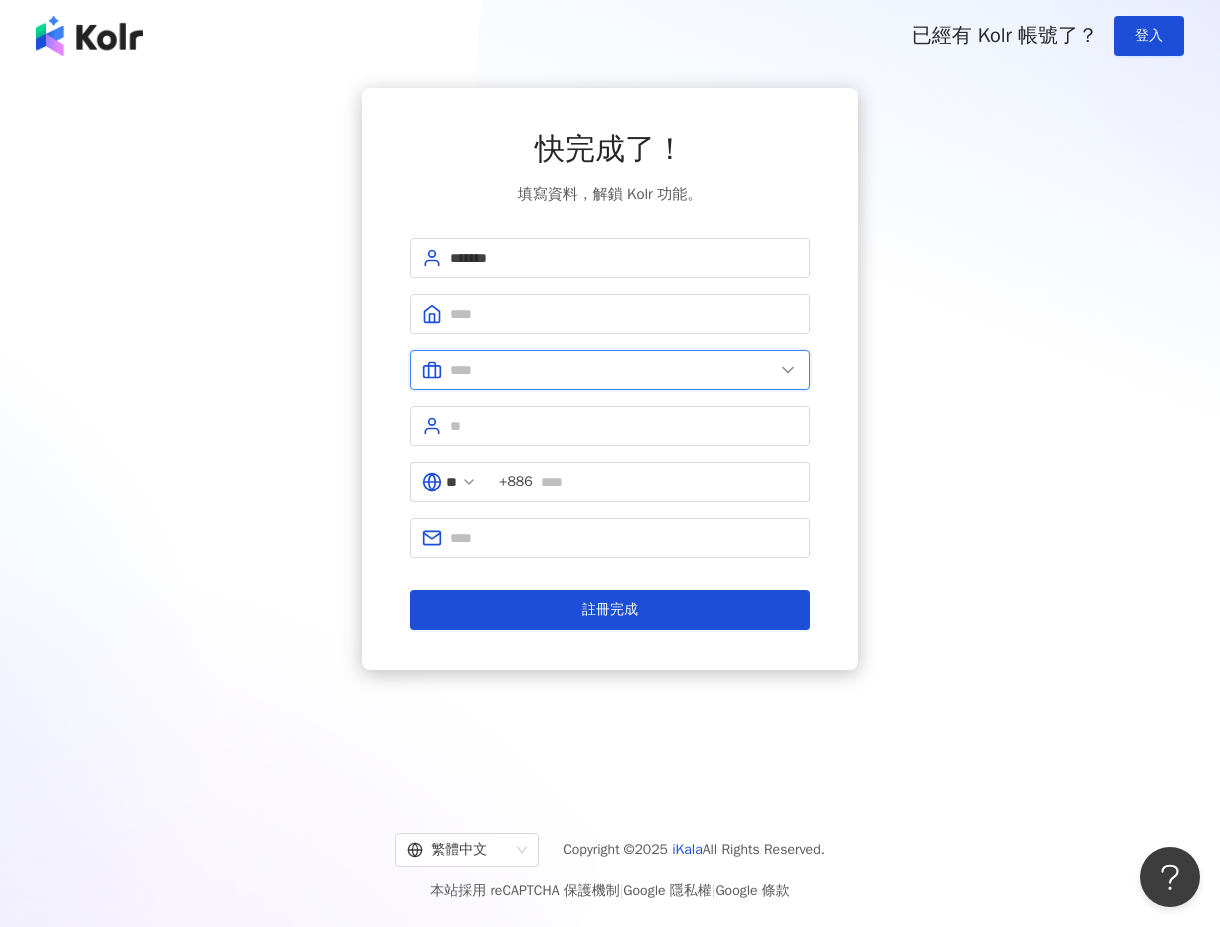 click at bounding box center [612, 370] 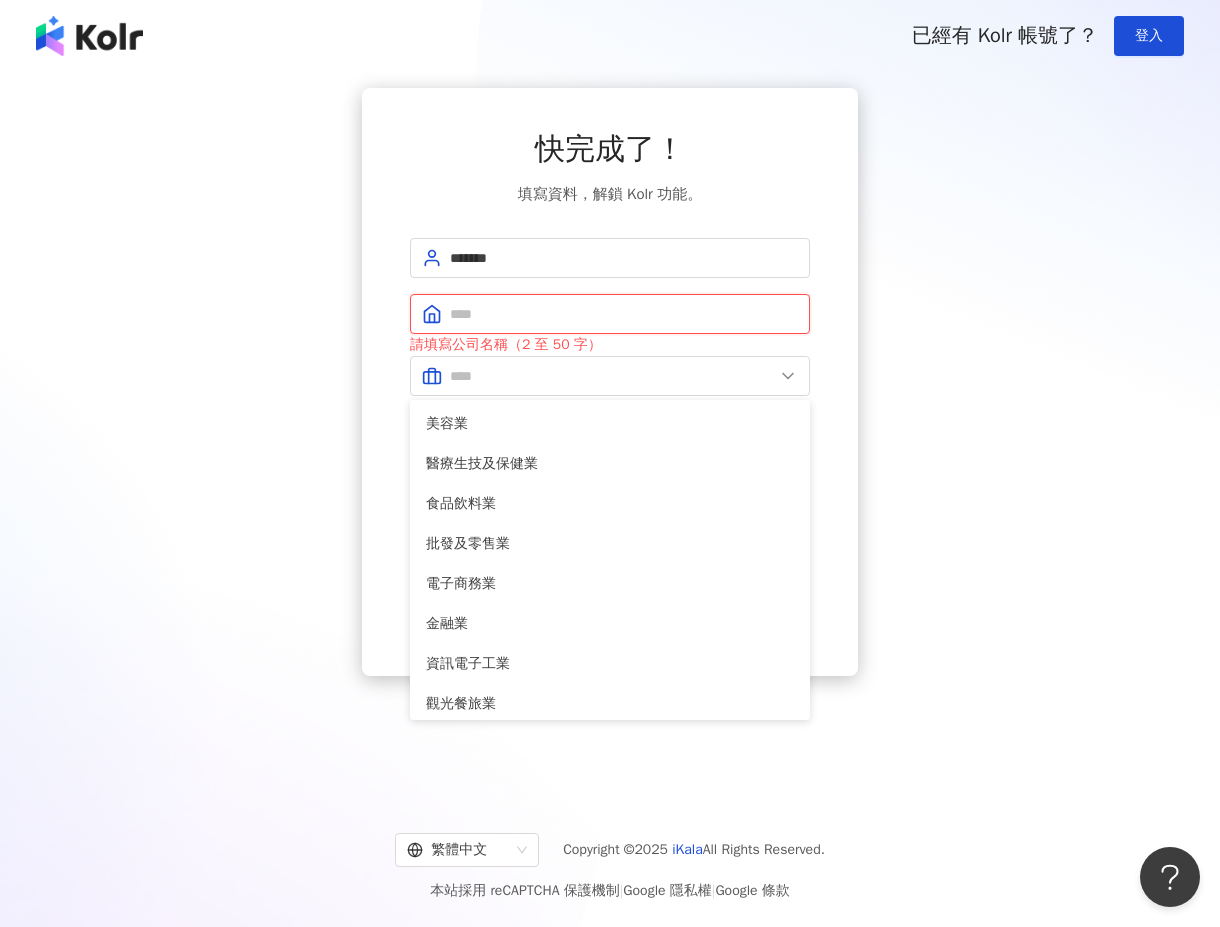 click at bounding box center (624, 314) 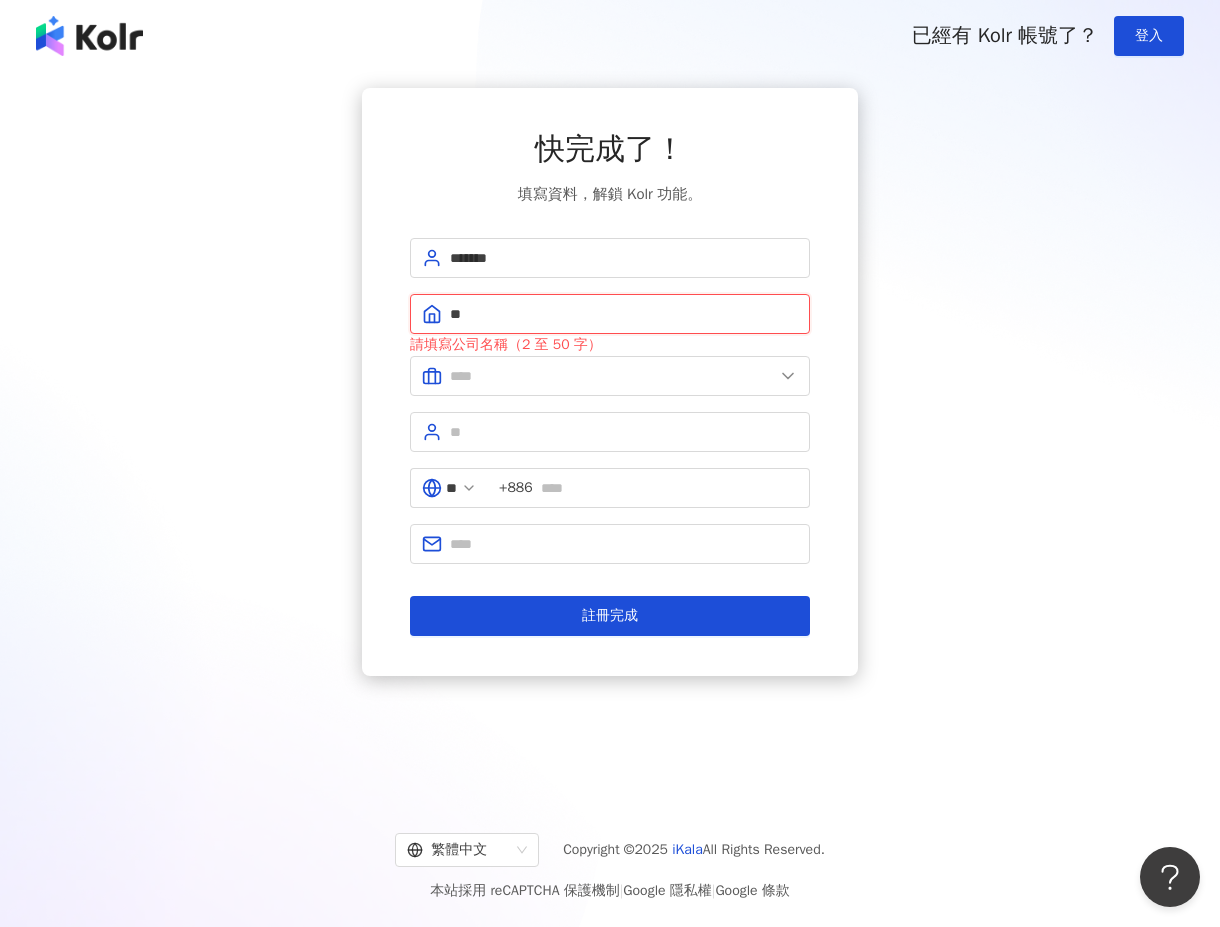 type on "*" 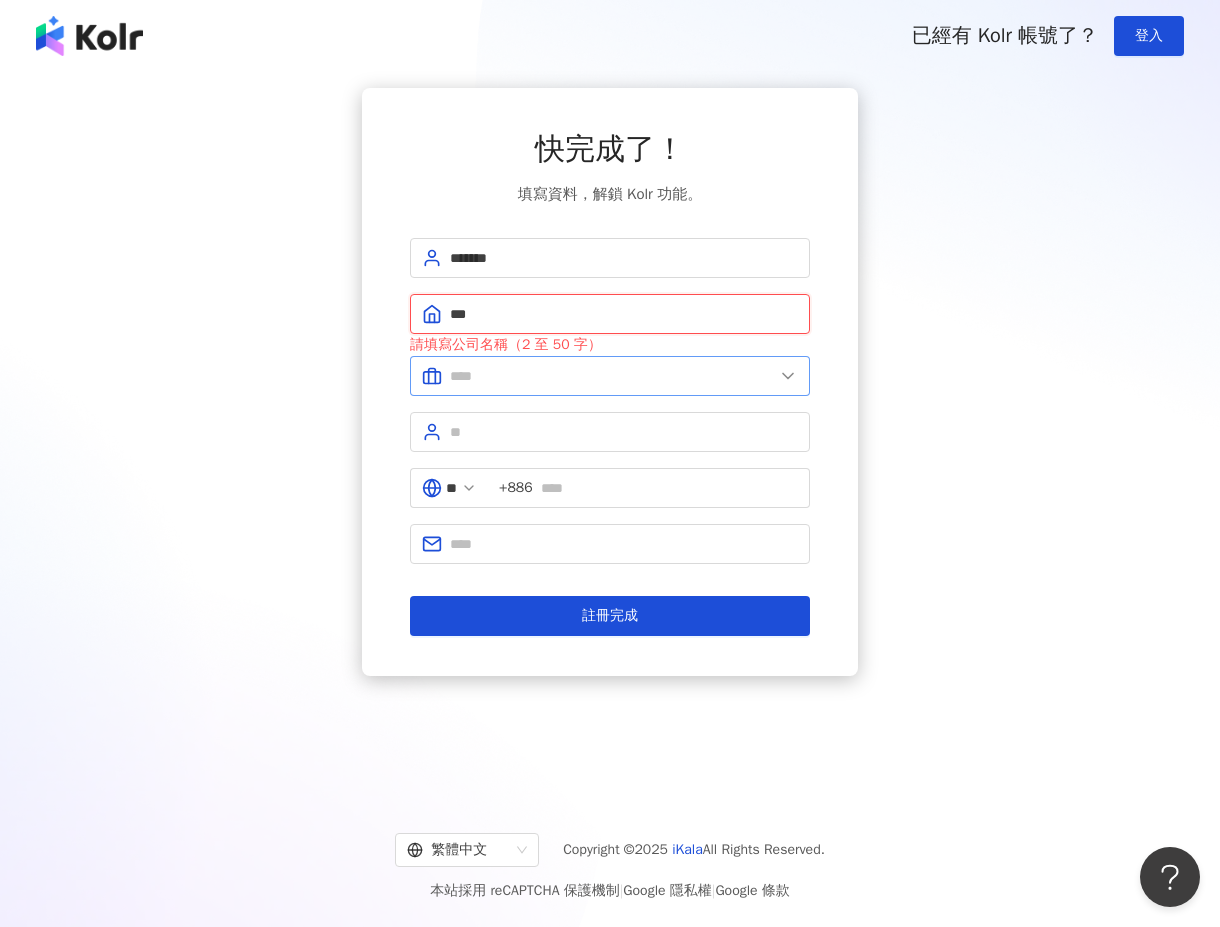 type on "***" 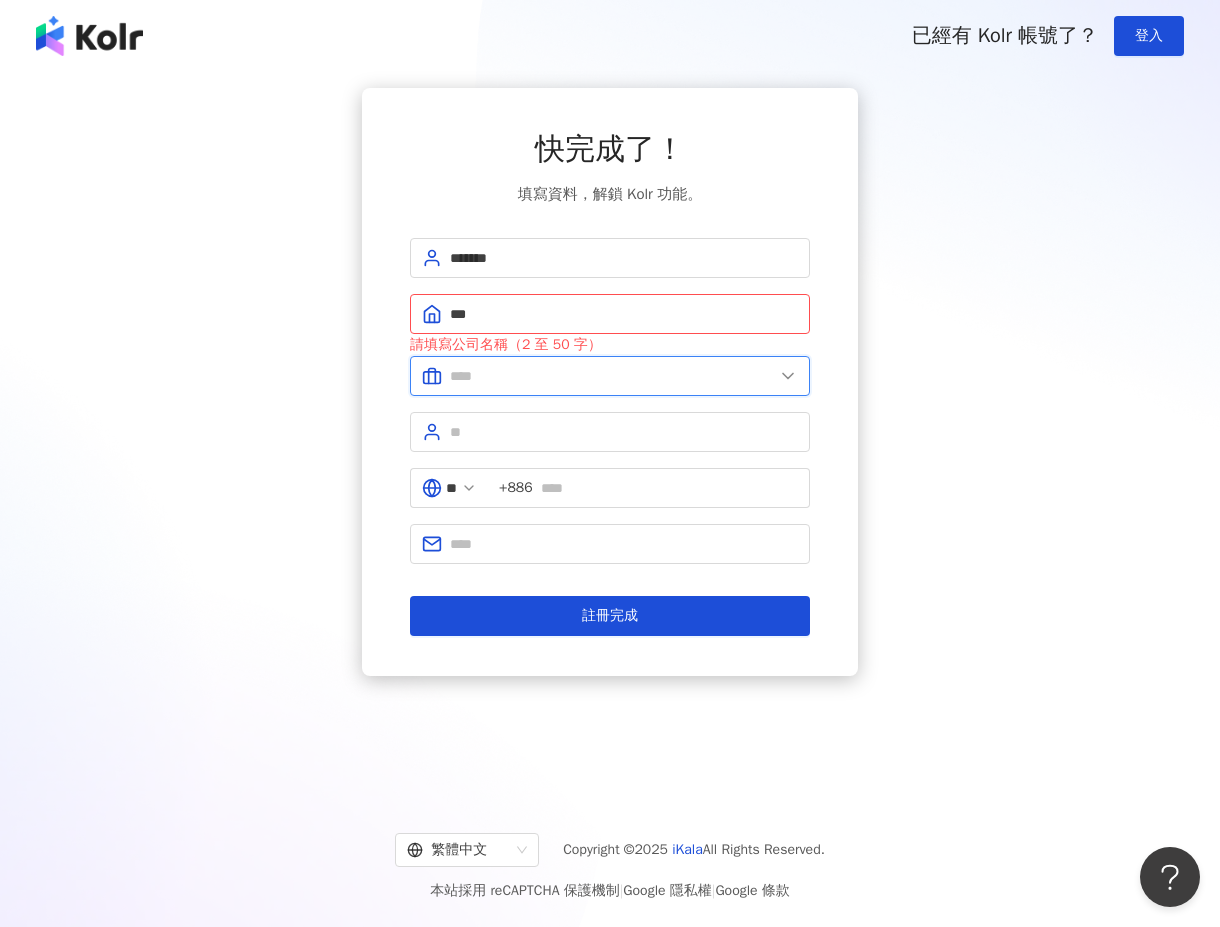 click at bounding box center (612, 376) 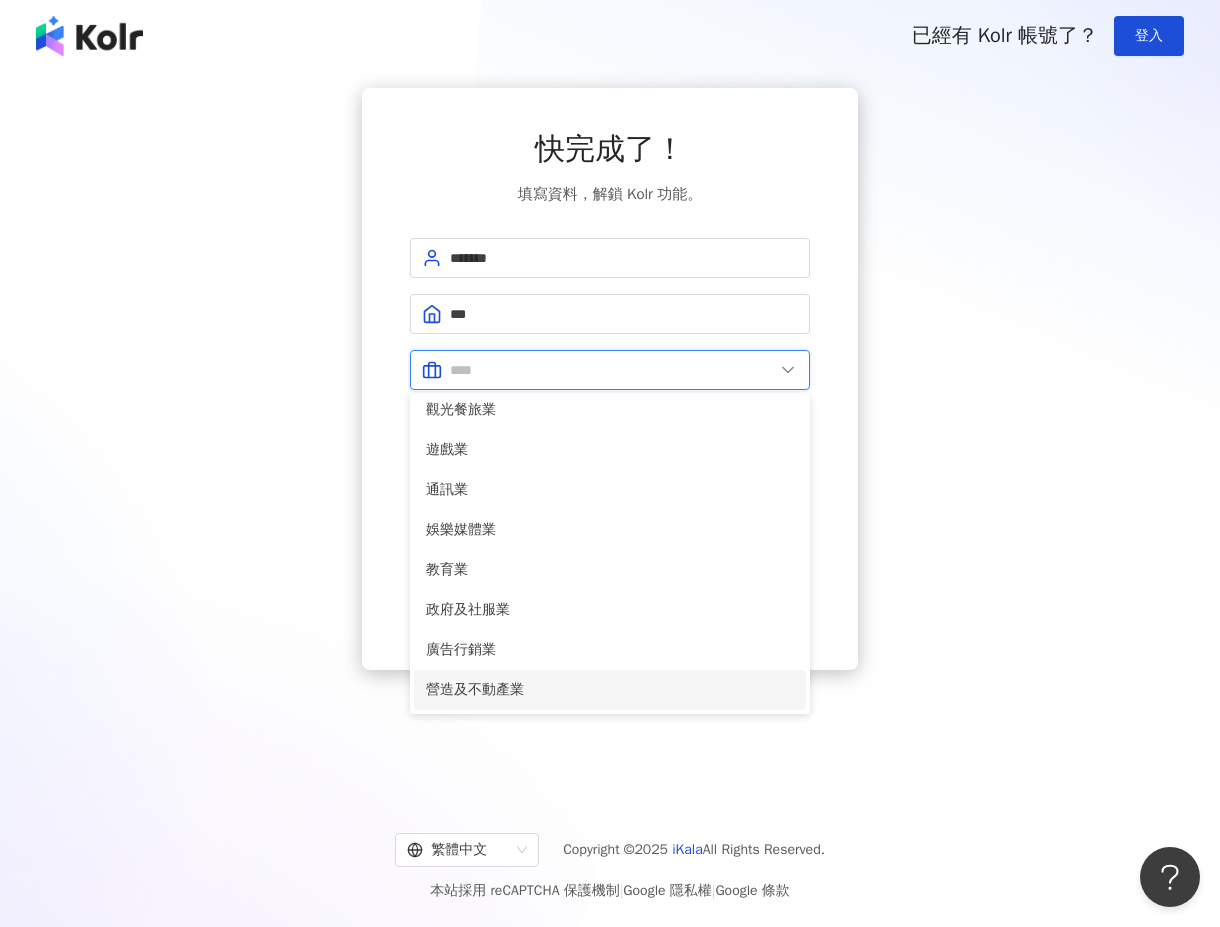 scroll, scrollTop: 290, scrollLeft: 0, axis: vertical 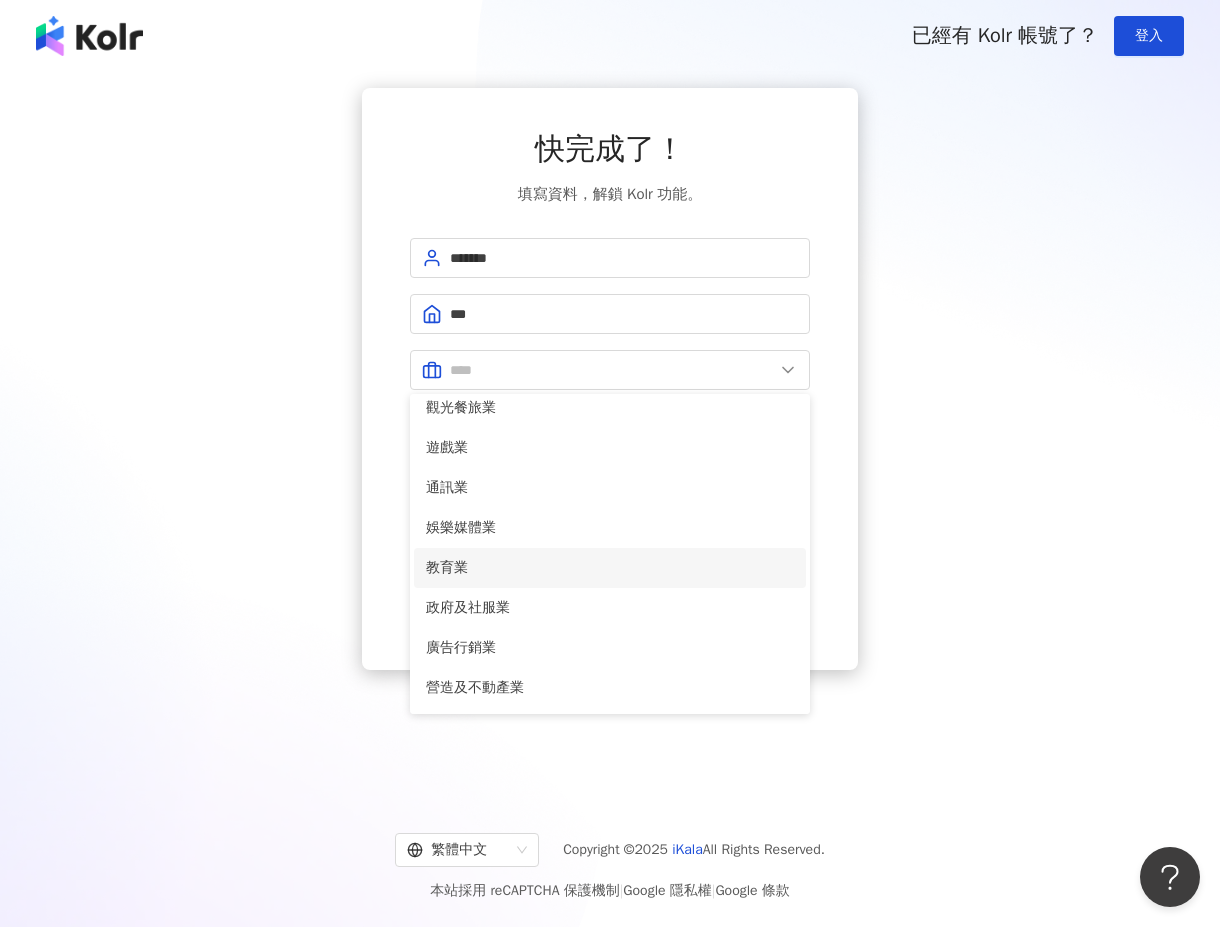 click on "教育業" at bounding box center [610, 568] 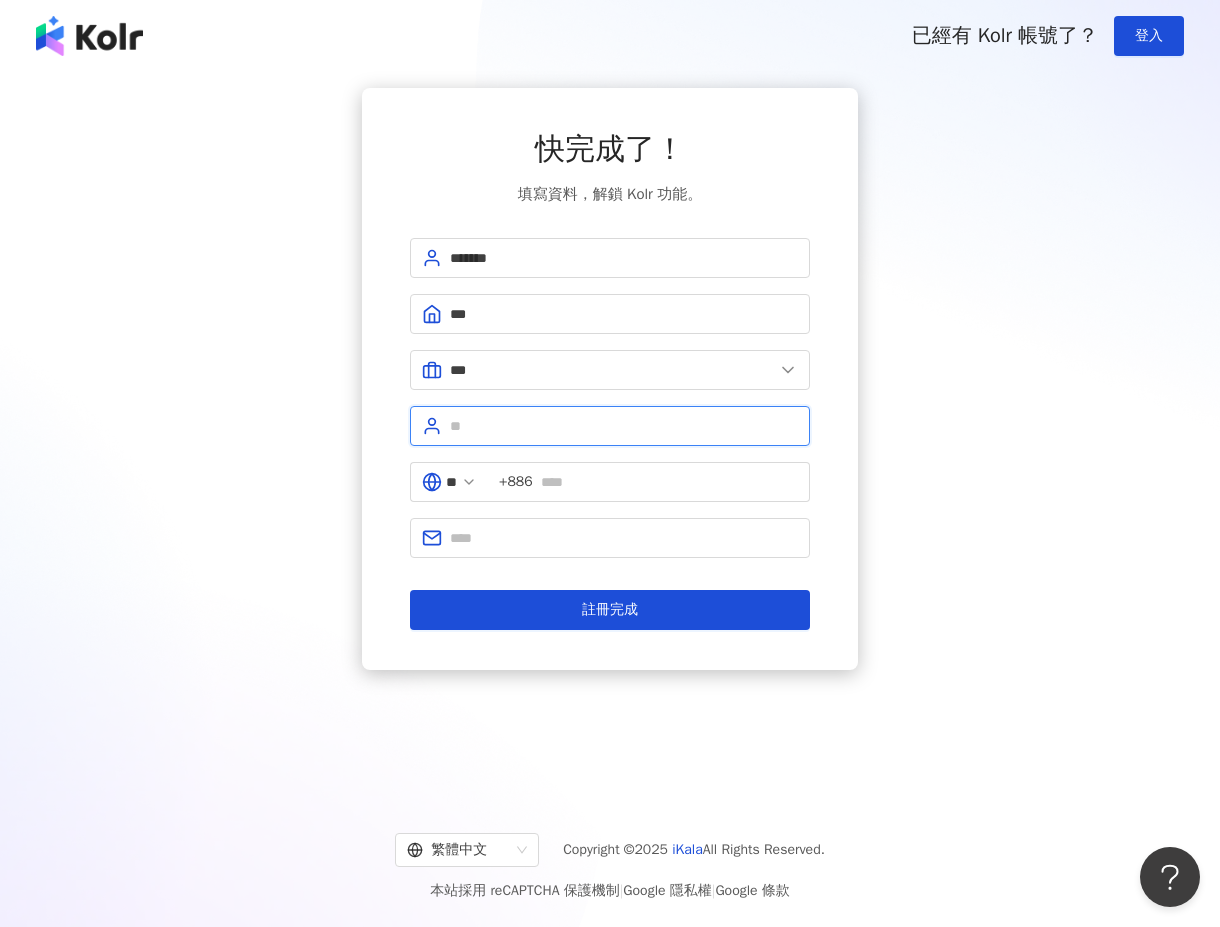 type on "*" 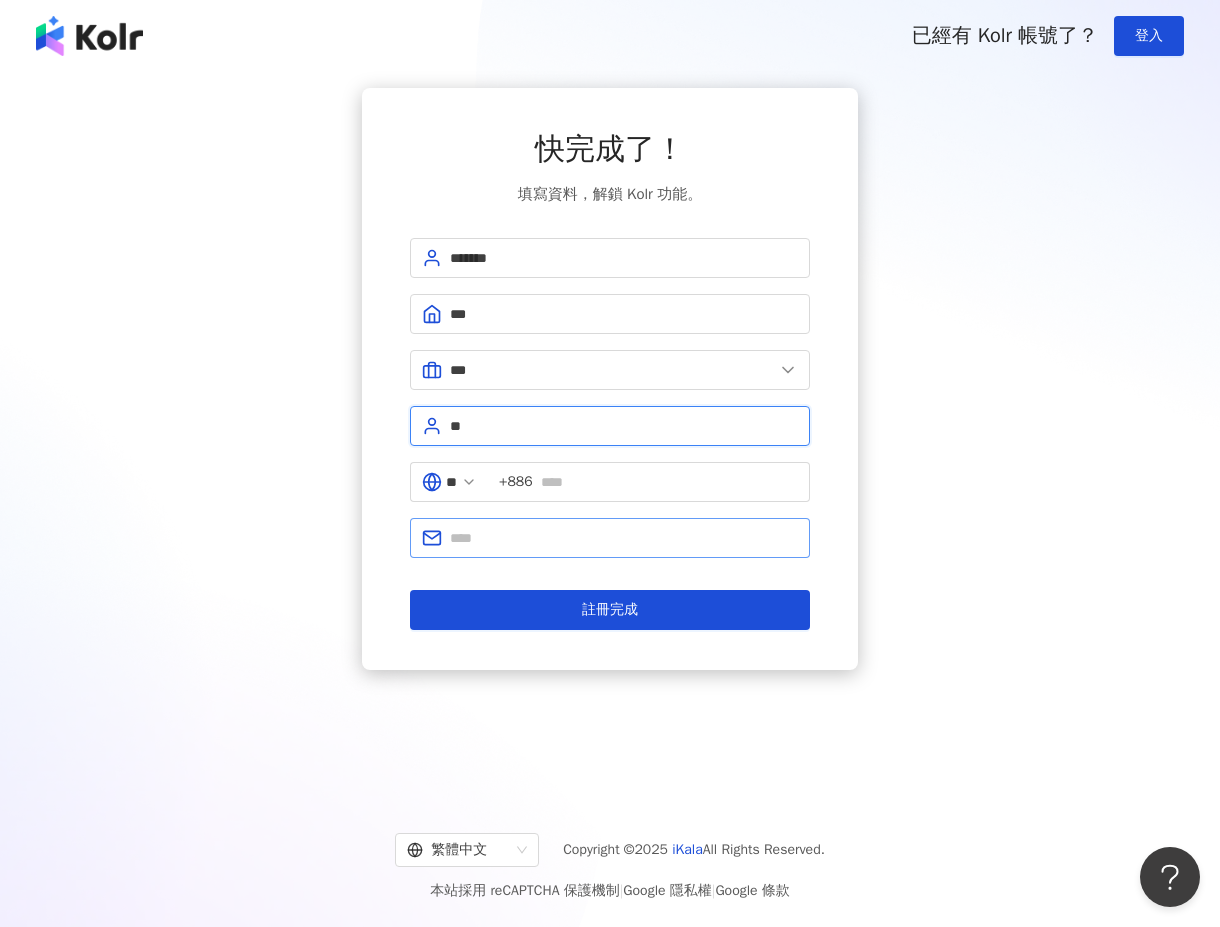 type on "**" 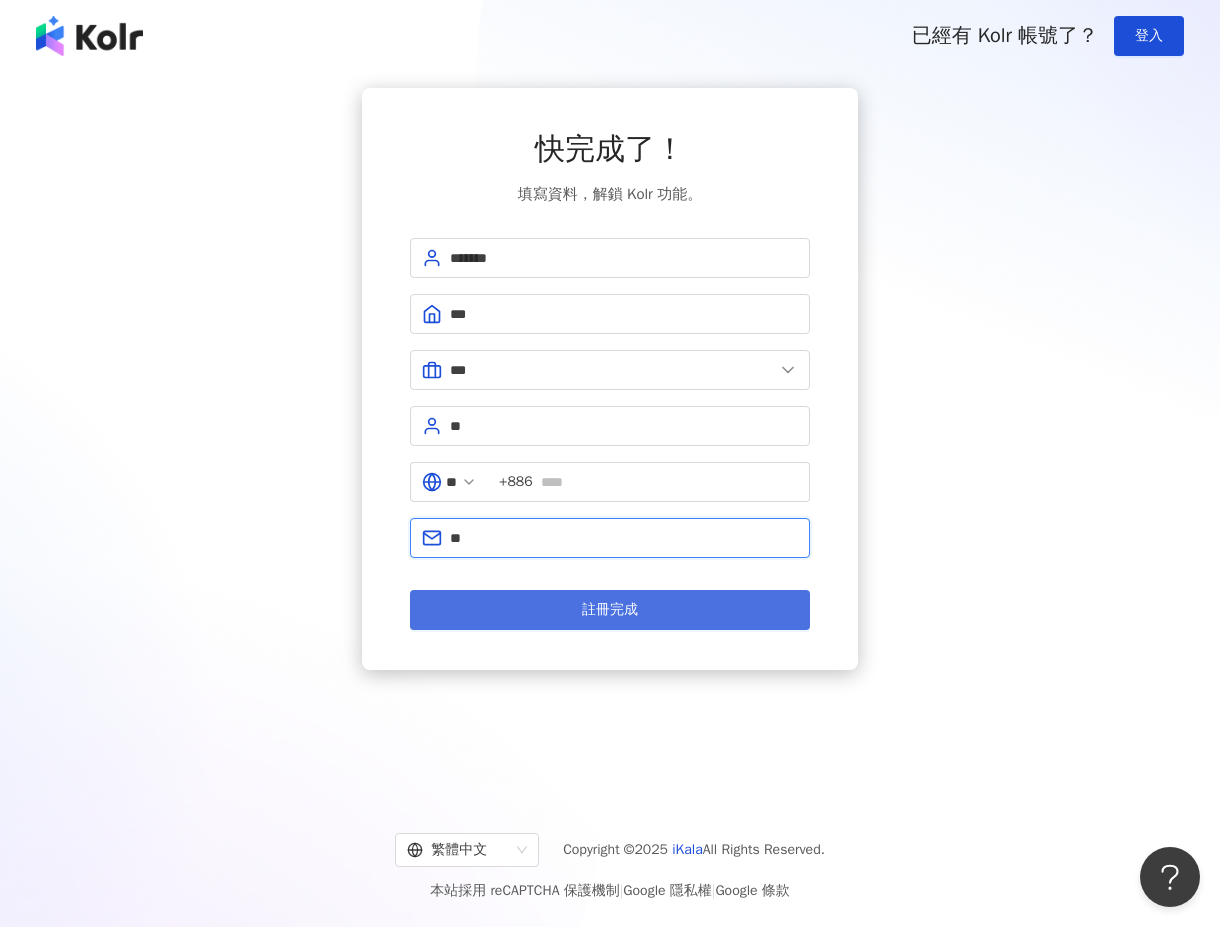 type on "*" 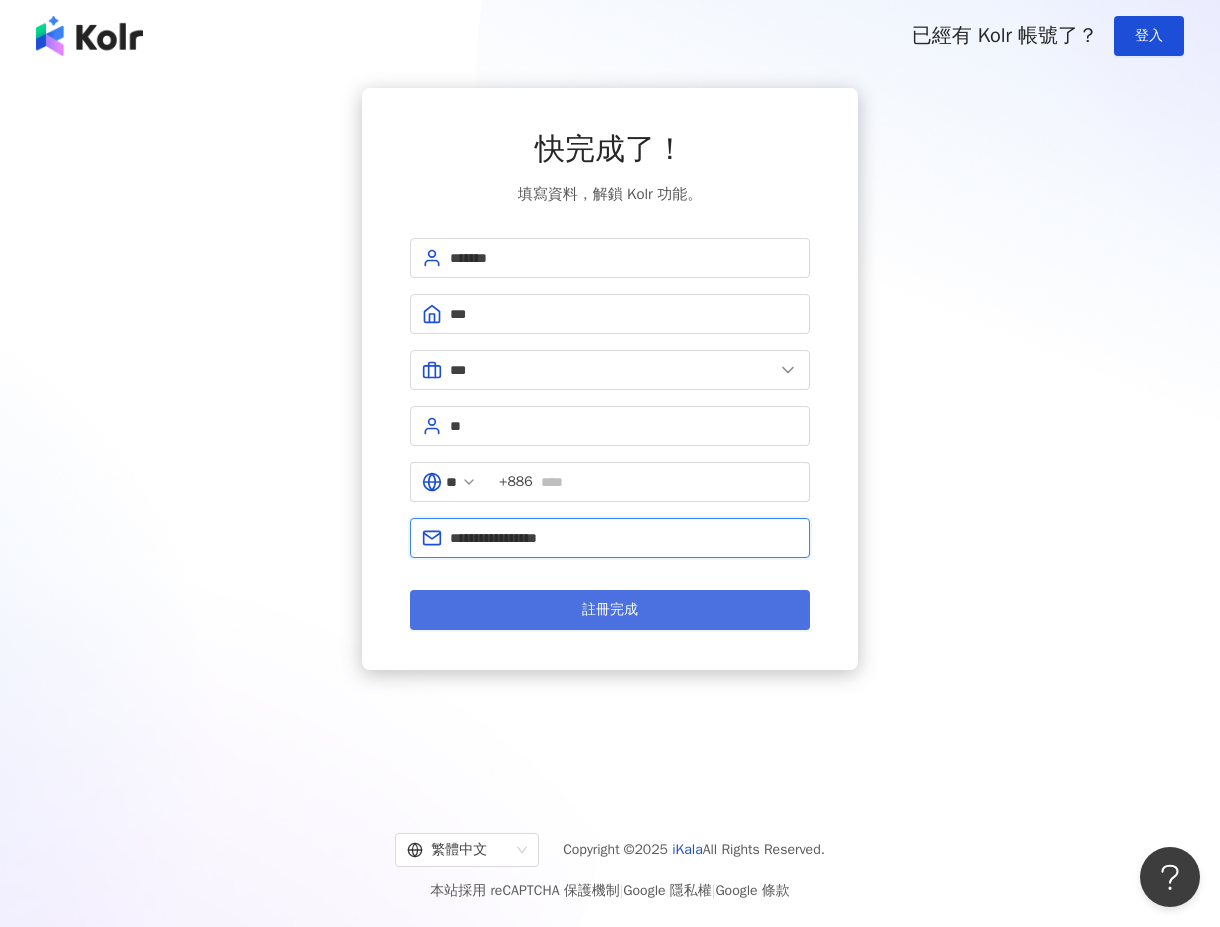 type on "**********" 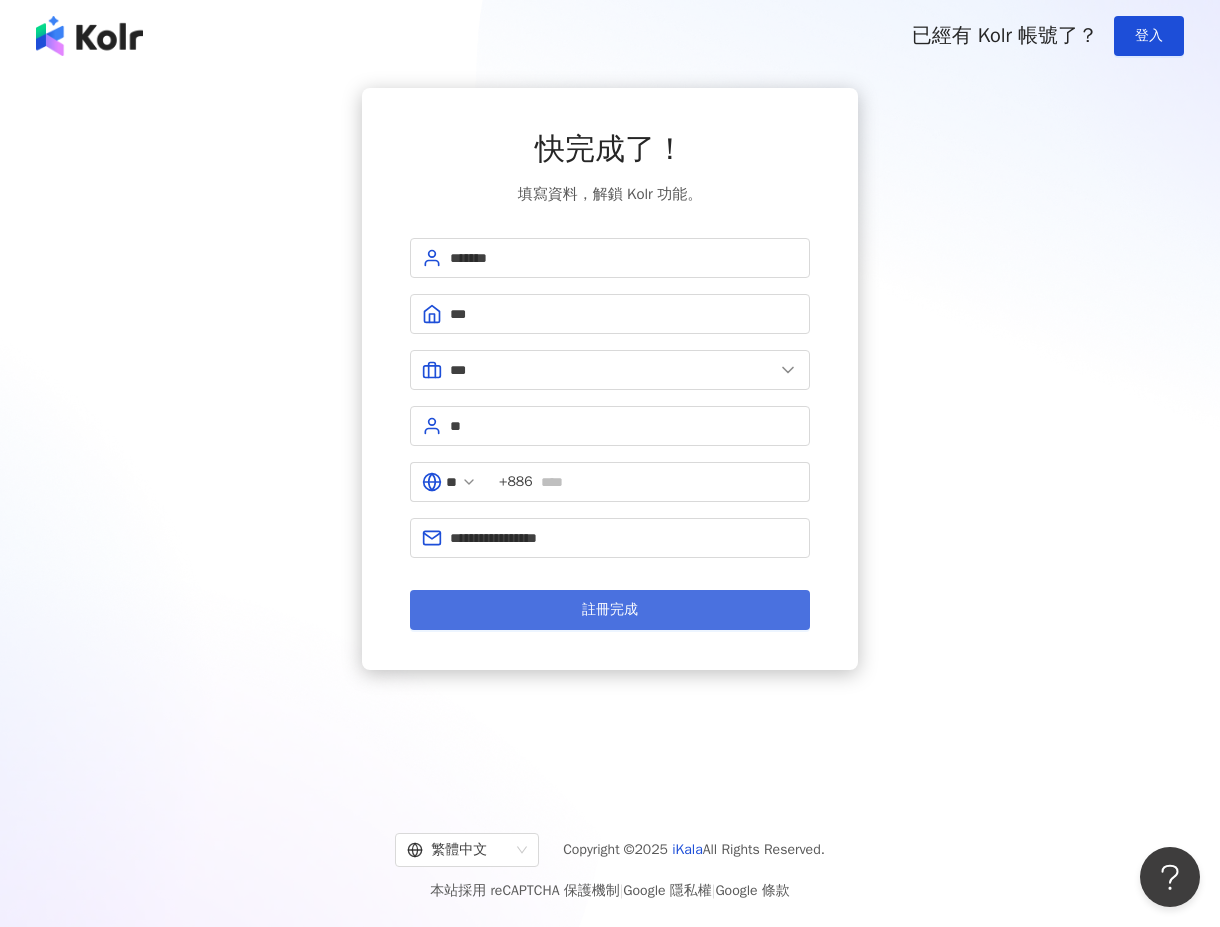 click on "註冊完成" at bounding box center (610, 610) 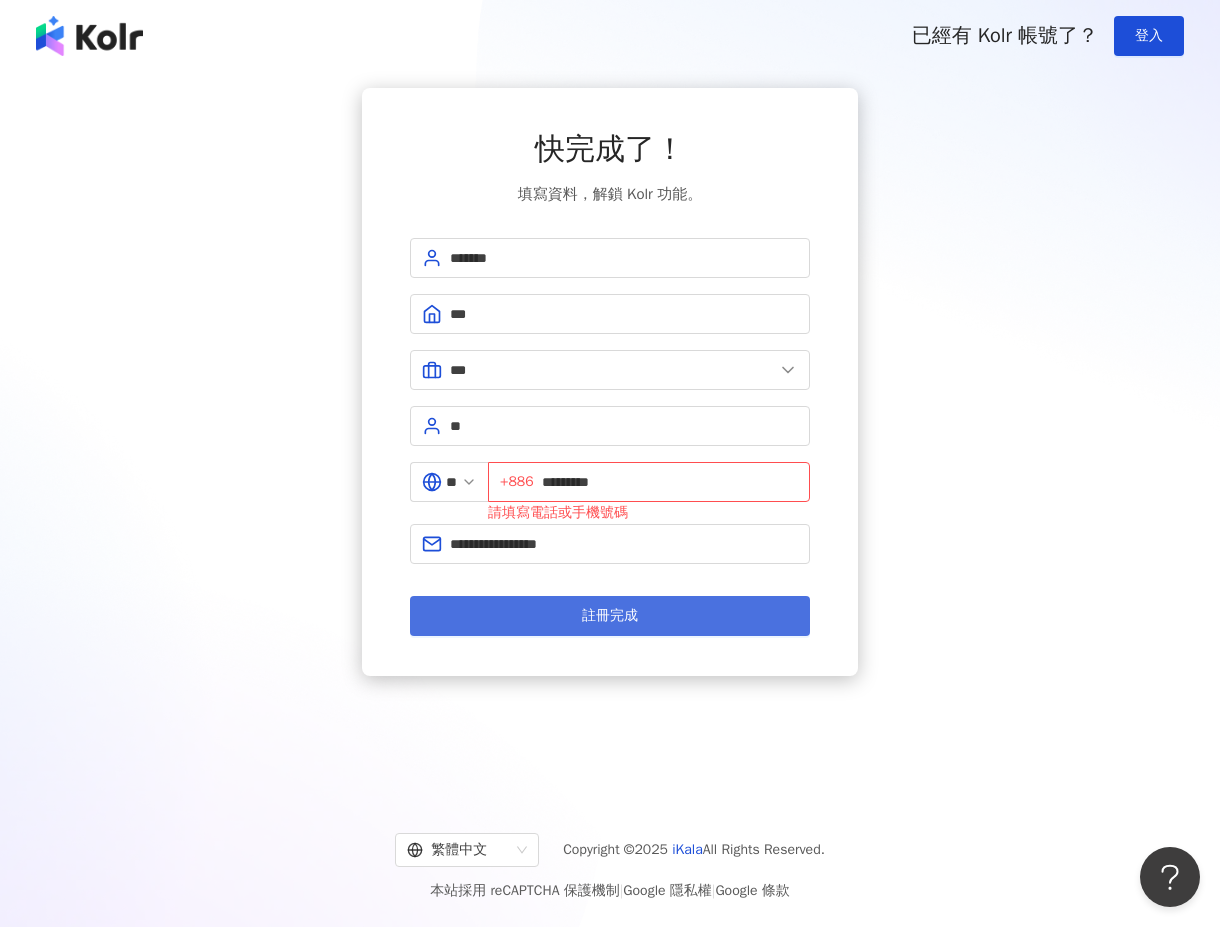 click on "註冊完成" at bounding box center [610, 616] 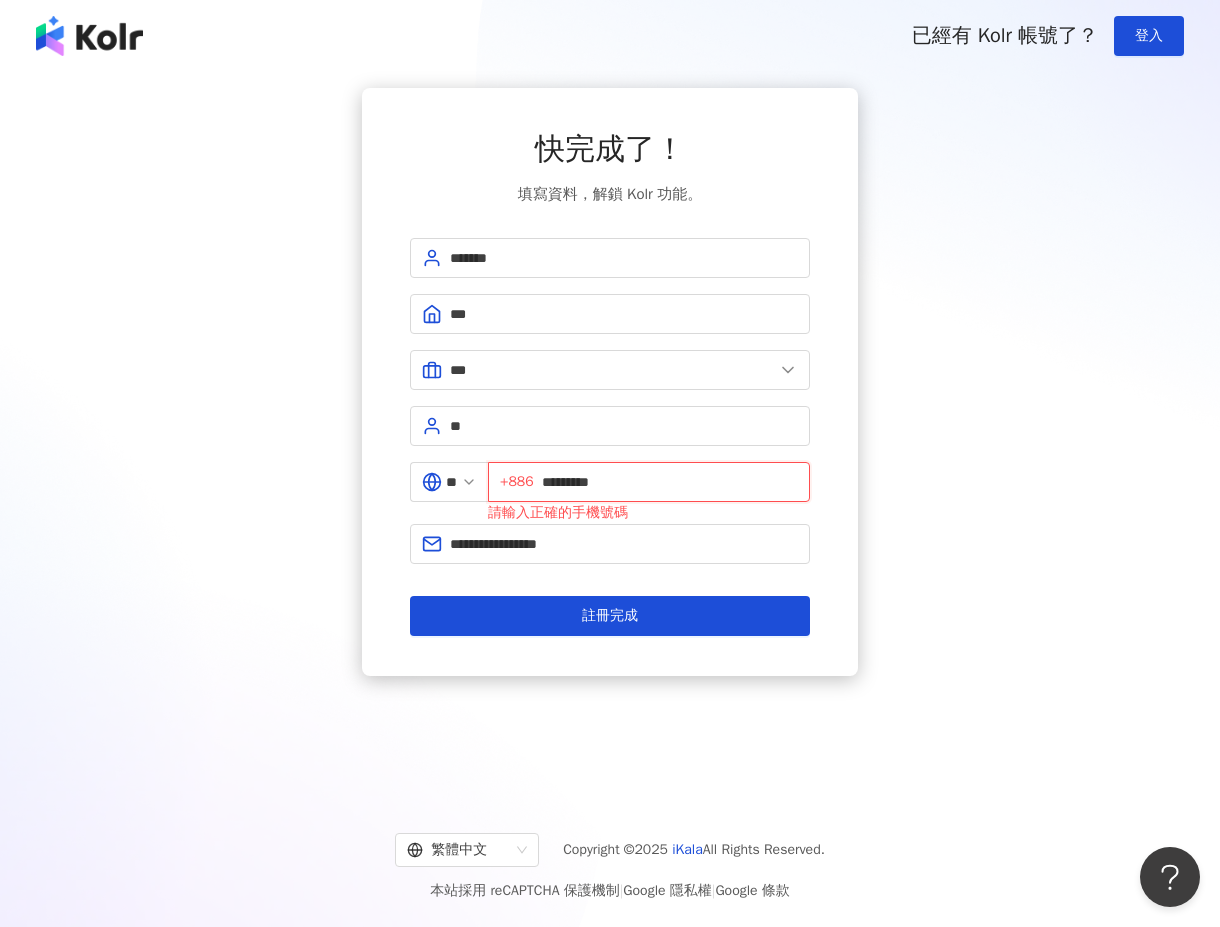 click on "*********" at bounding box center [670, 482] 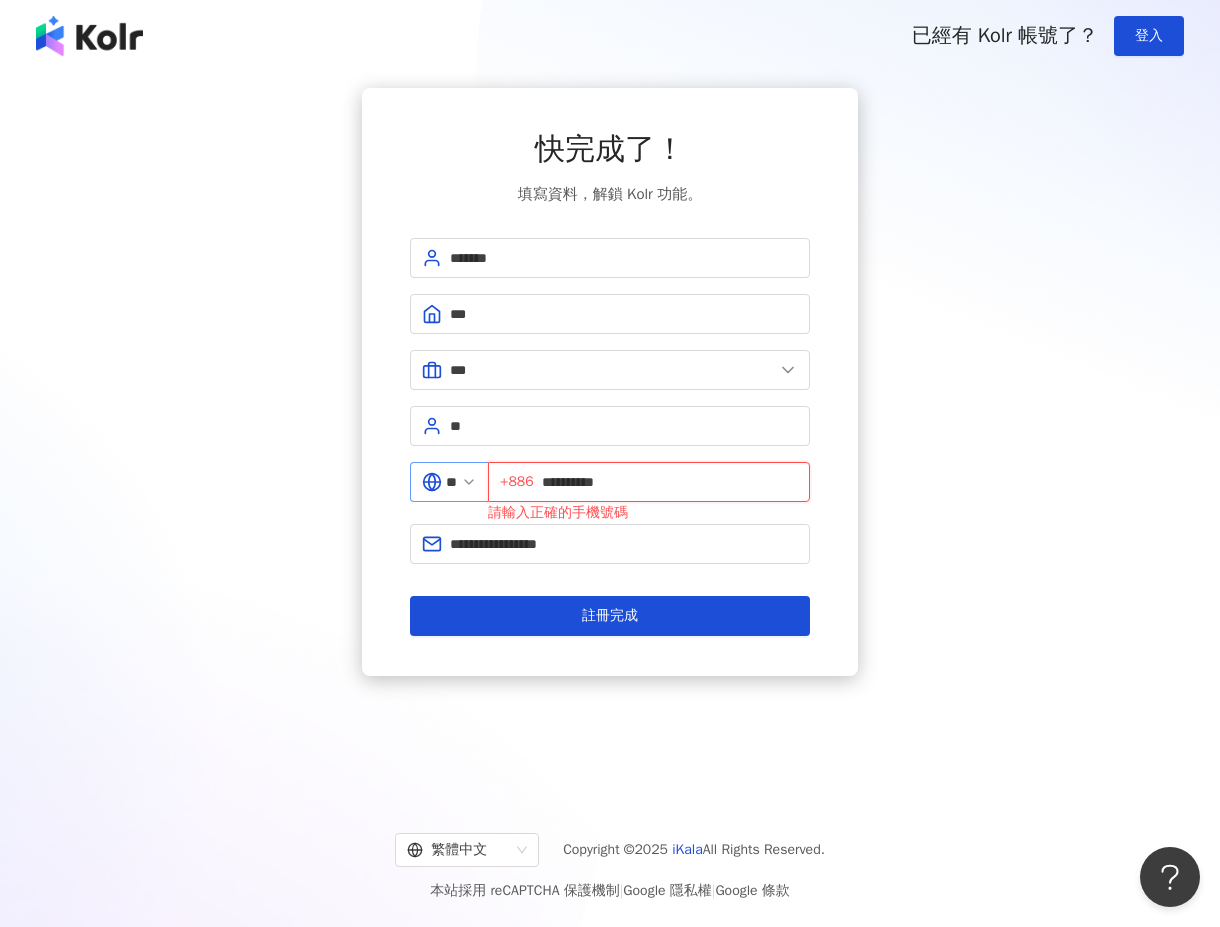 type on "**********" 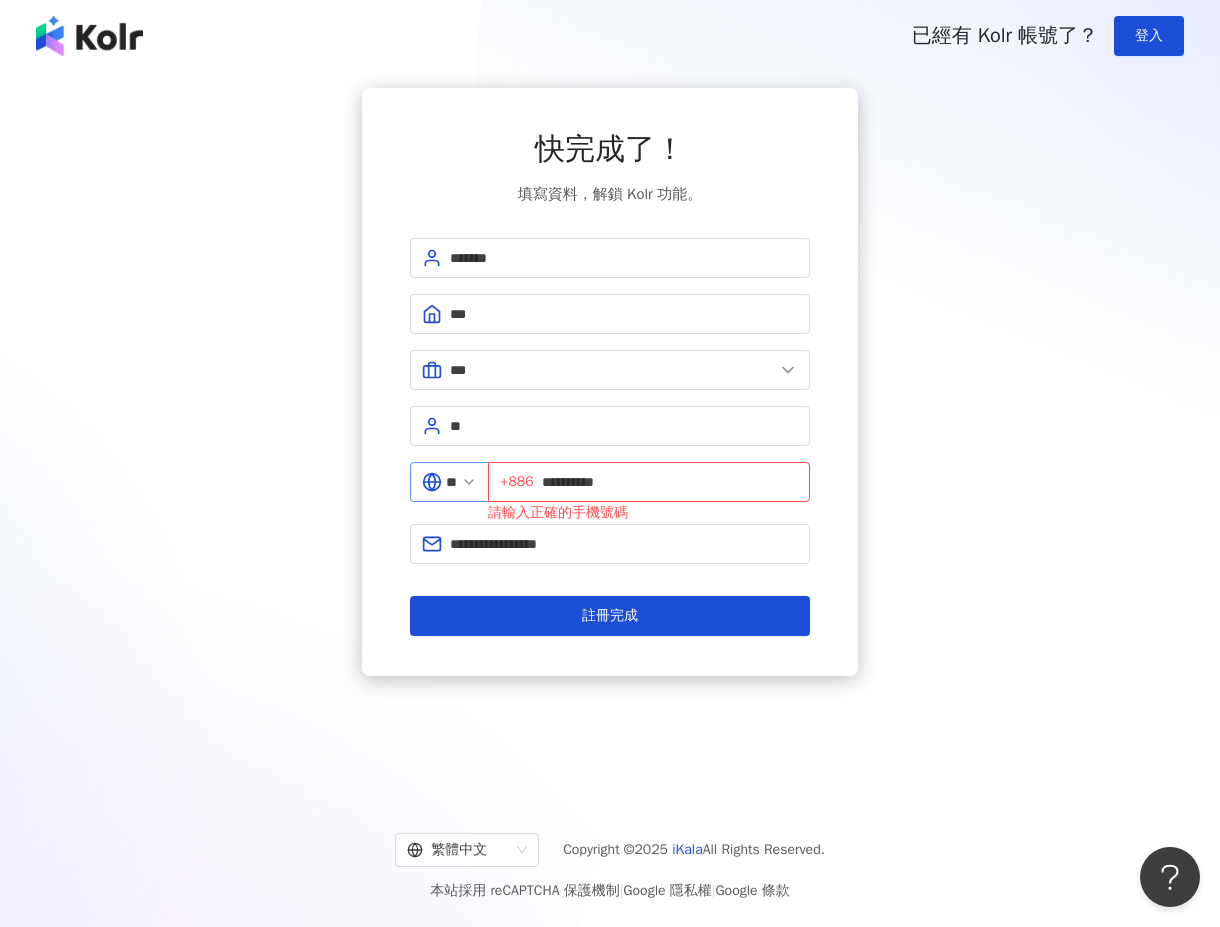 click 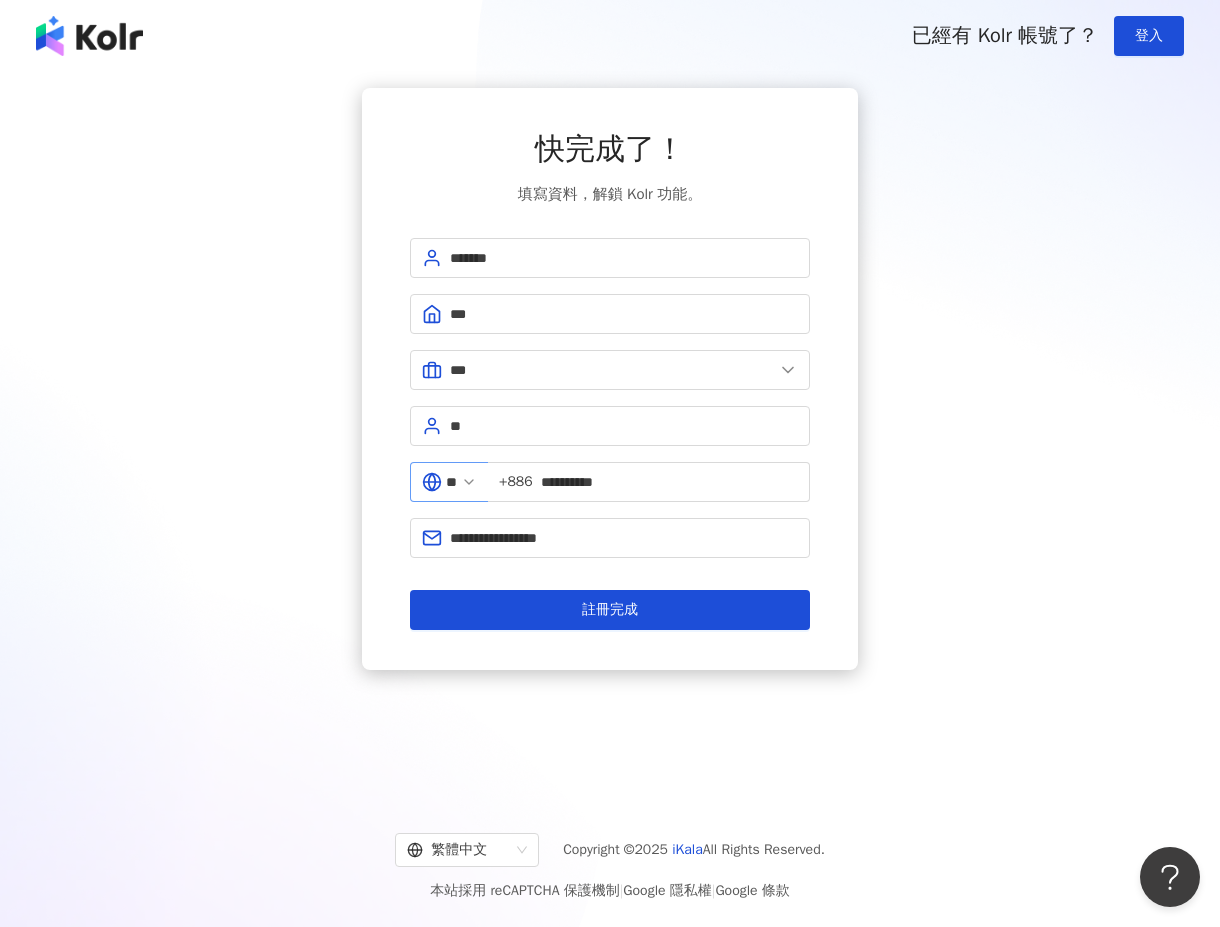 click 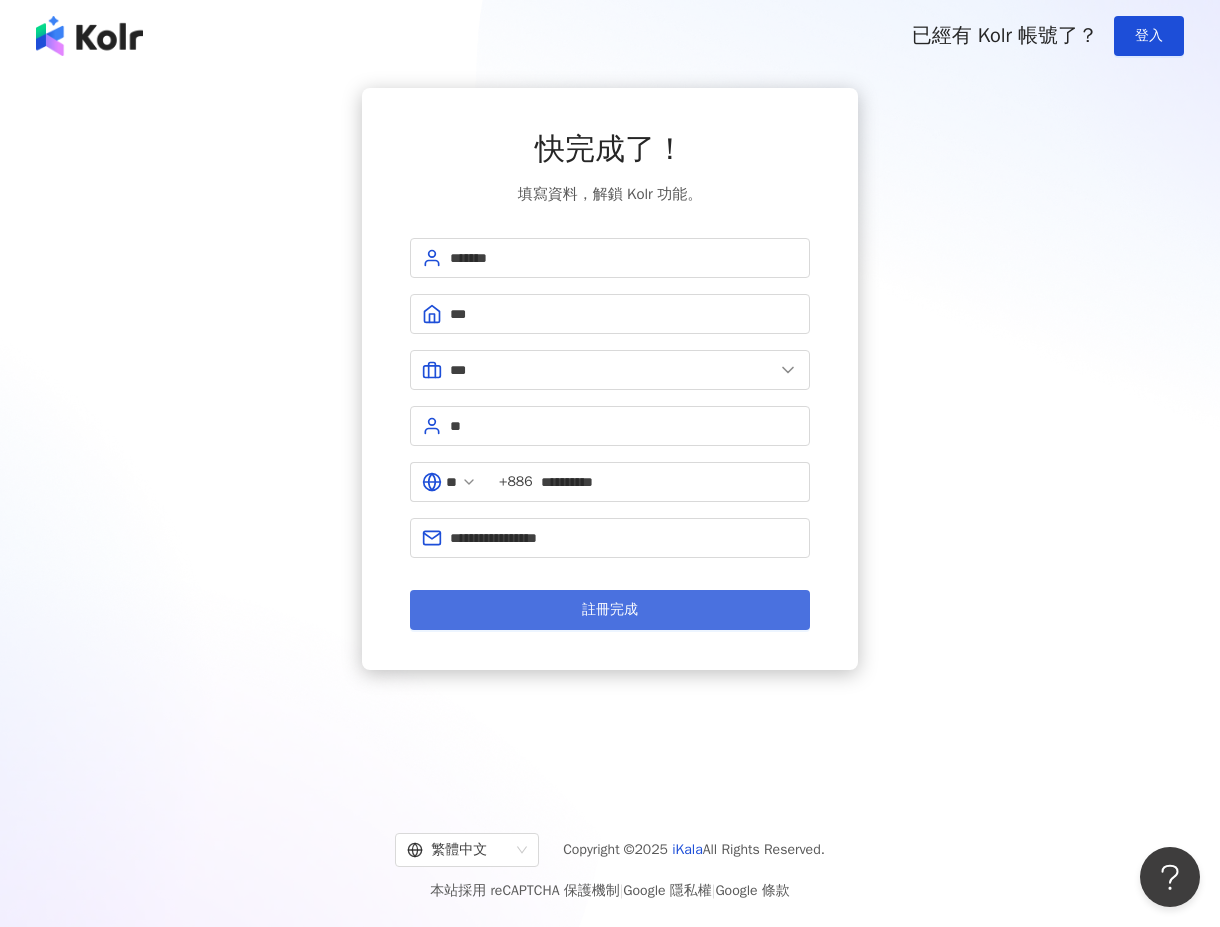 click on "註冊完成" at bounding box center [610, 610] 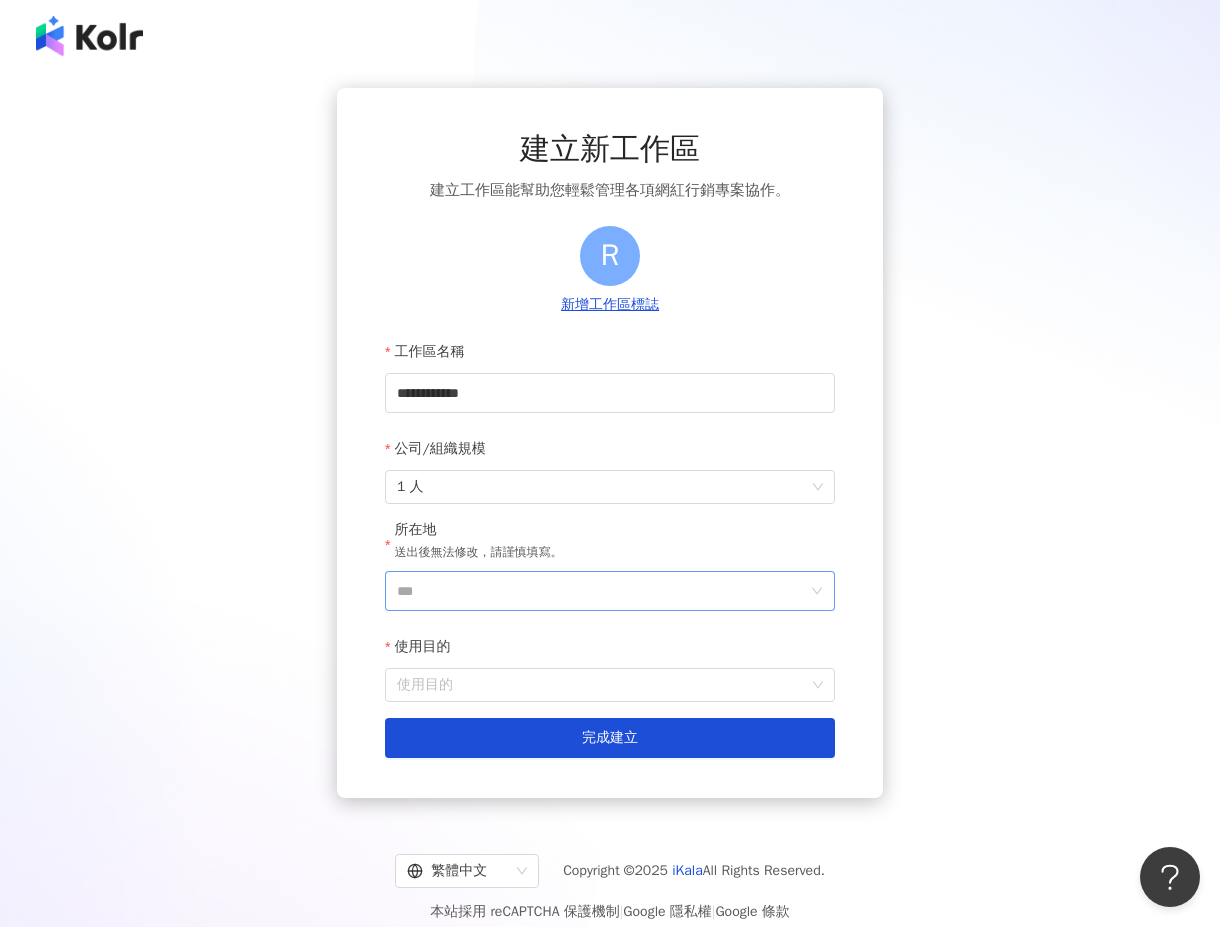 click on "***" at bounding box center [602, 591] 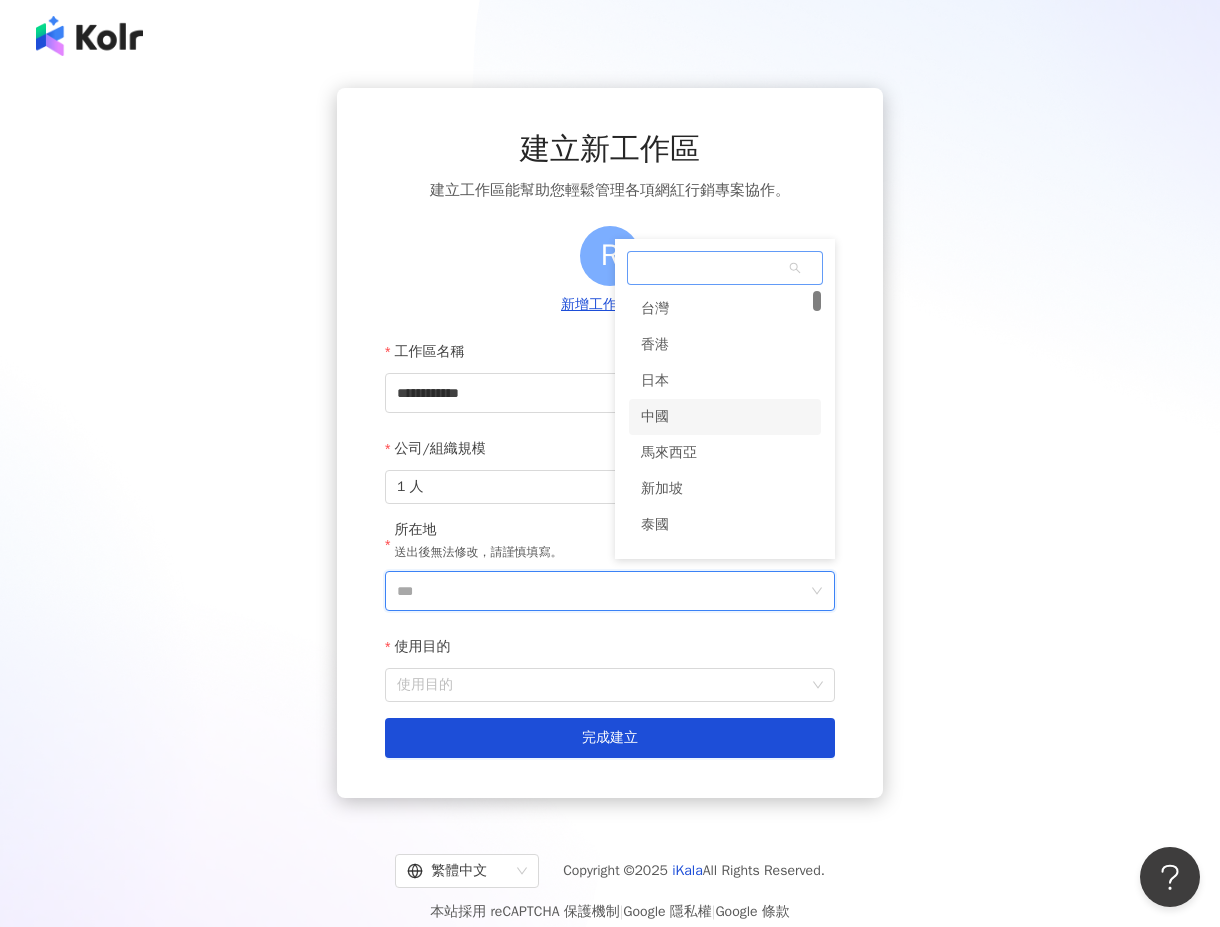 click on "中國" at bounding box center [655, 417] 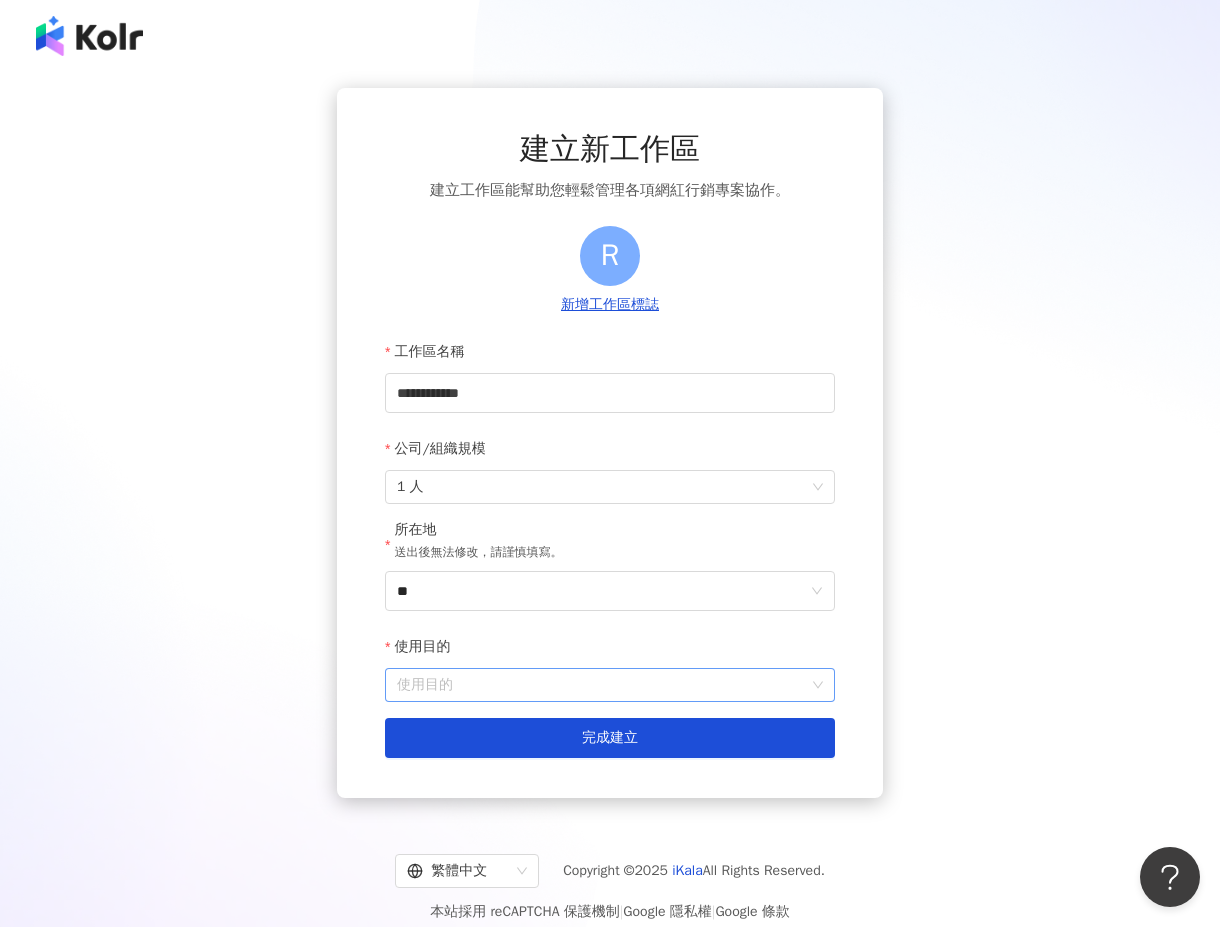 click on "使用目的" at bounding box center (610, 685) 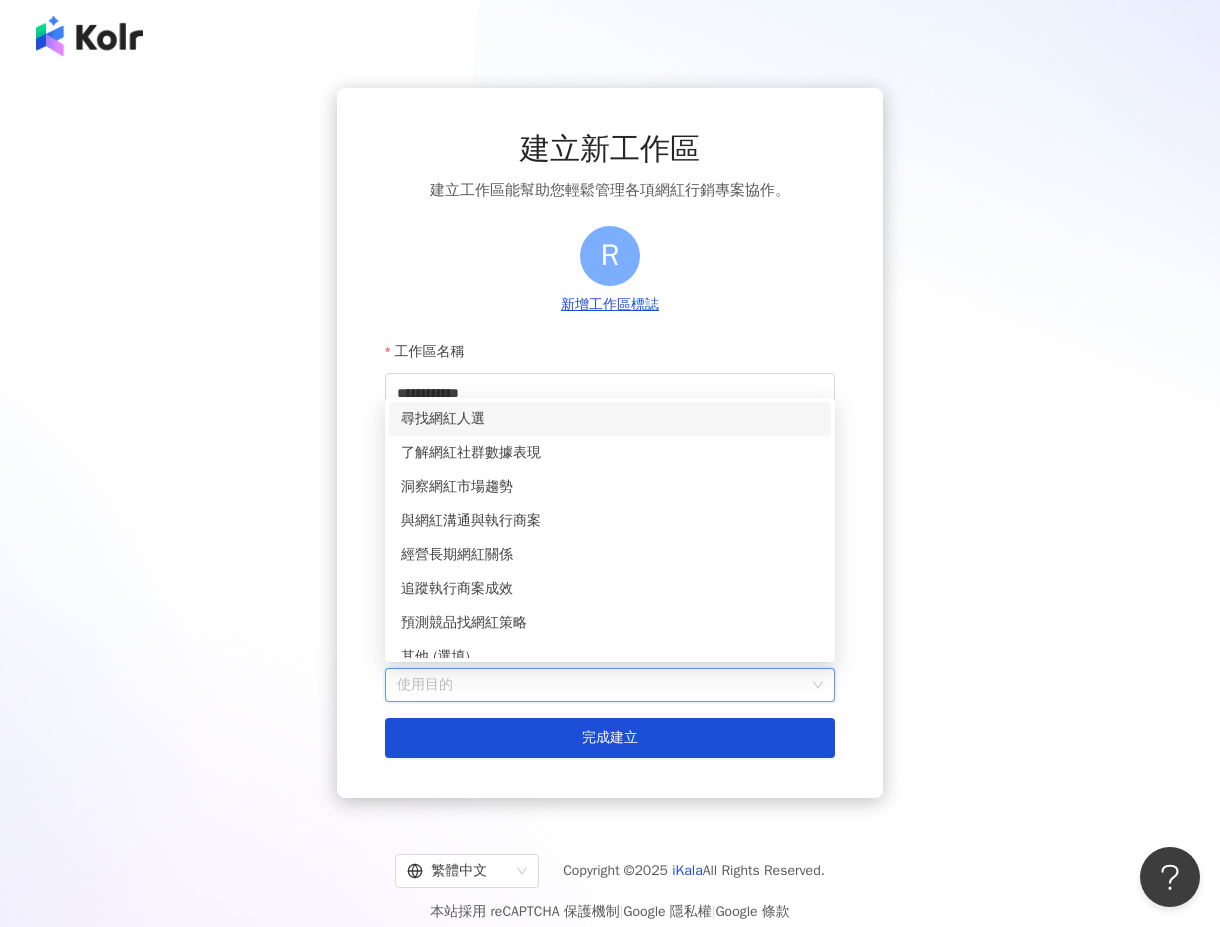 click on "尋找網紅人選" at bounding box center [610, 419] 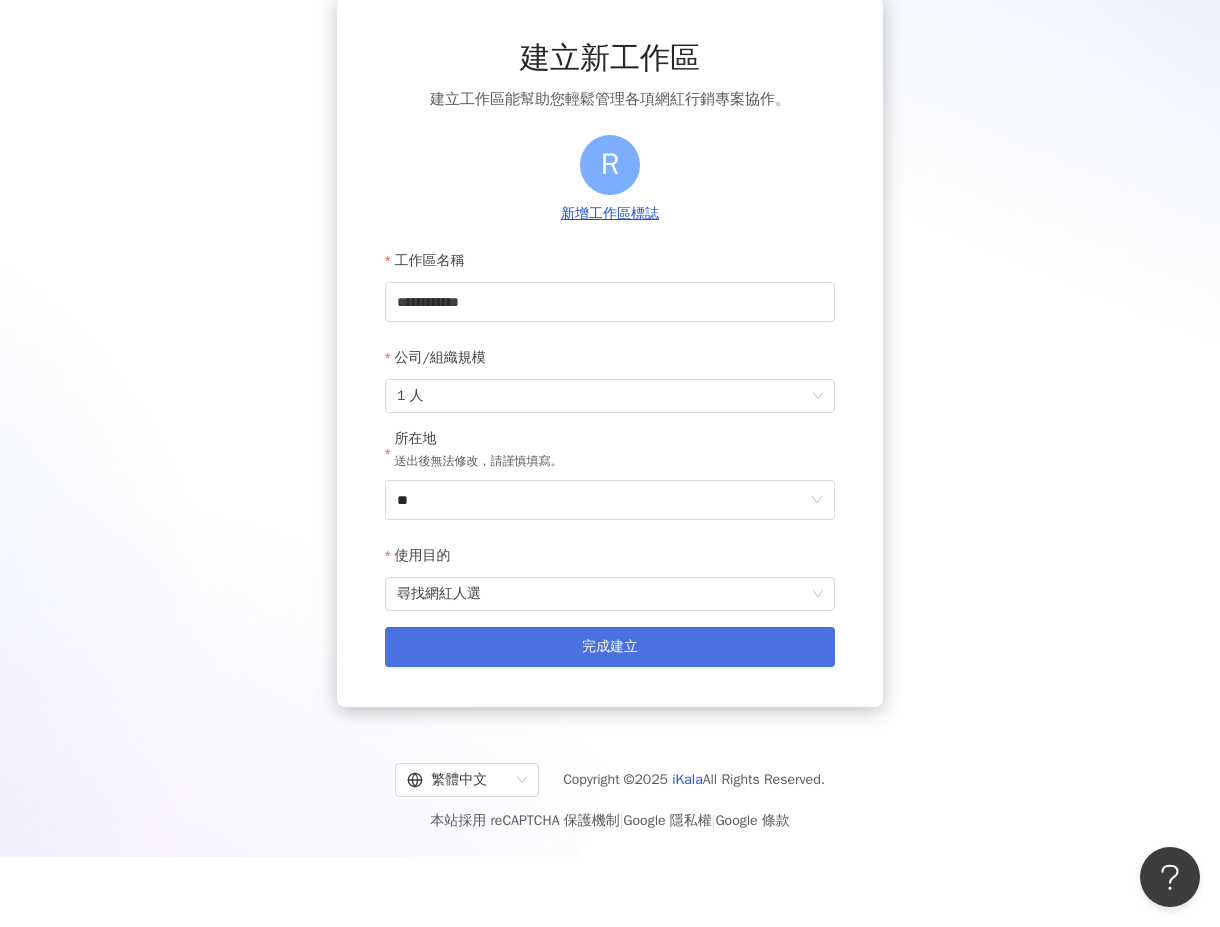 scroll, scrollTop: 90, scrollLeft: 0, axis: vertical 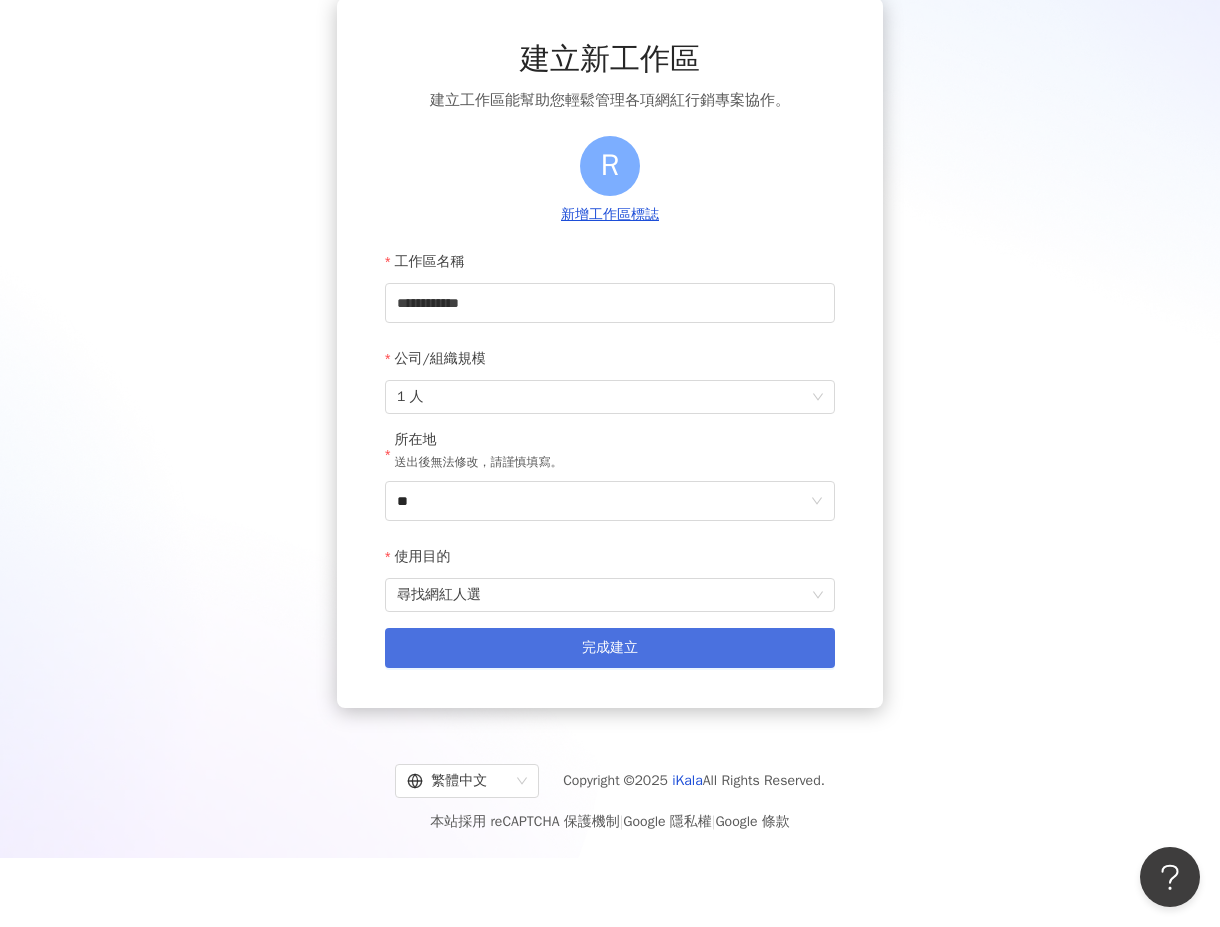 click on "完成建立" at bounding box center (610, 648) 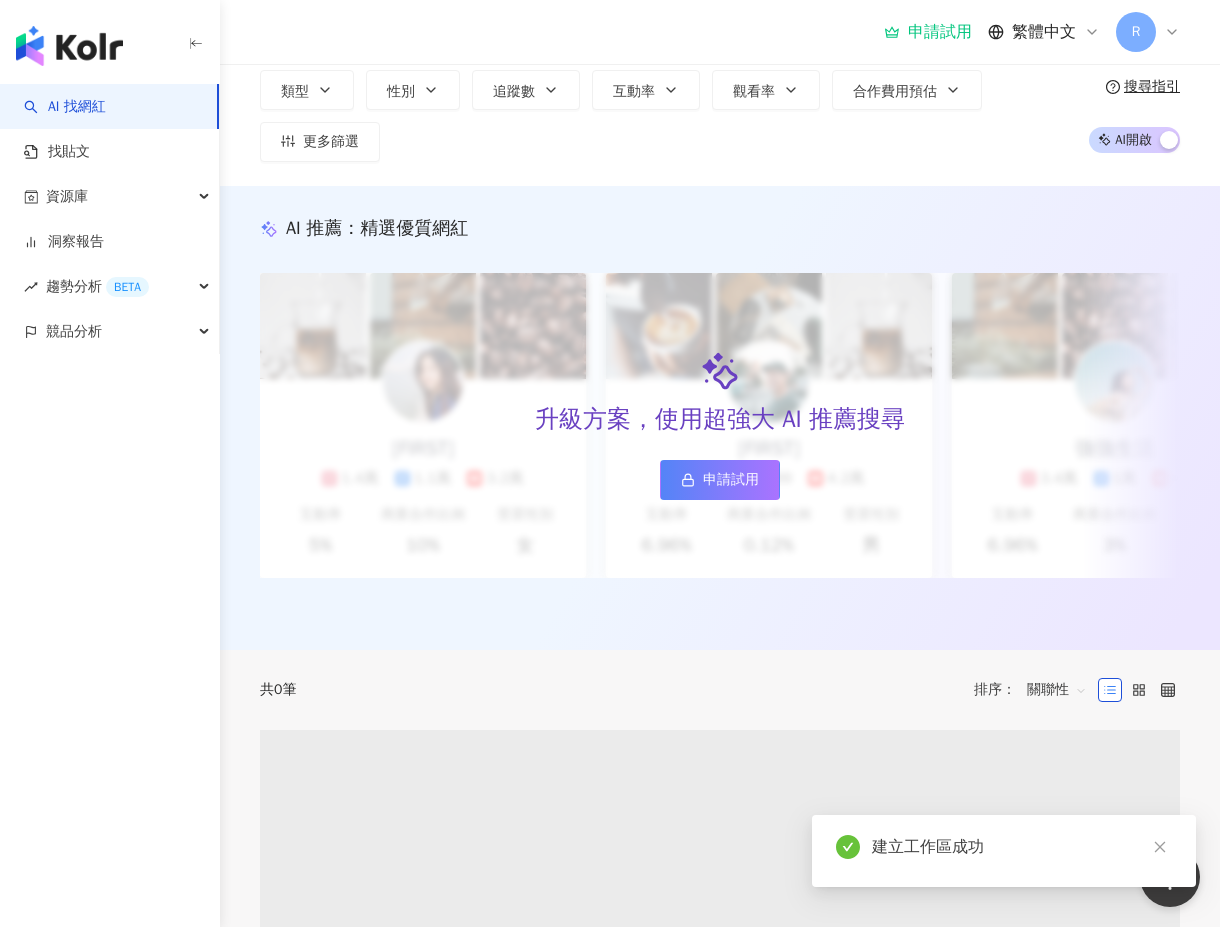 scroll, scrollTop: 0, scrollLeft: 0, axis: both 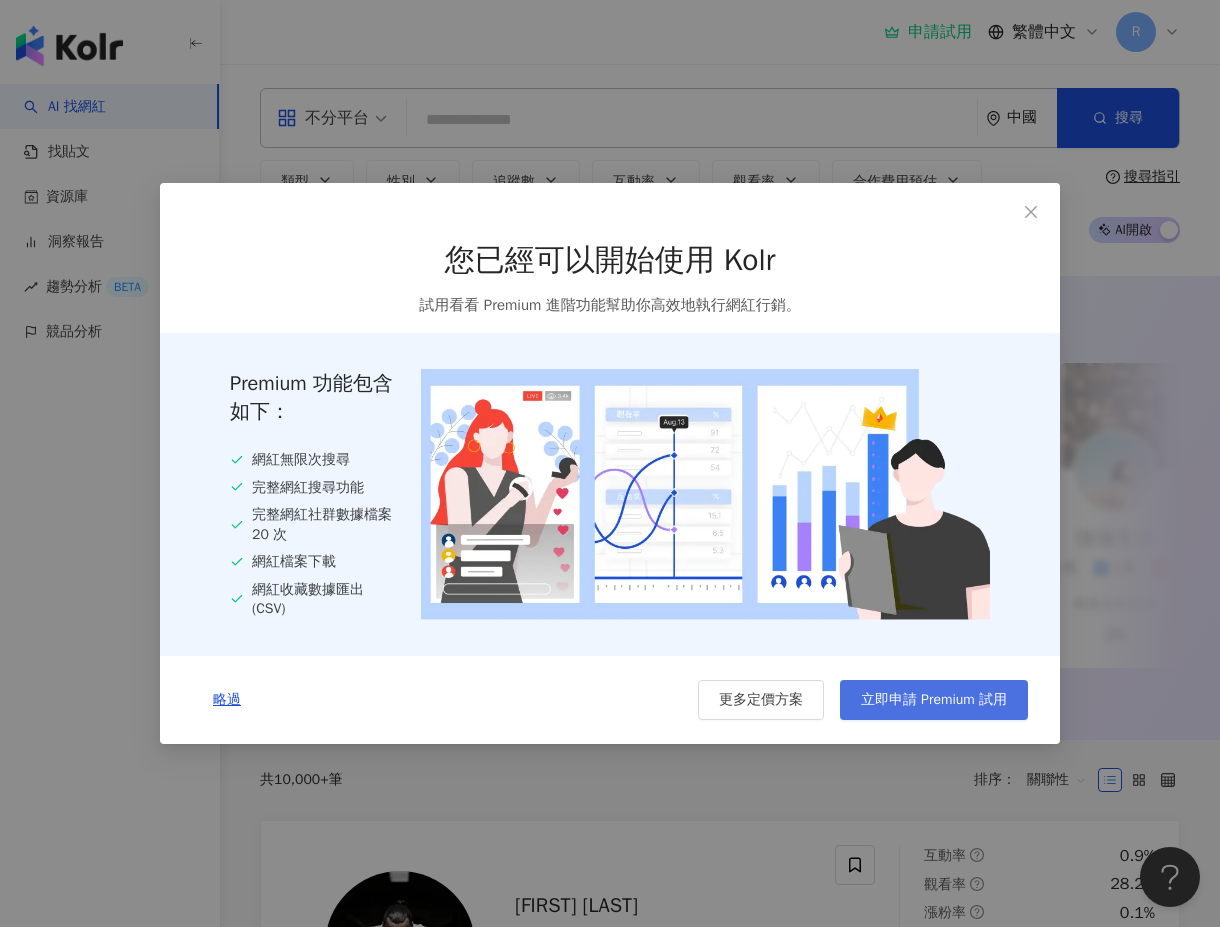 click on "立即申請 Premium 試用" at bounding box center (934, 700) 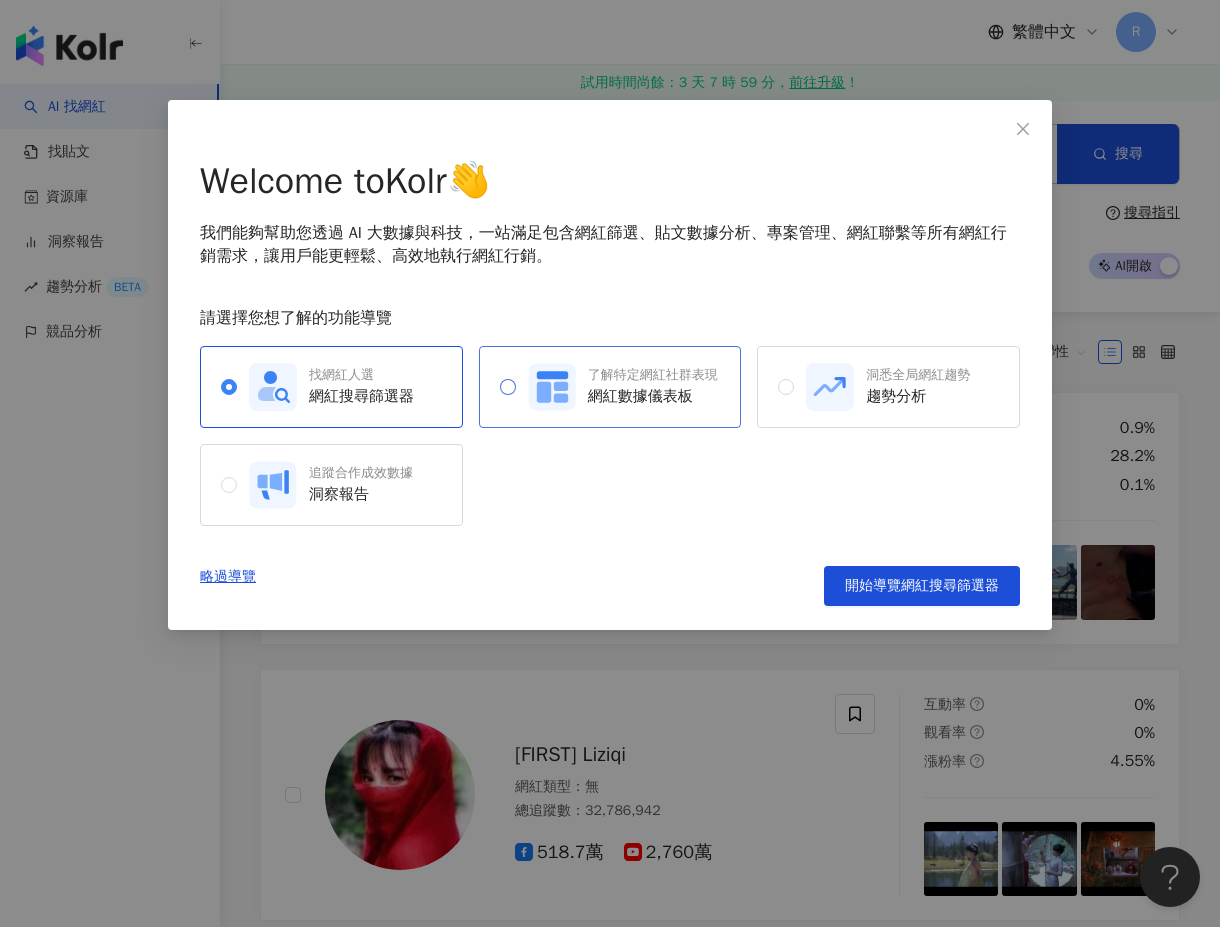 click 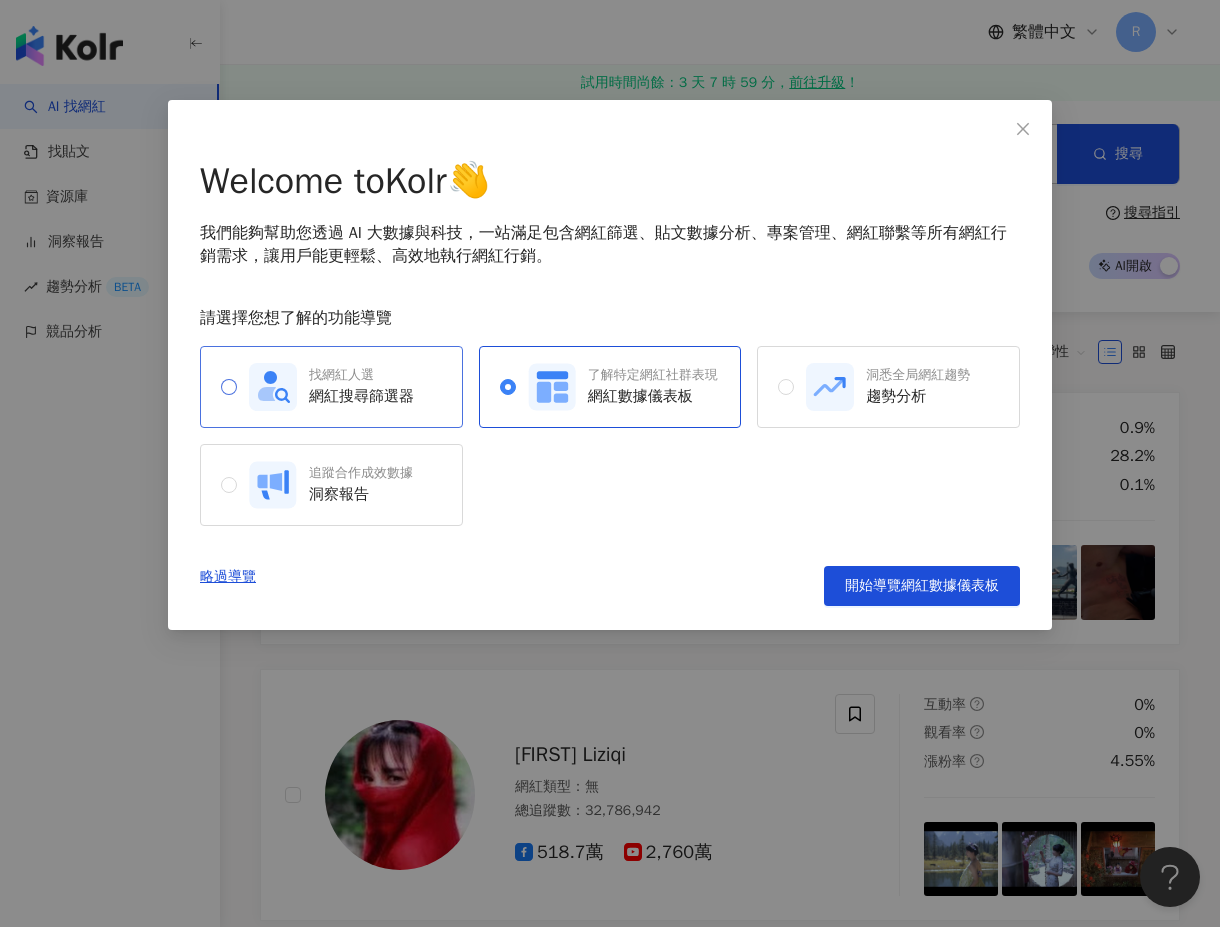 click on "網紅搜尋篩選器" at bounding box center (361, 396) 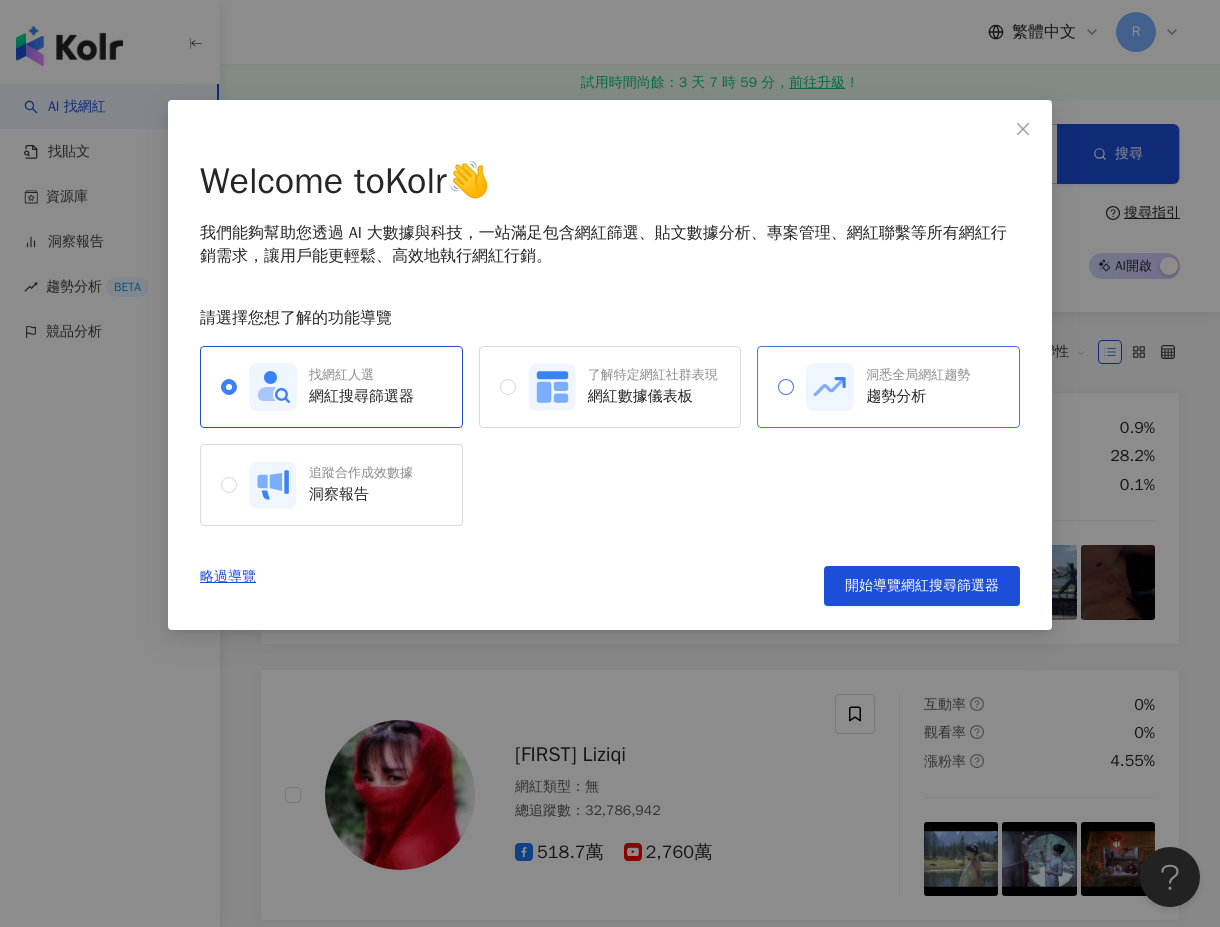 click on "洞悉全局網紅趨勢" at bounding box center [918, 375] 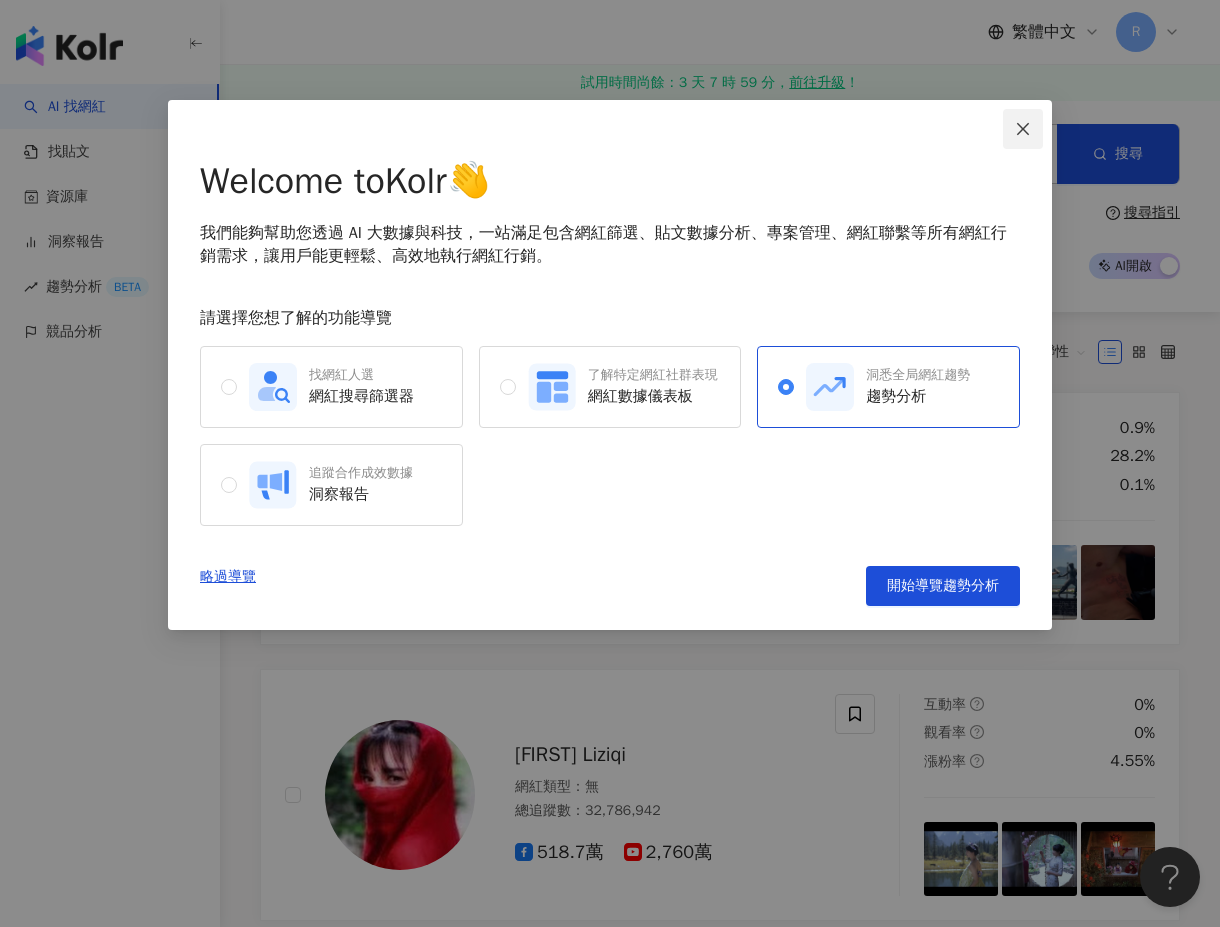 click 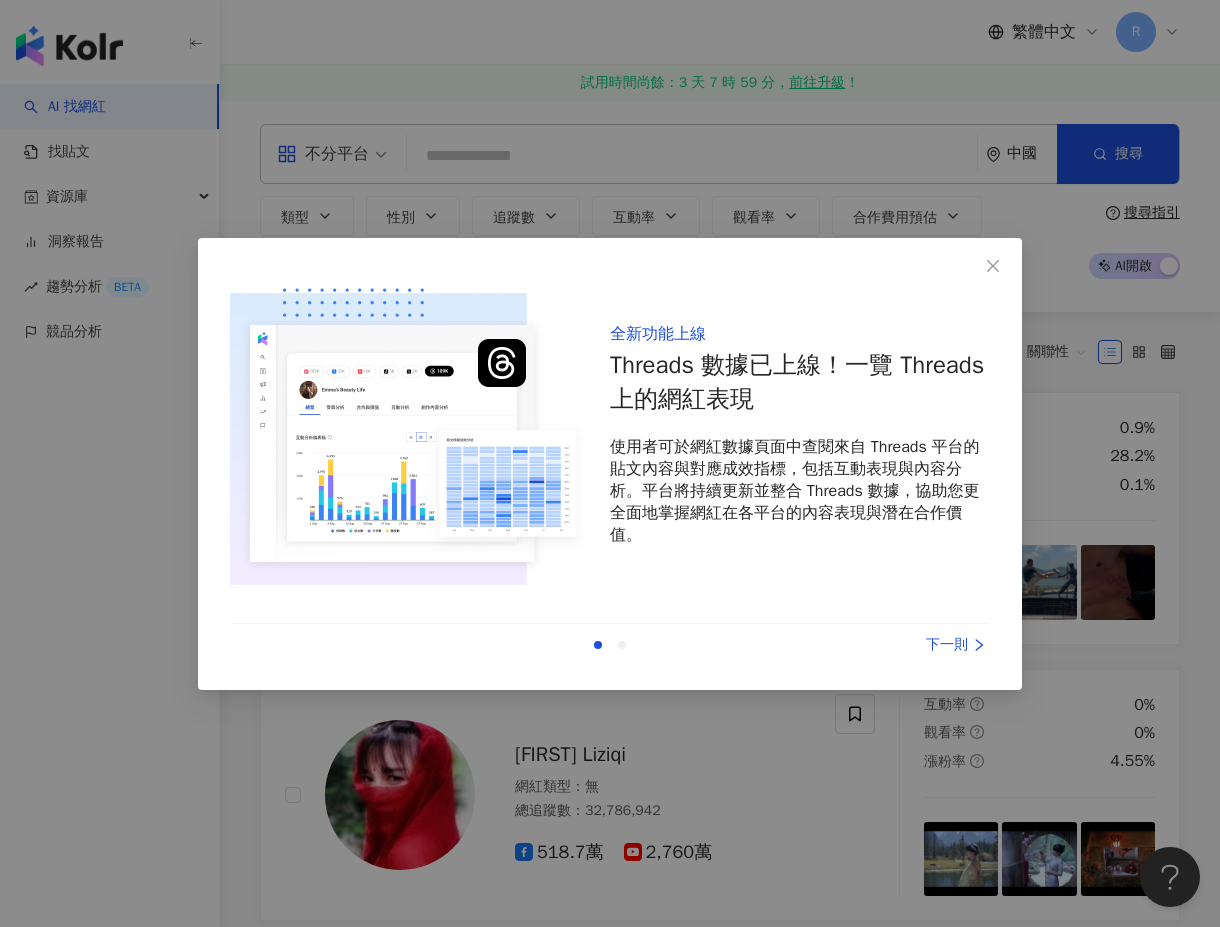click on "下一則" at bounding box center [915, 645] 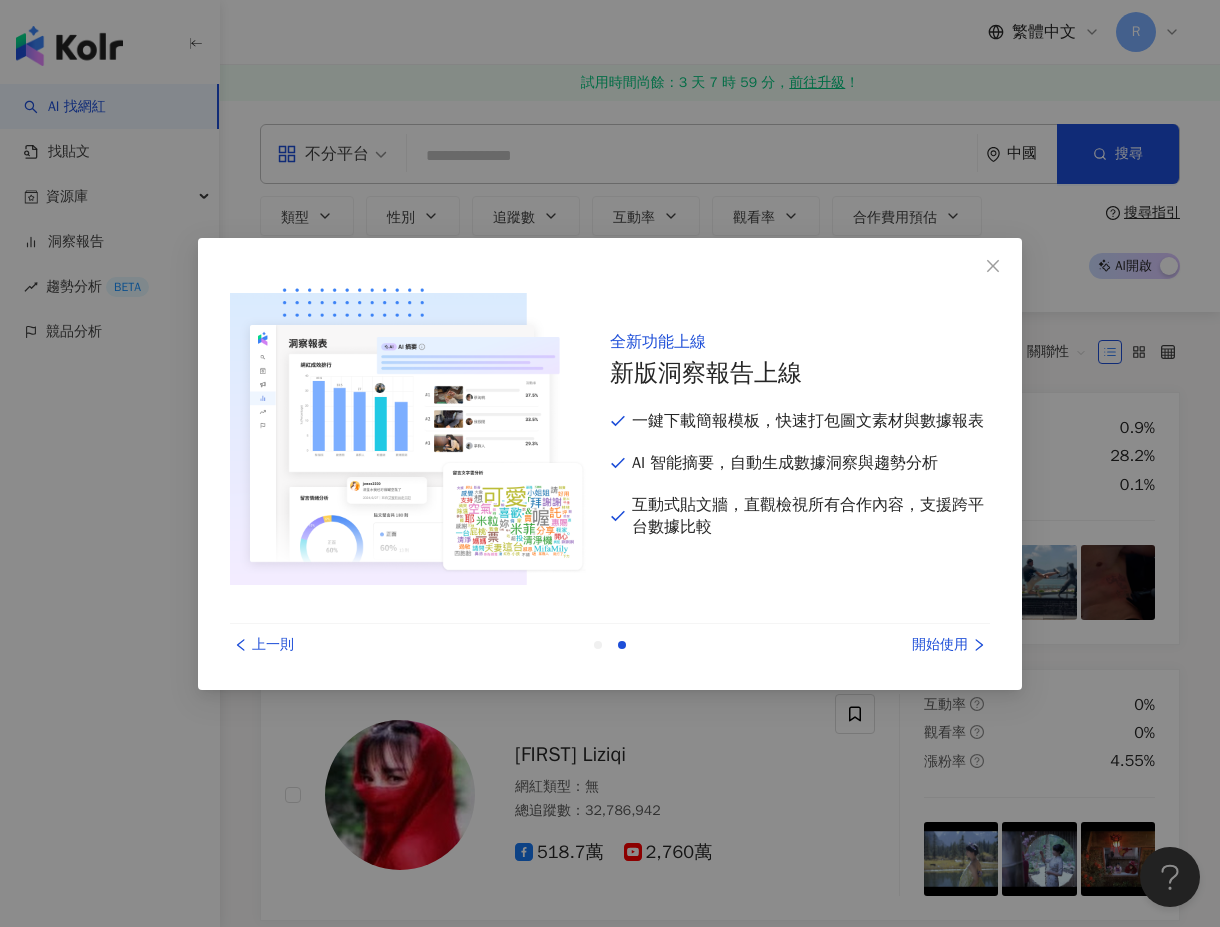 click on "開始使用" at bounding box center (915, 645) 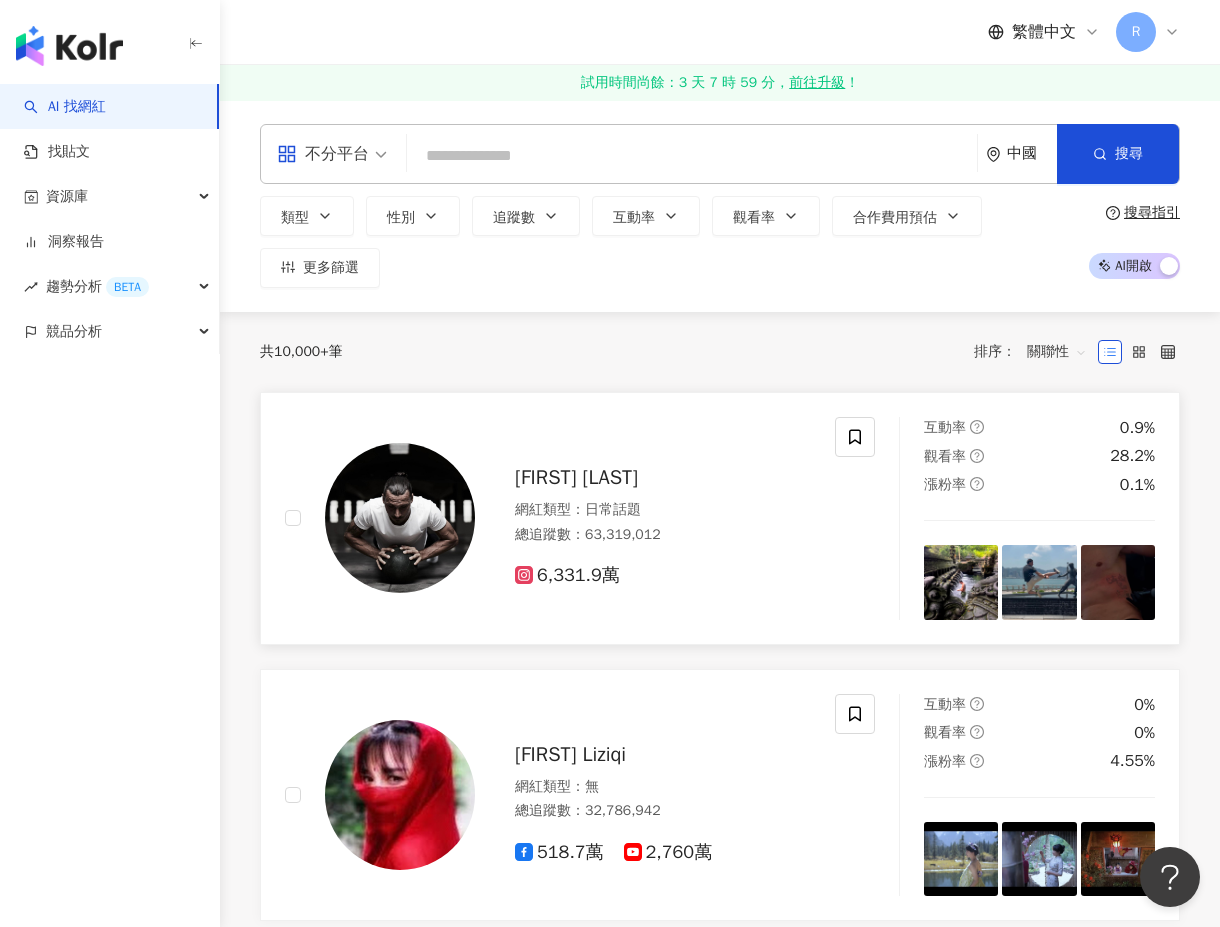 scroll, scrollTop: 0, scrollLeft: 0, axis: both 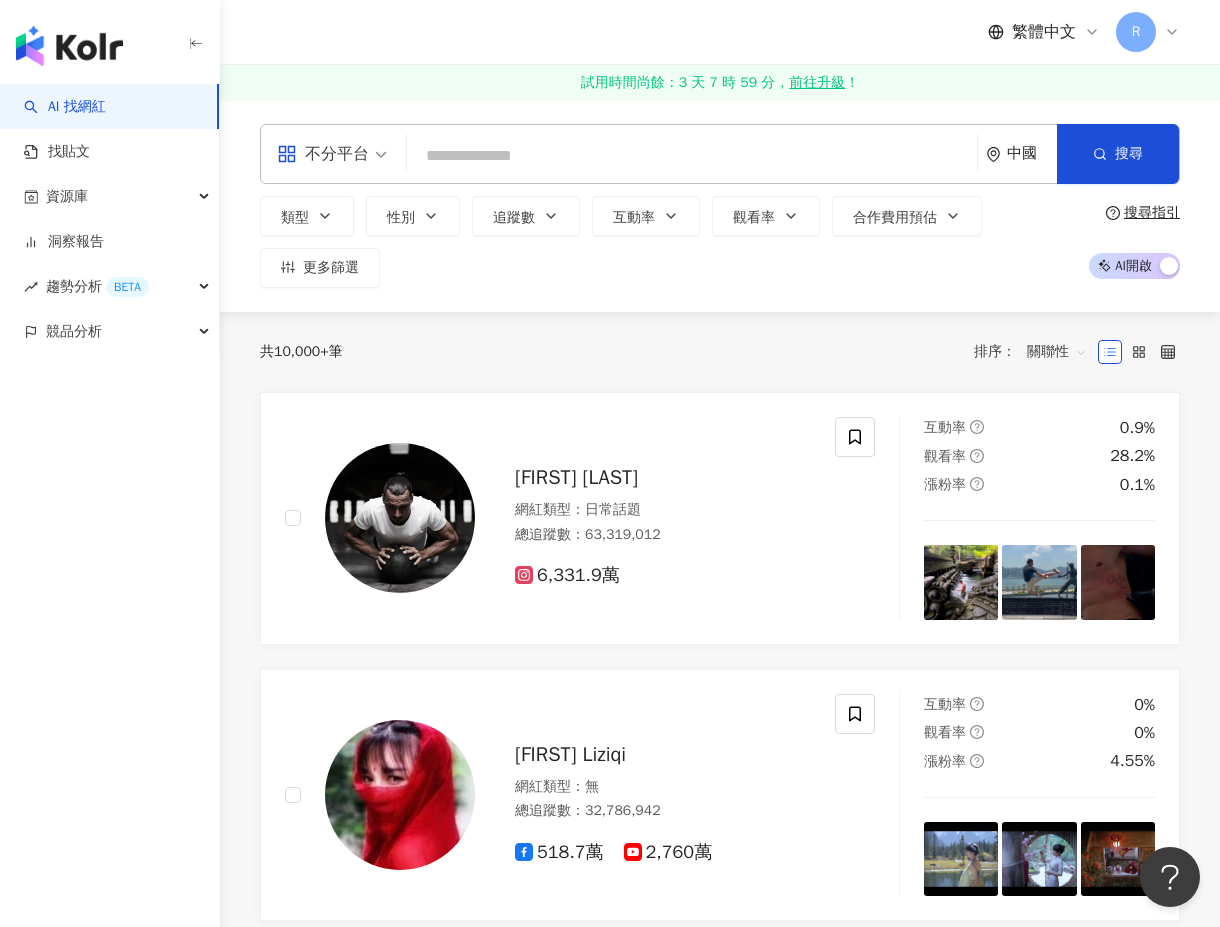 click on "不分平台" at bounding box center (332, 154) 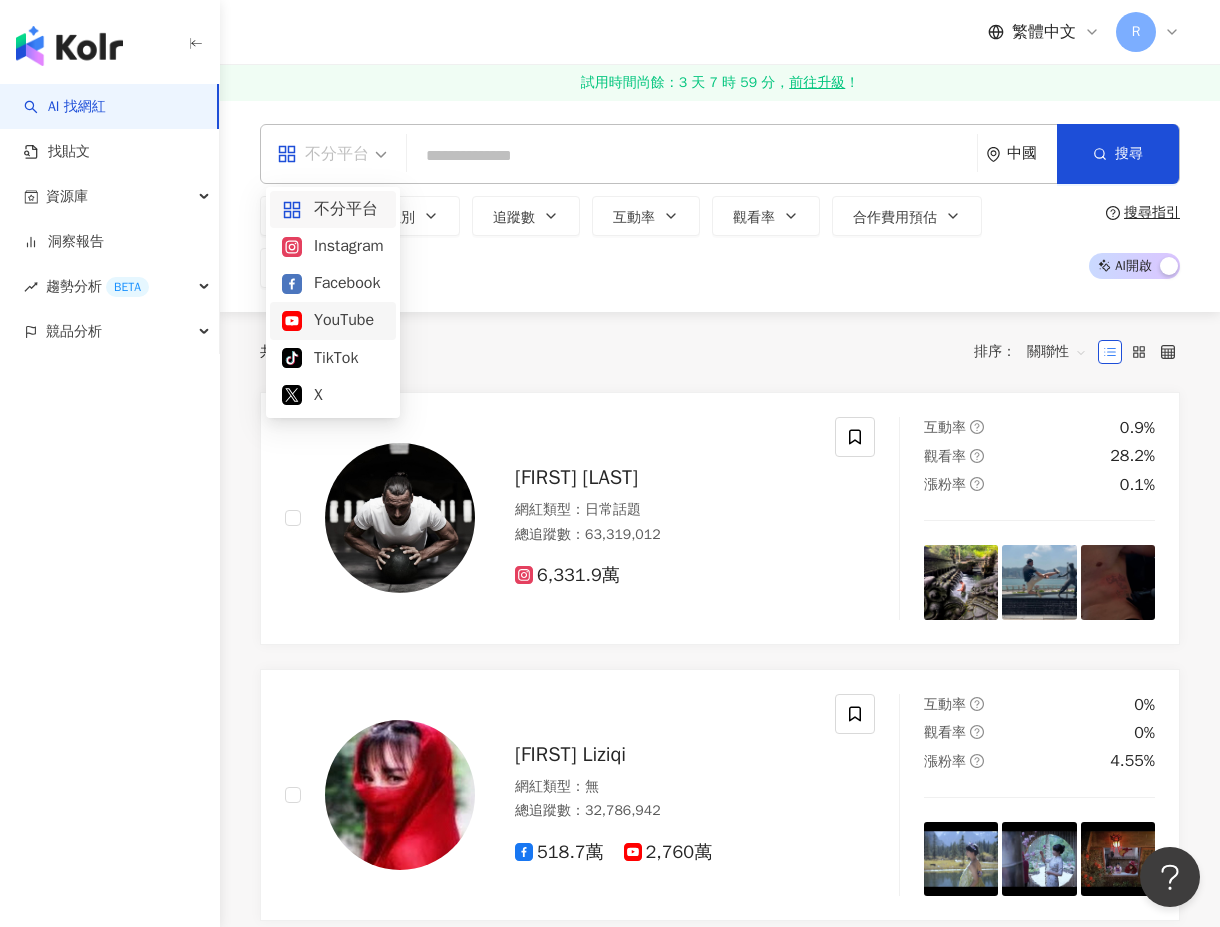 click on "YouTube" at bounding box center [333, 320] 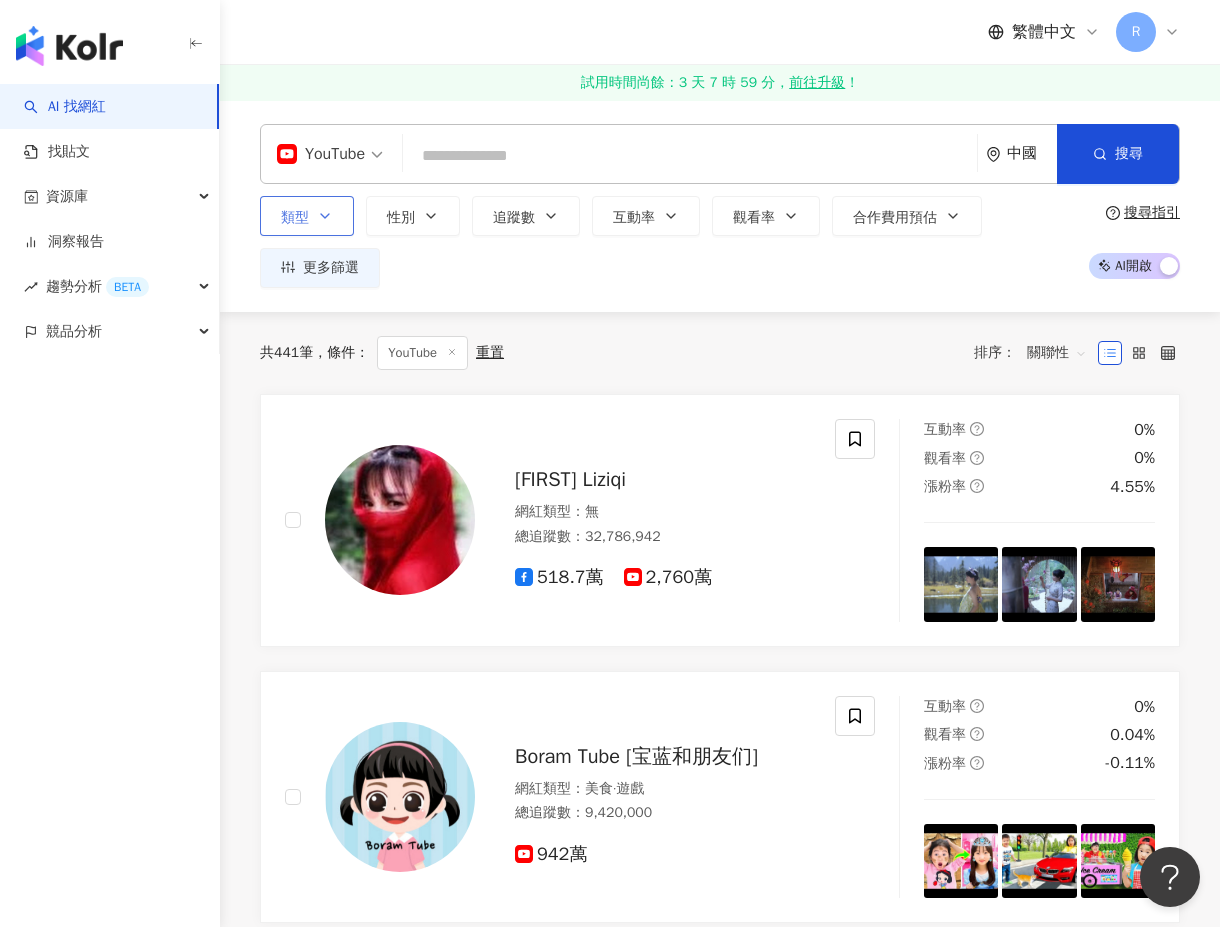 click 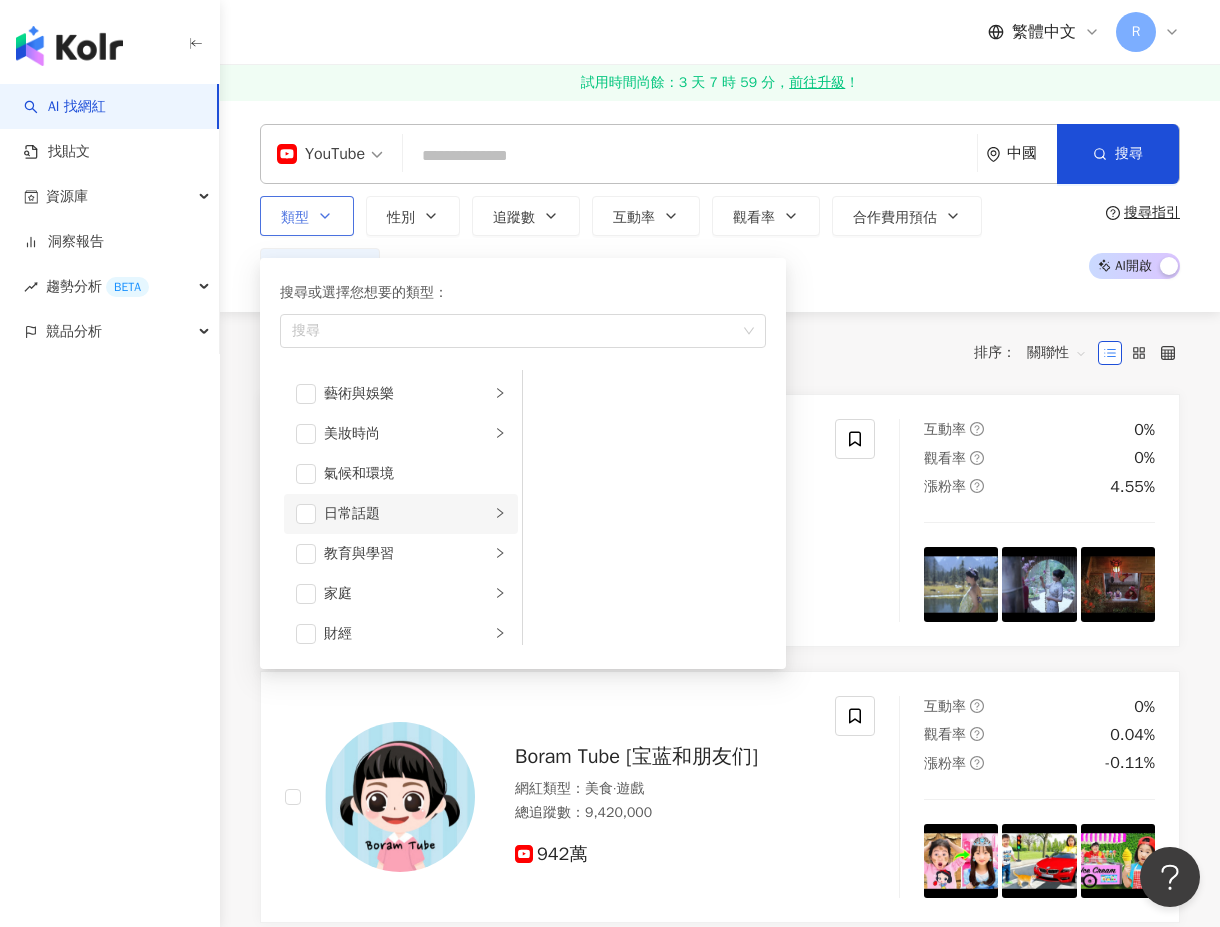 click on "日常話題" at bounding box center (407, 514) 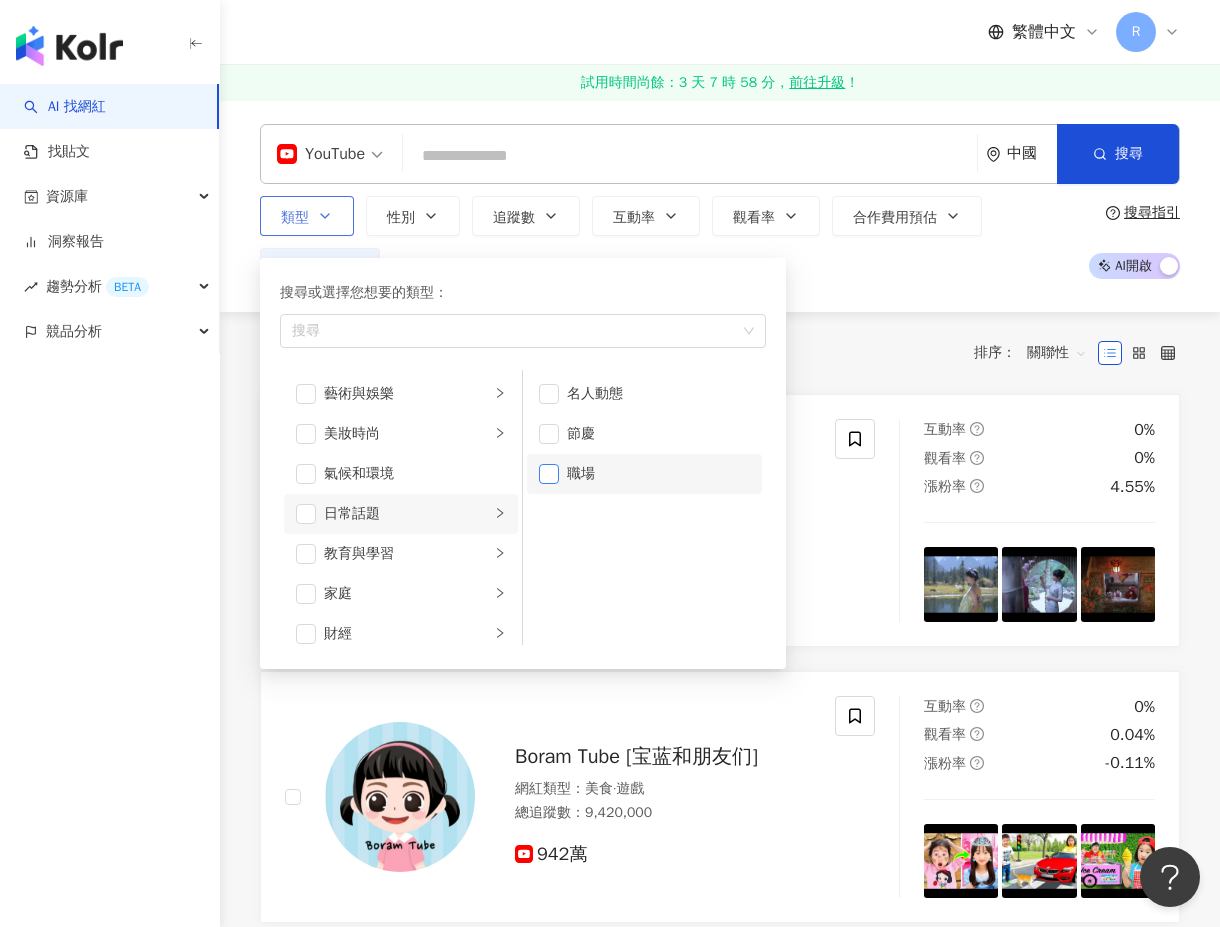 click at bounding box center [549, 474] 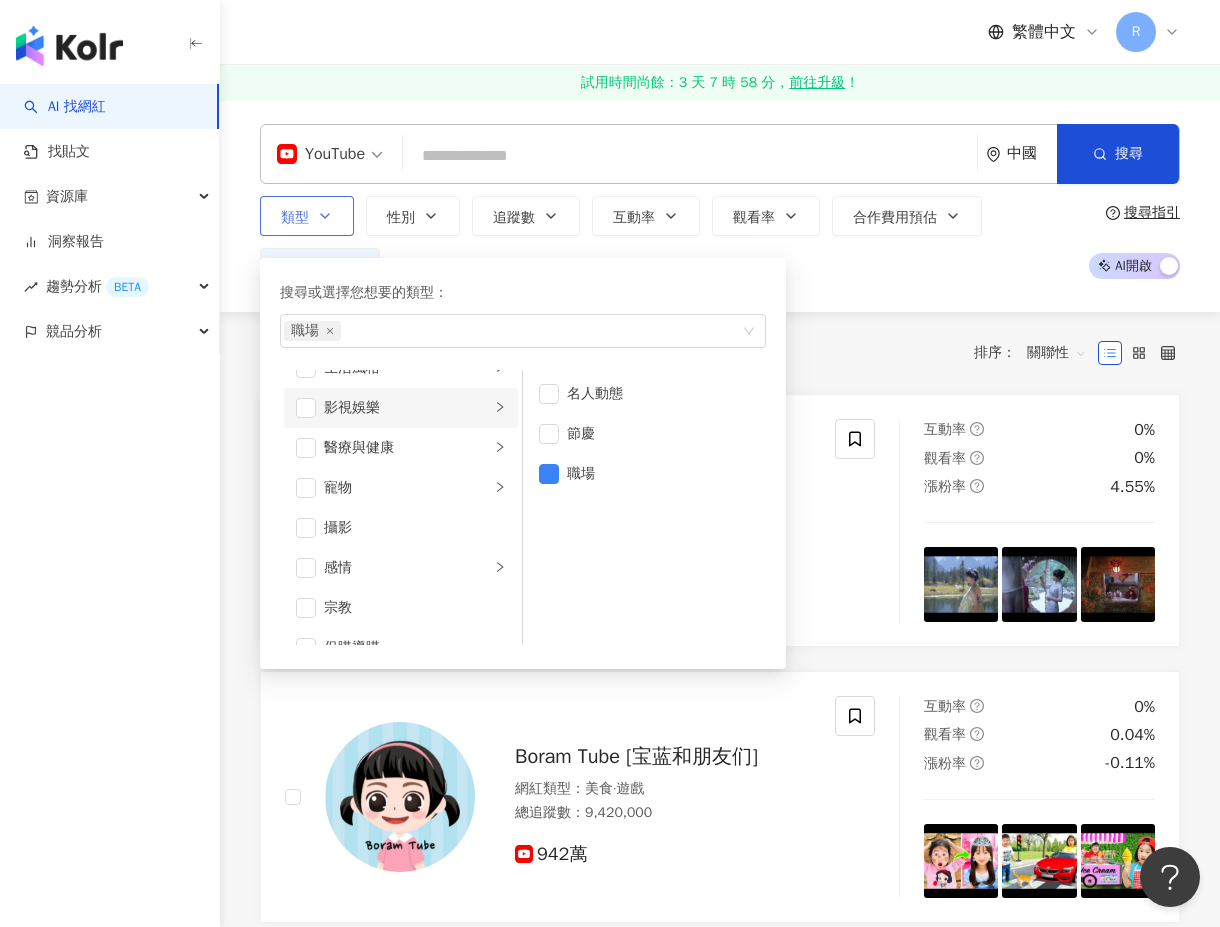 scroll, scrollTop: 471, scrollLeft: 0, axis: vertical 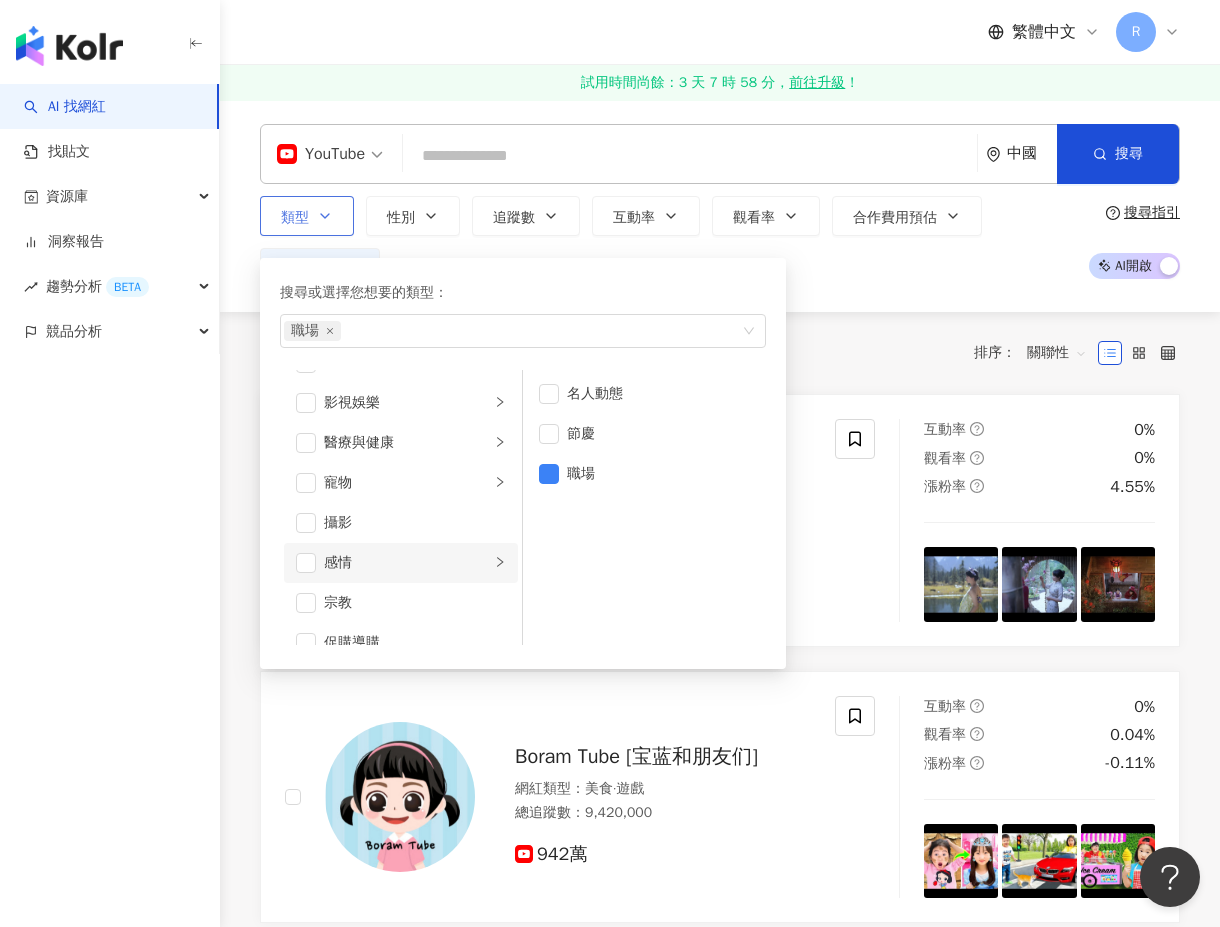 click on "感情" at bounding box center (407, 563) 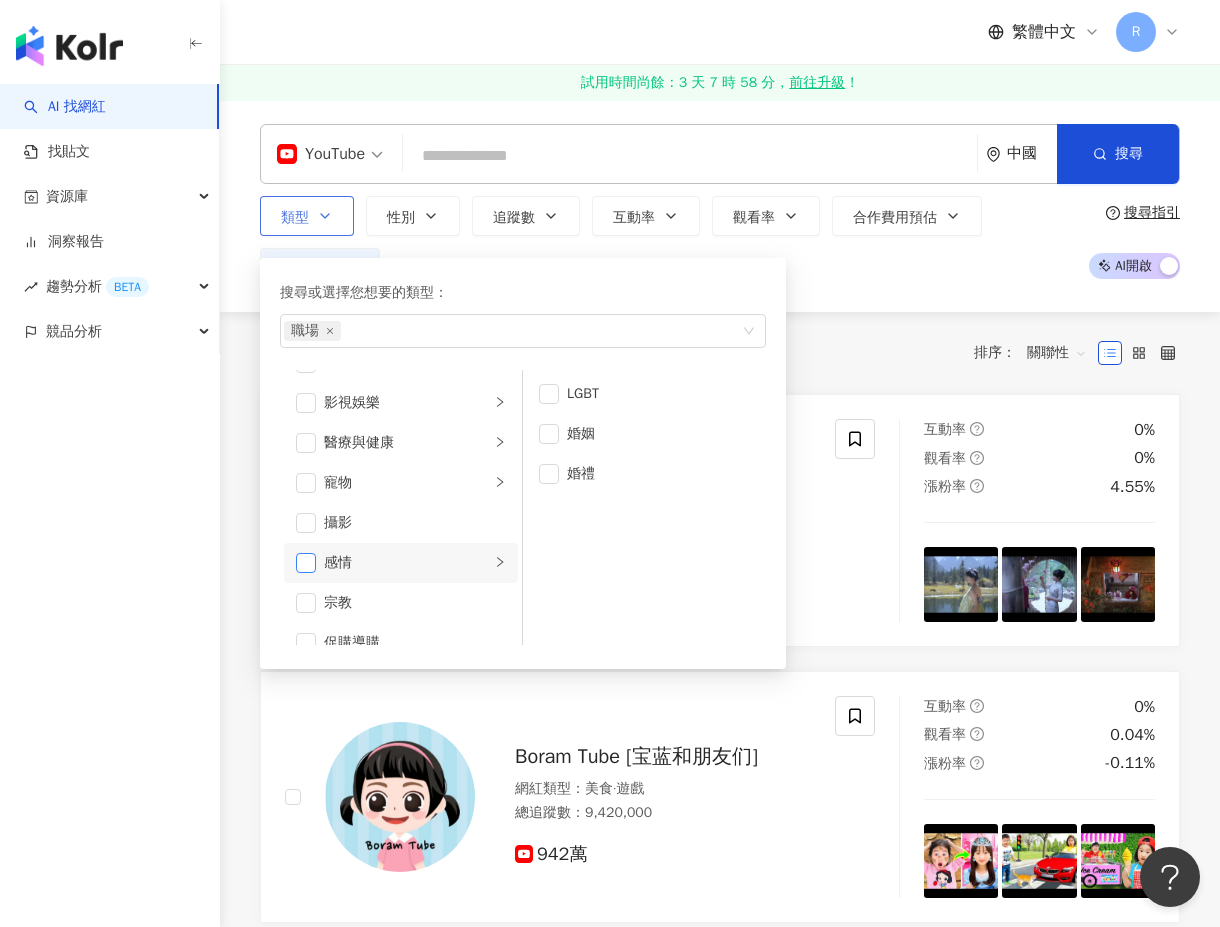 click at bounding box center [306, 563] 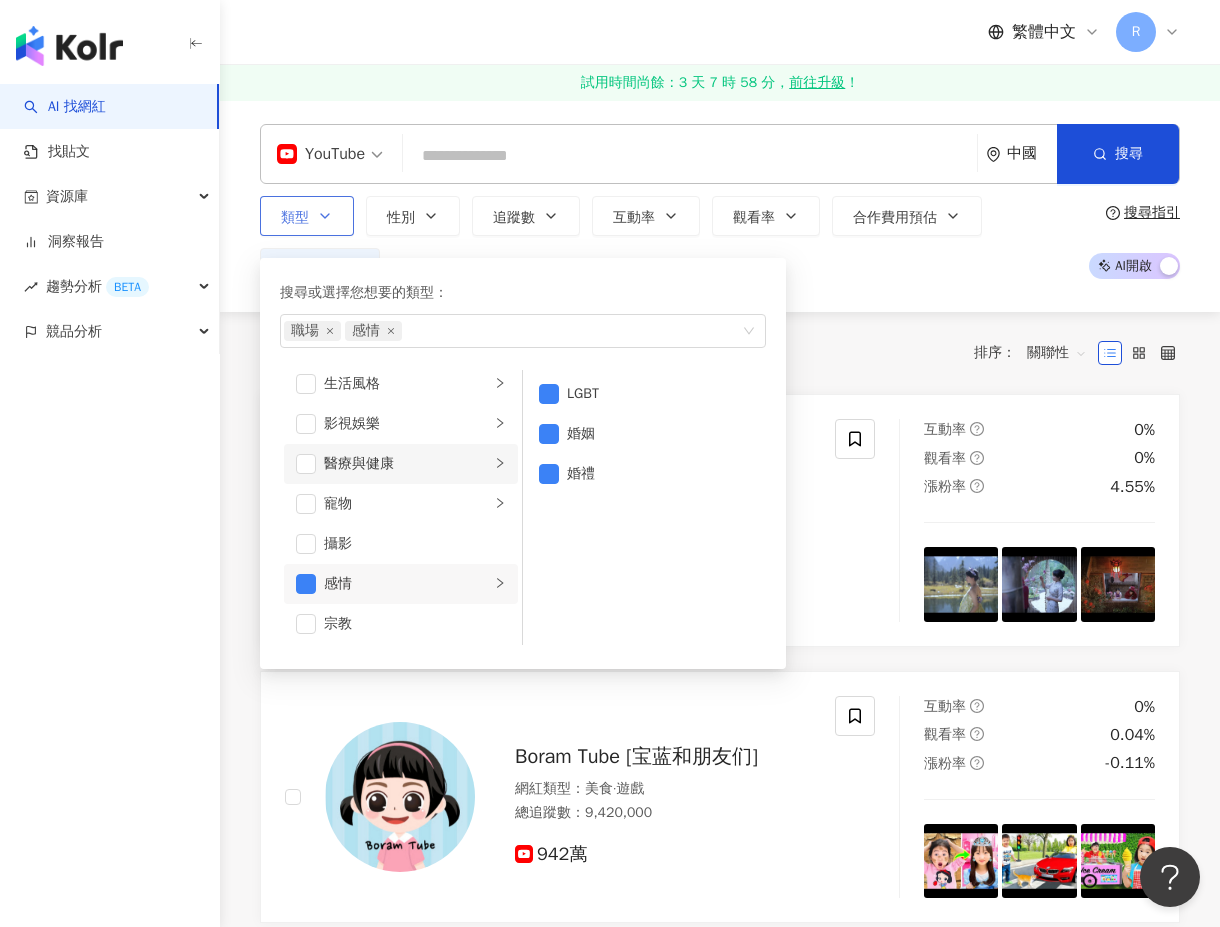 scroll, scrollTop: 399, scrollLeft: 0, axis: vertical 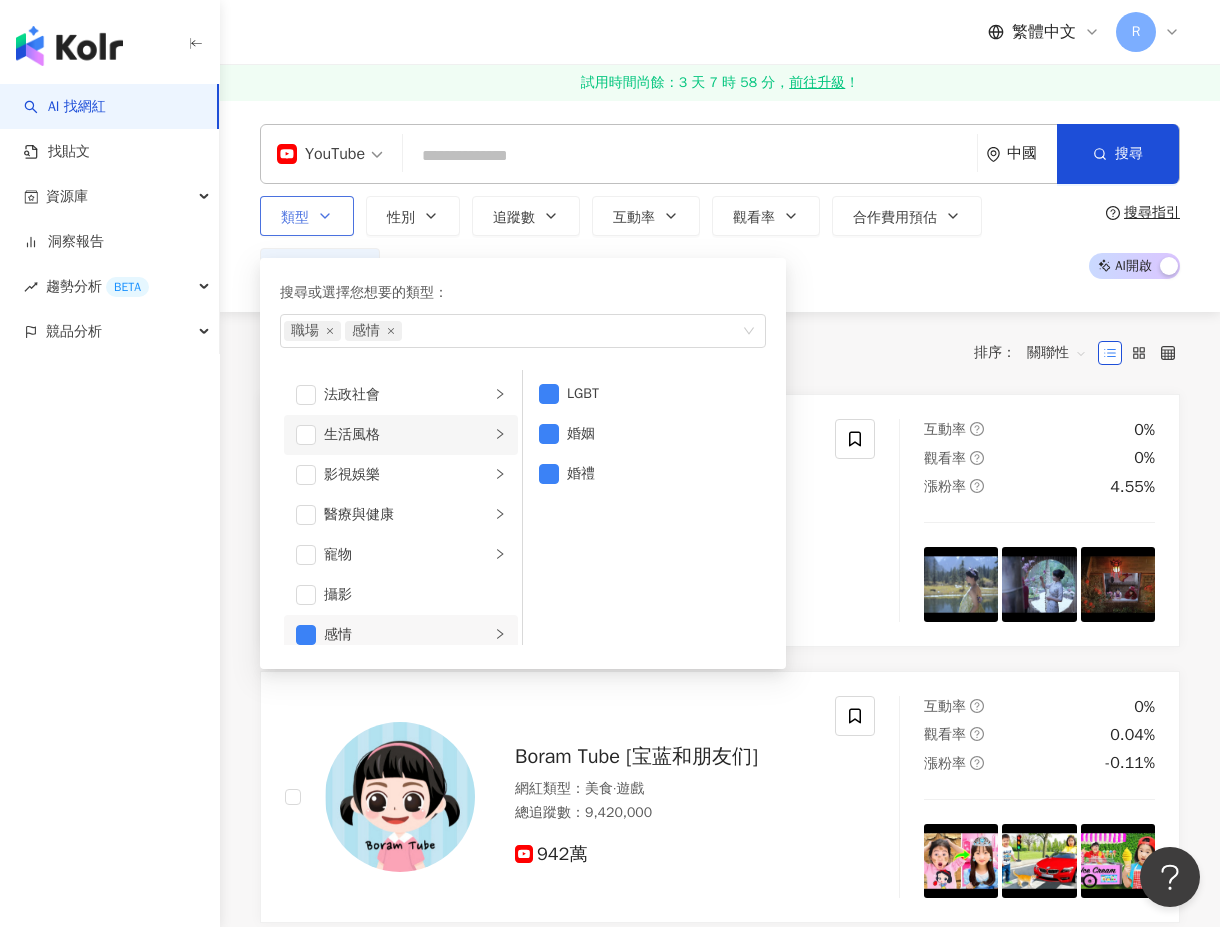 click on "生活風格" at bounding box center [407, 435] 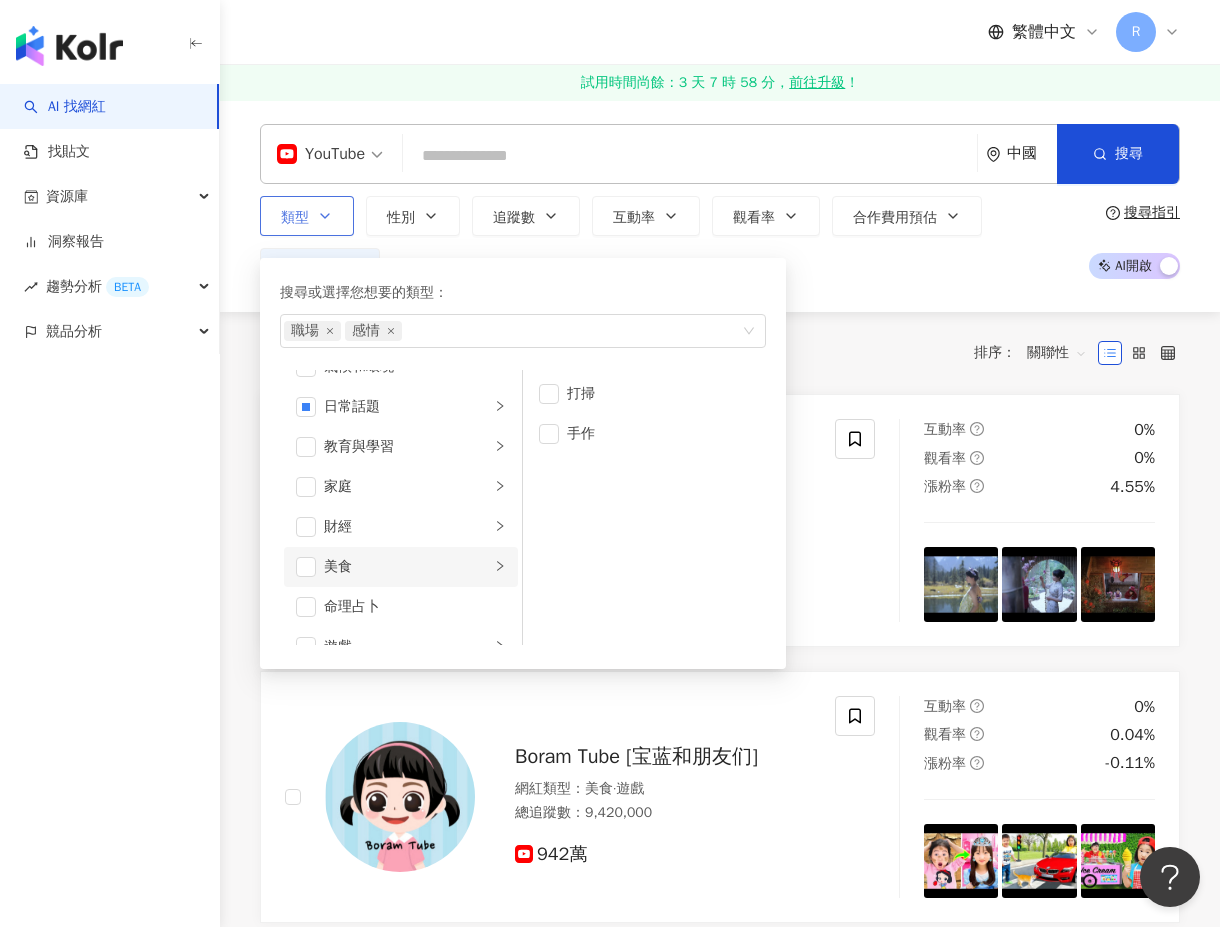 scroll, scrollTop: 106, scrollLeft: 0, axis: vertical 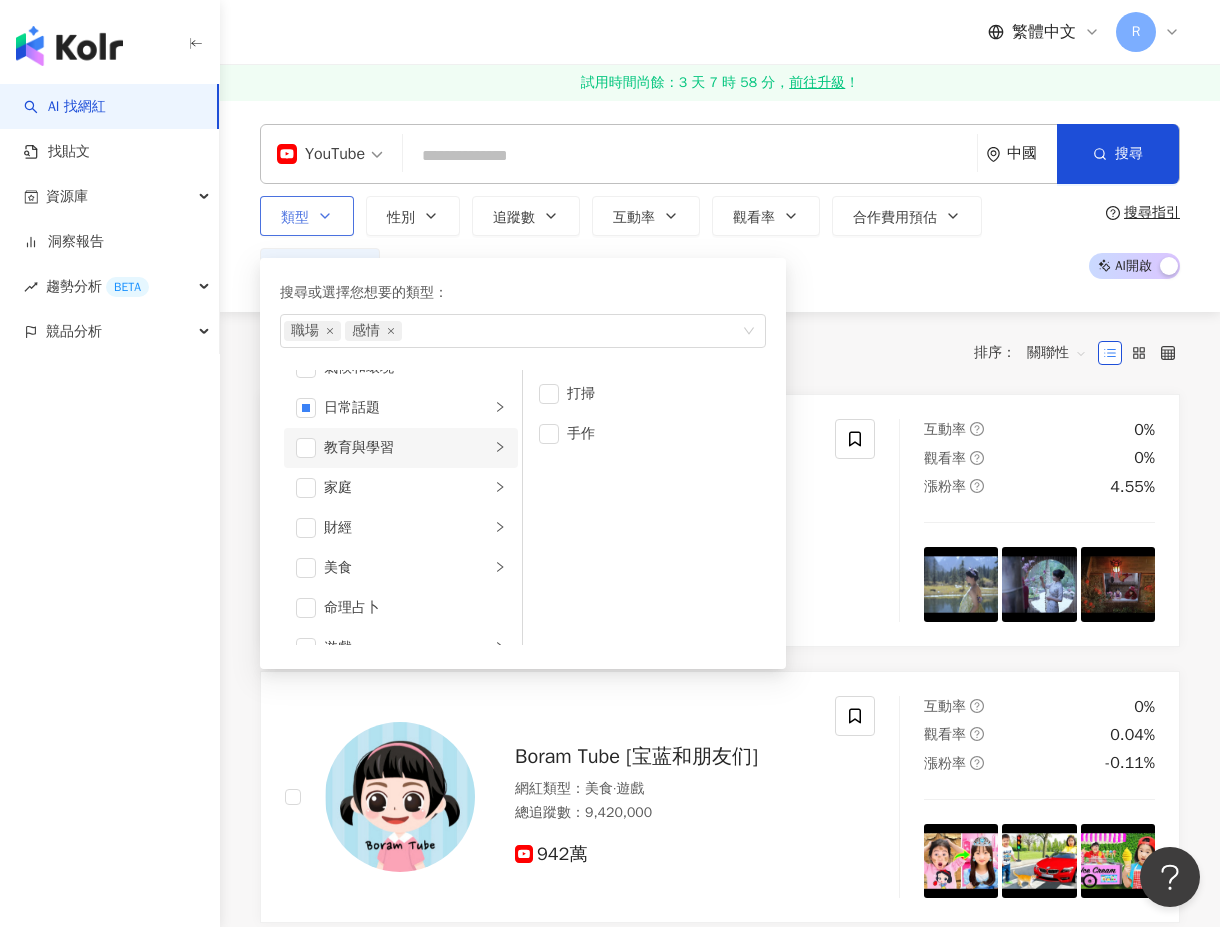 click on "教育與學習" at bounding box center [407, 448] 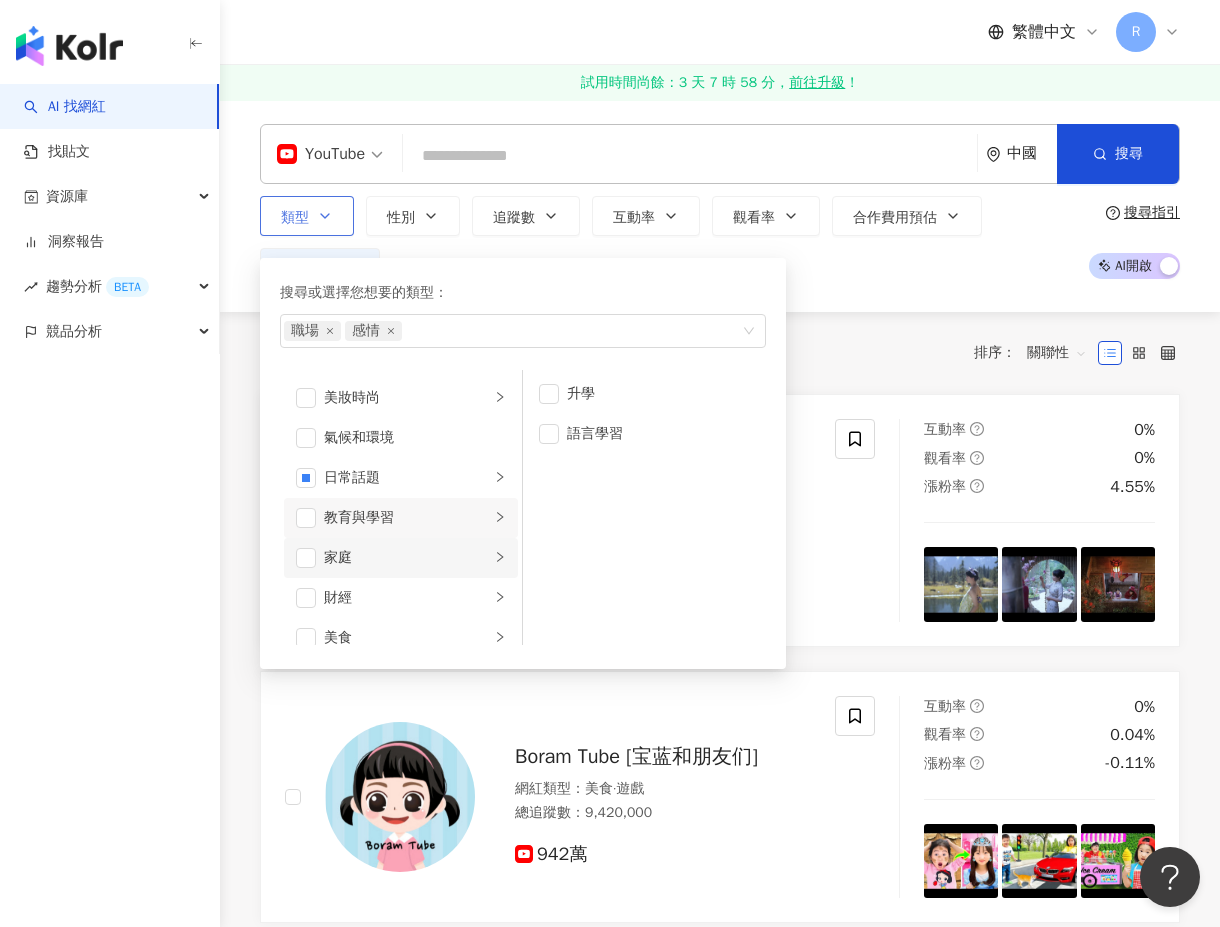 scroll, scrollTop: 28, scrollLeft: 0, axis: vertical 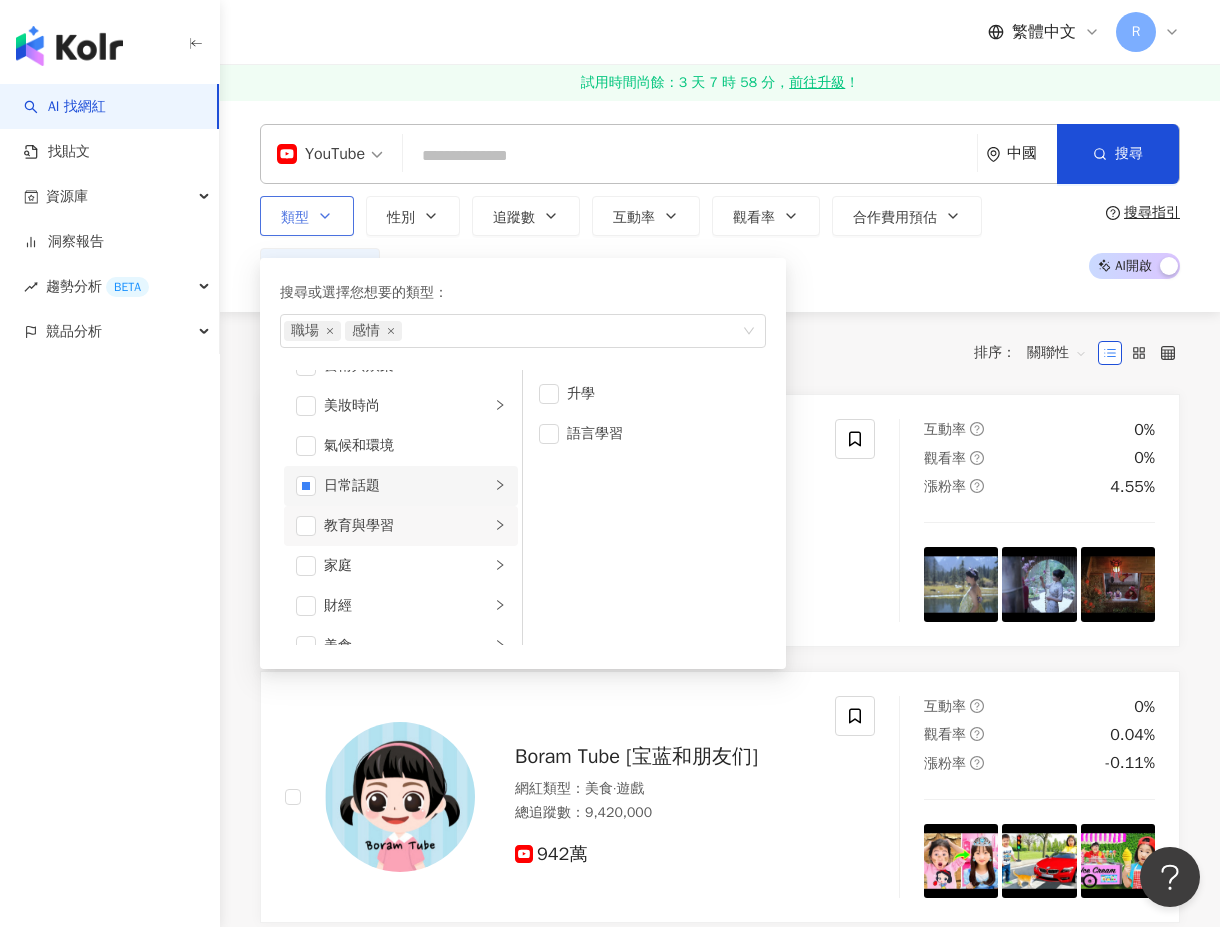 click on "日常話題" at bounding box center [407, 486] 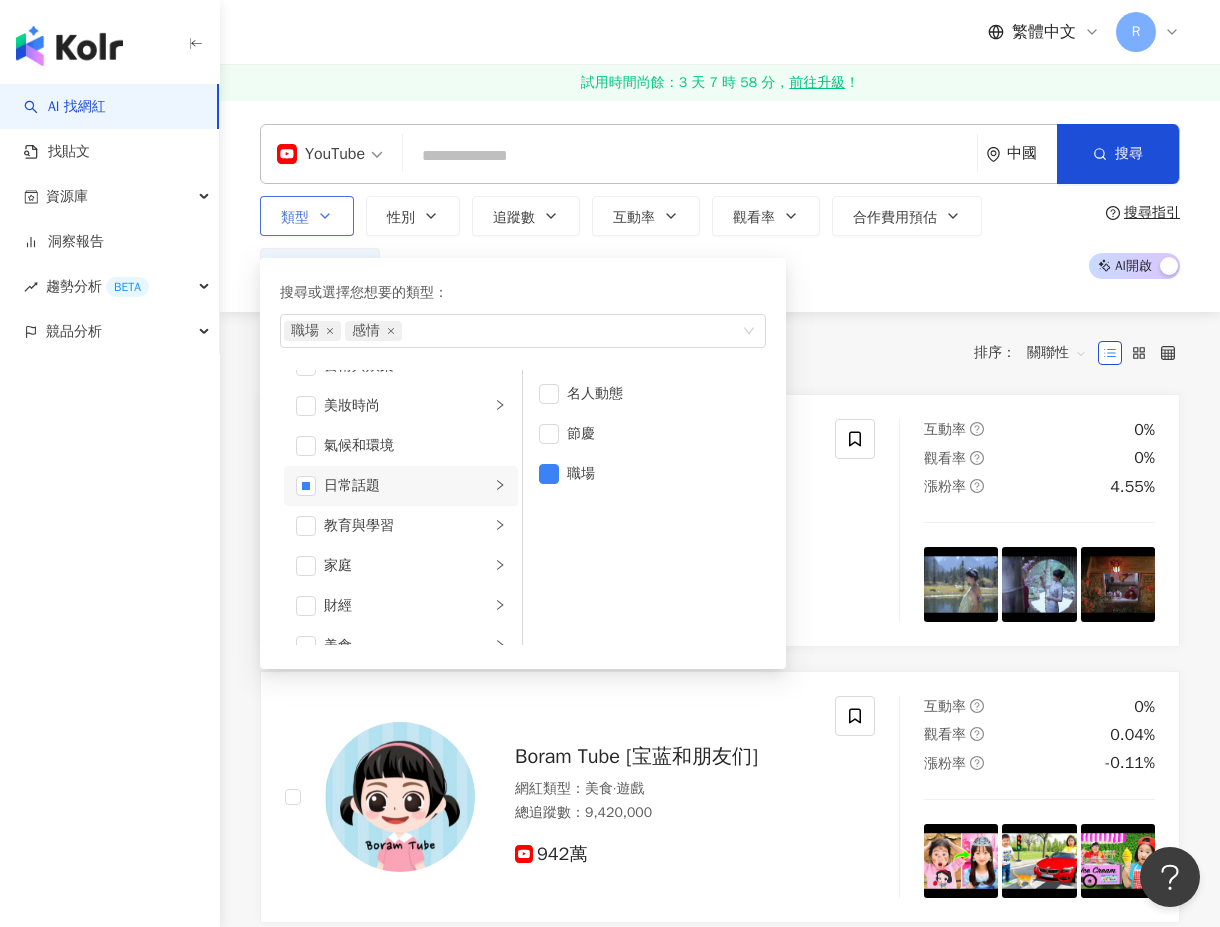 scroll, scrollTop: 6, scrollLeft: 0, axis: vertical 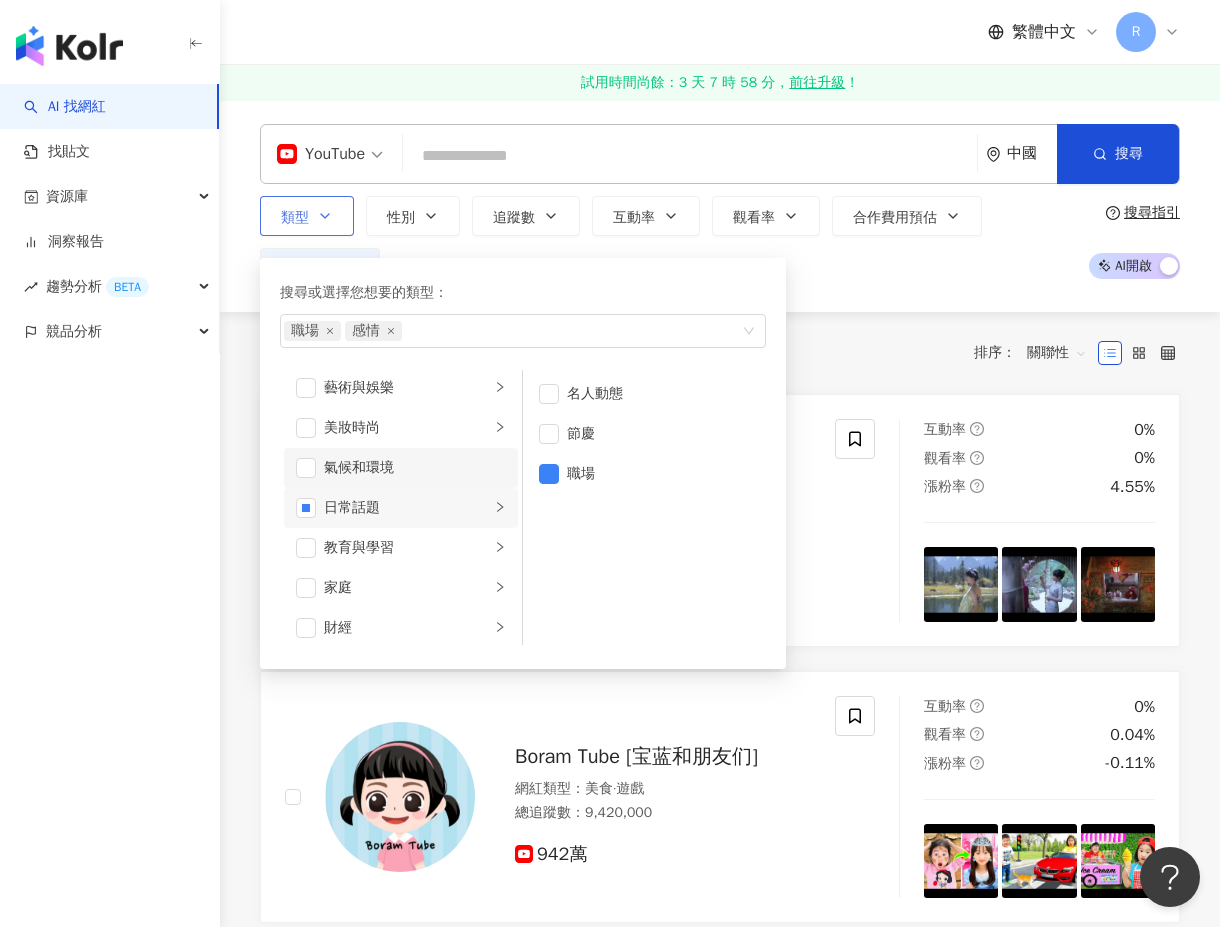 click on "氣候和環境" at bounding box center (415, 468) 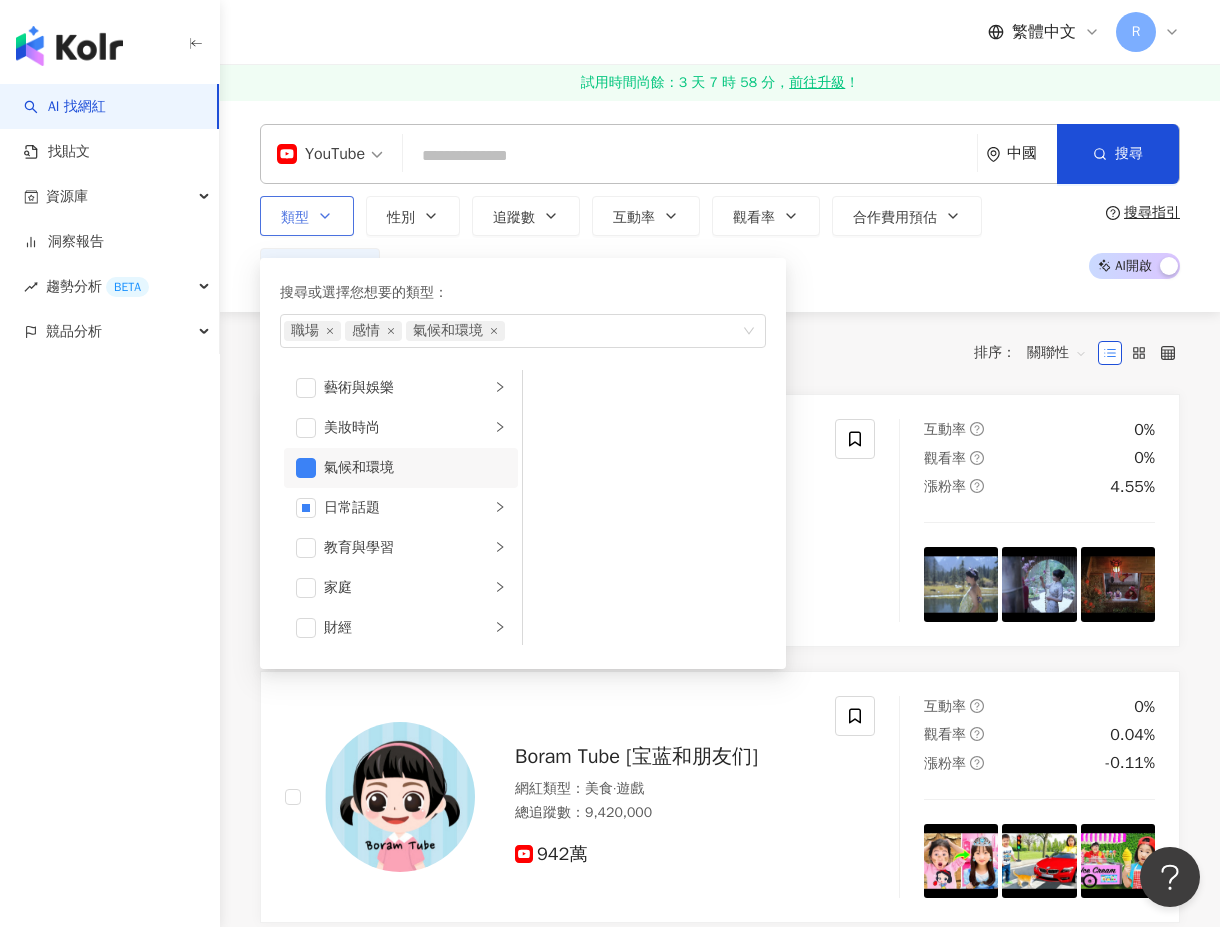 scroll, scrollTop: 0, scrollLeft: 0, axis: both 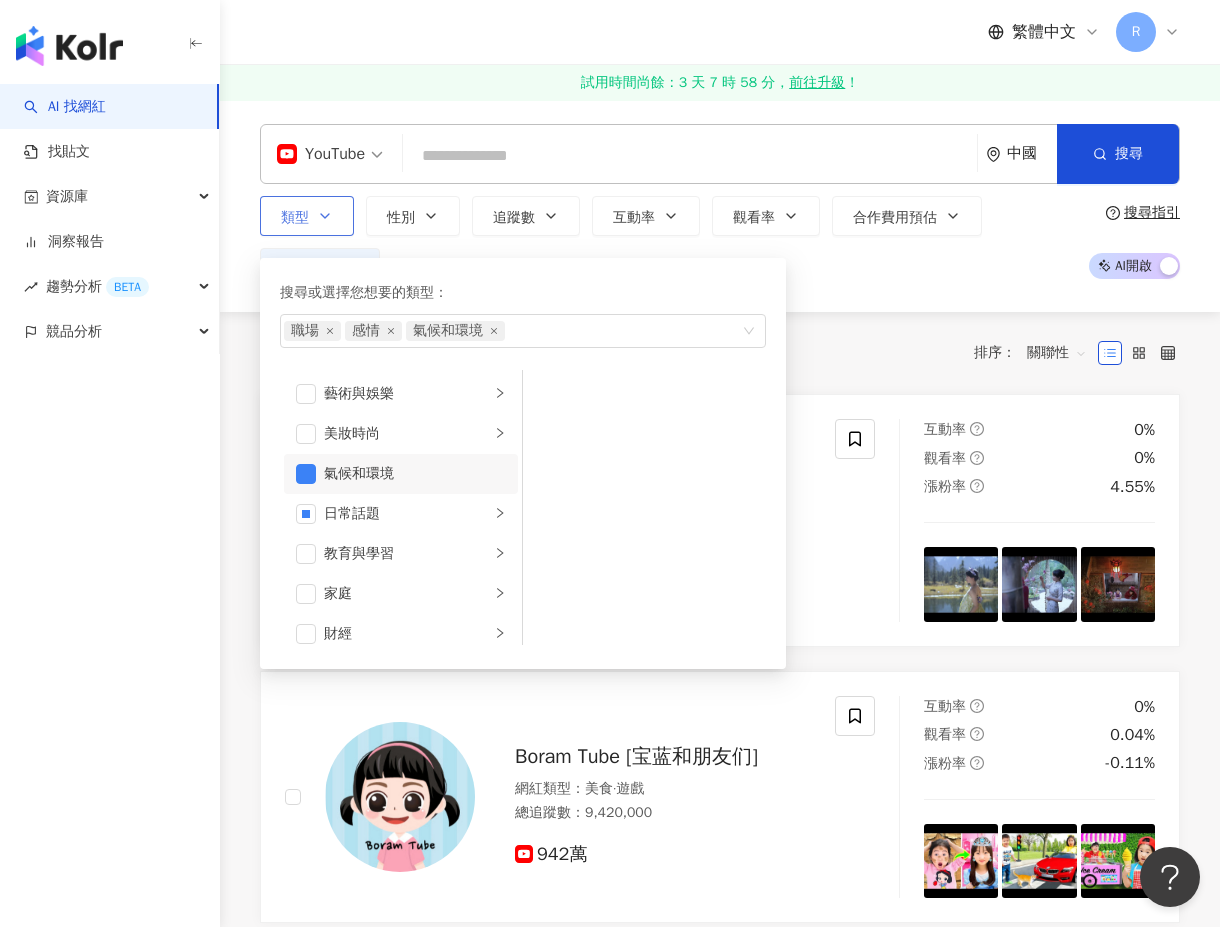 click on "氣候和環境" at bounding box center [415, 474] 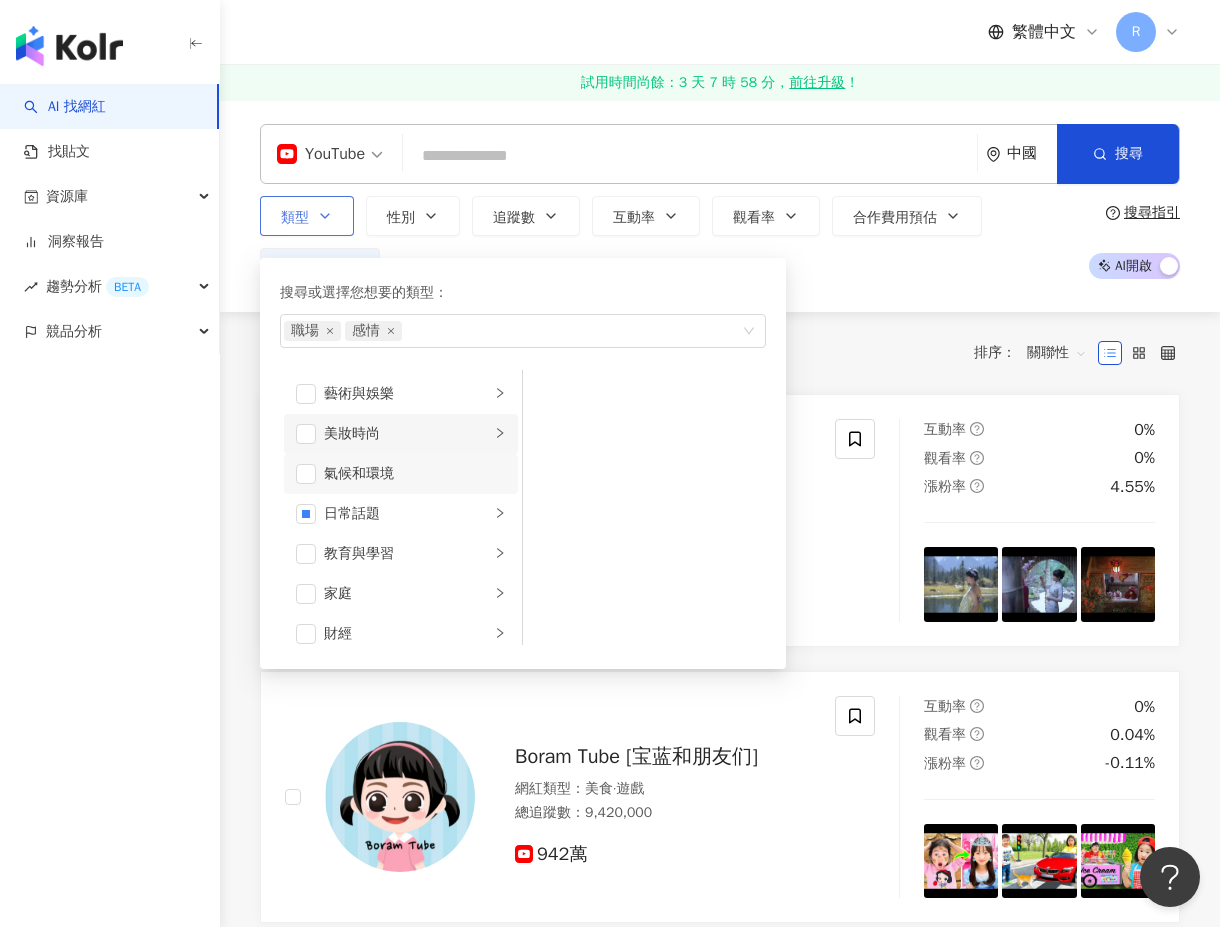 scroll, scrollTop: 0, scrollLeft: 0, axis: both 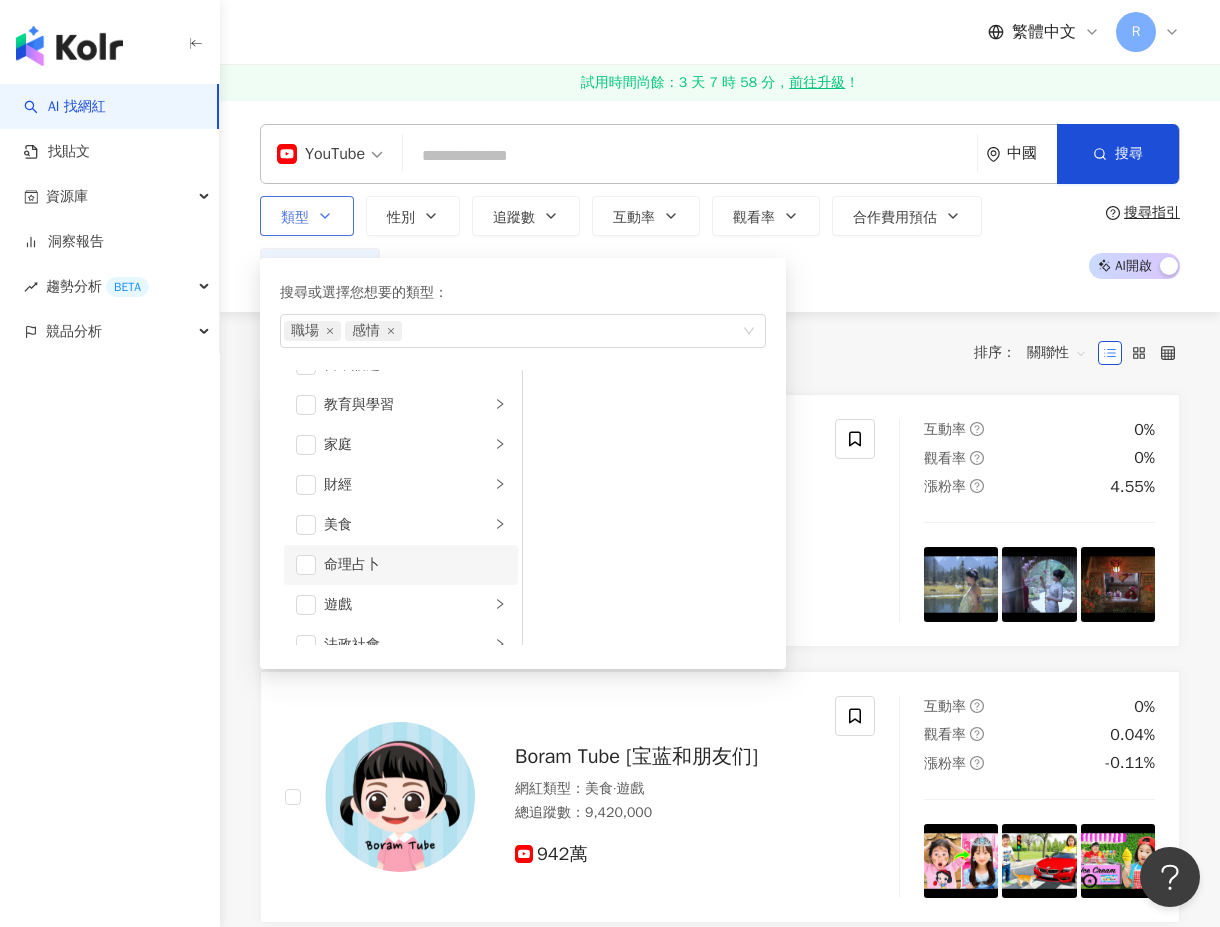 click on "命理占卜" at bounding box center (415, 565) 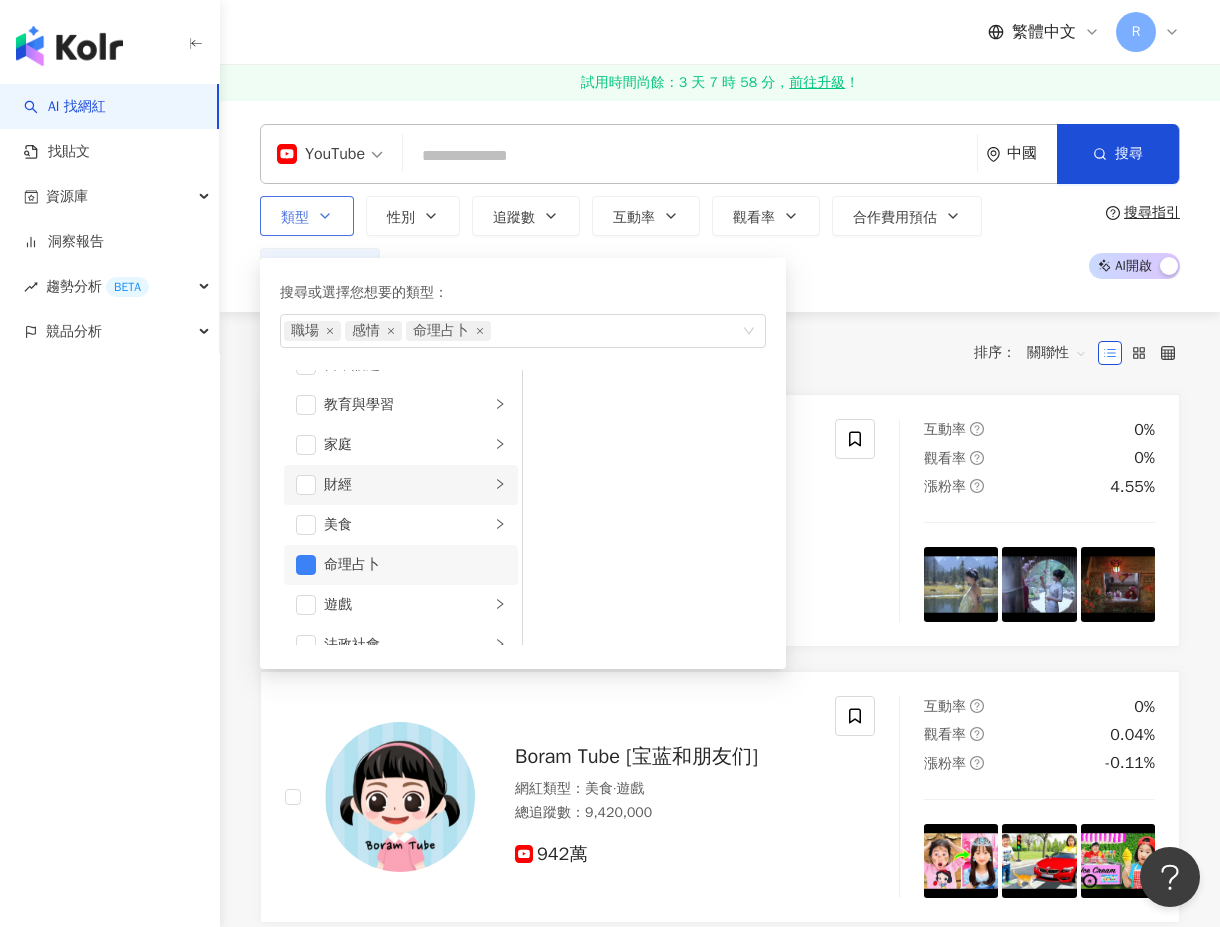 click on "財經" at bounding box center (407, 485) 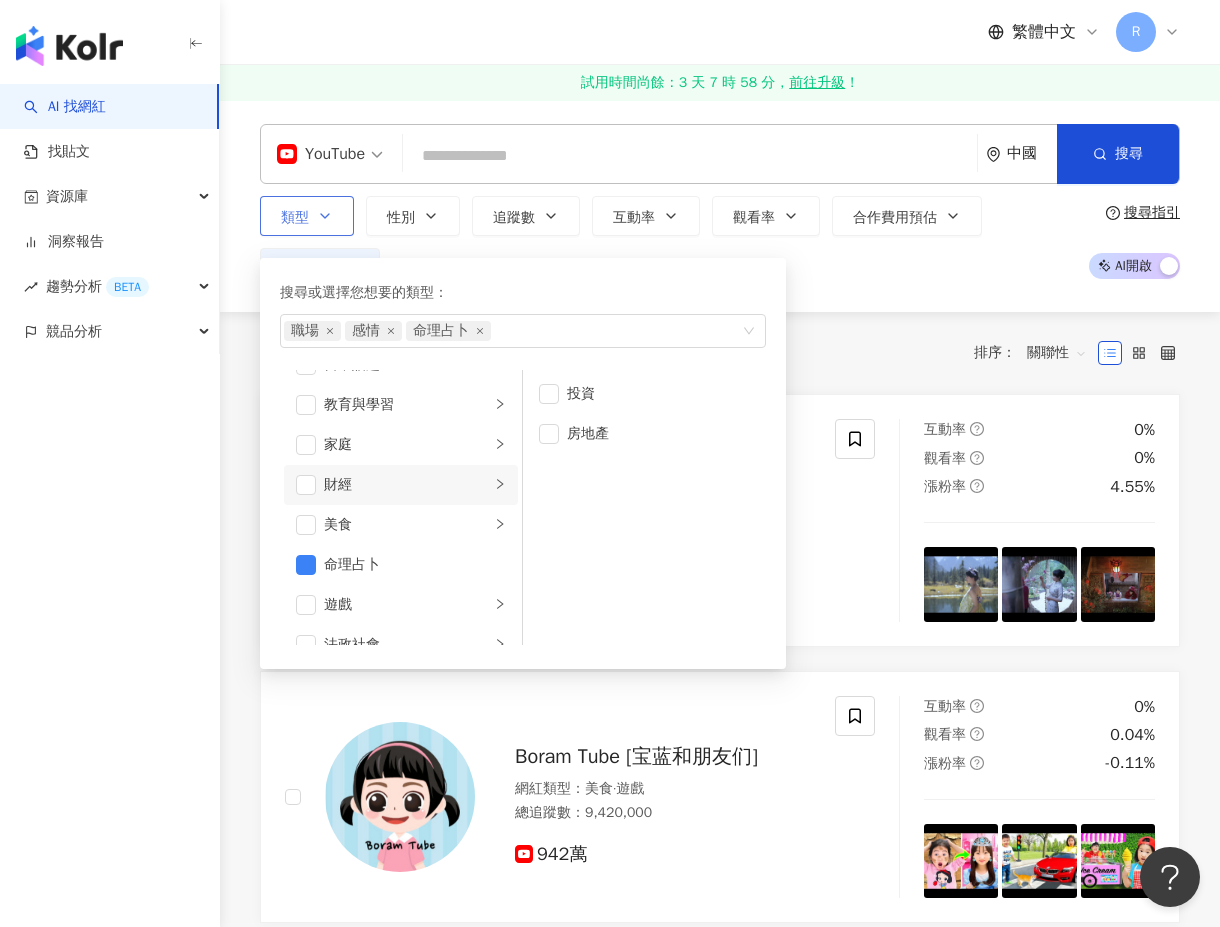 click on "財經" at bounding box center (407, 485) 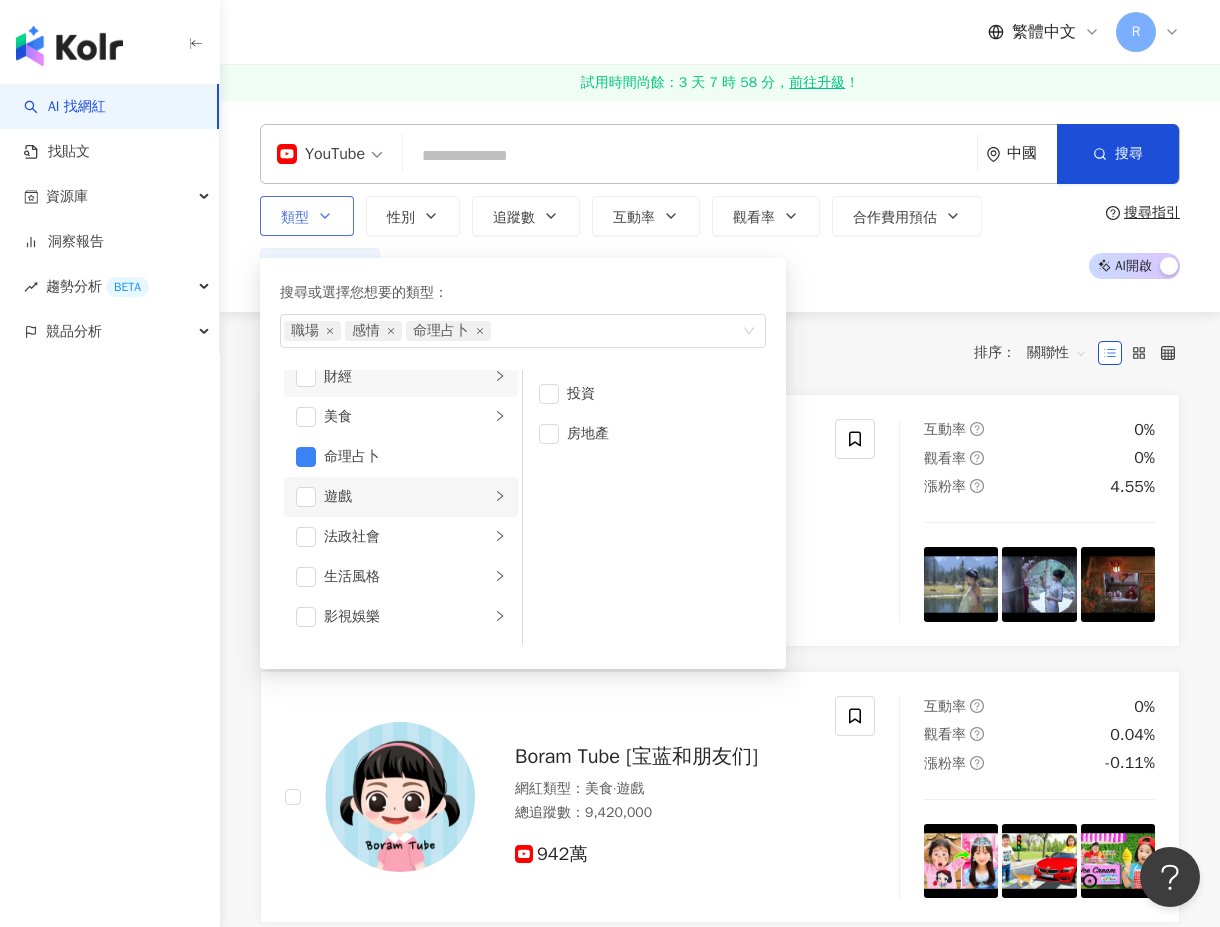 scroll, scrollTop: 261, scrollLeft: 0, axis: vertical 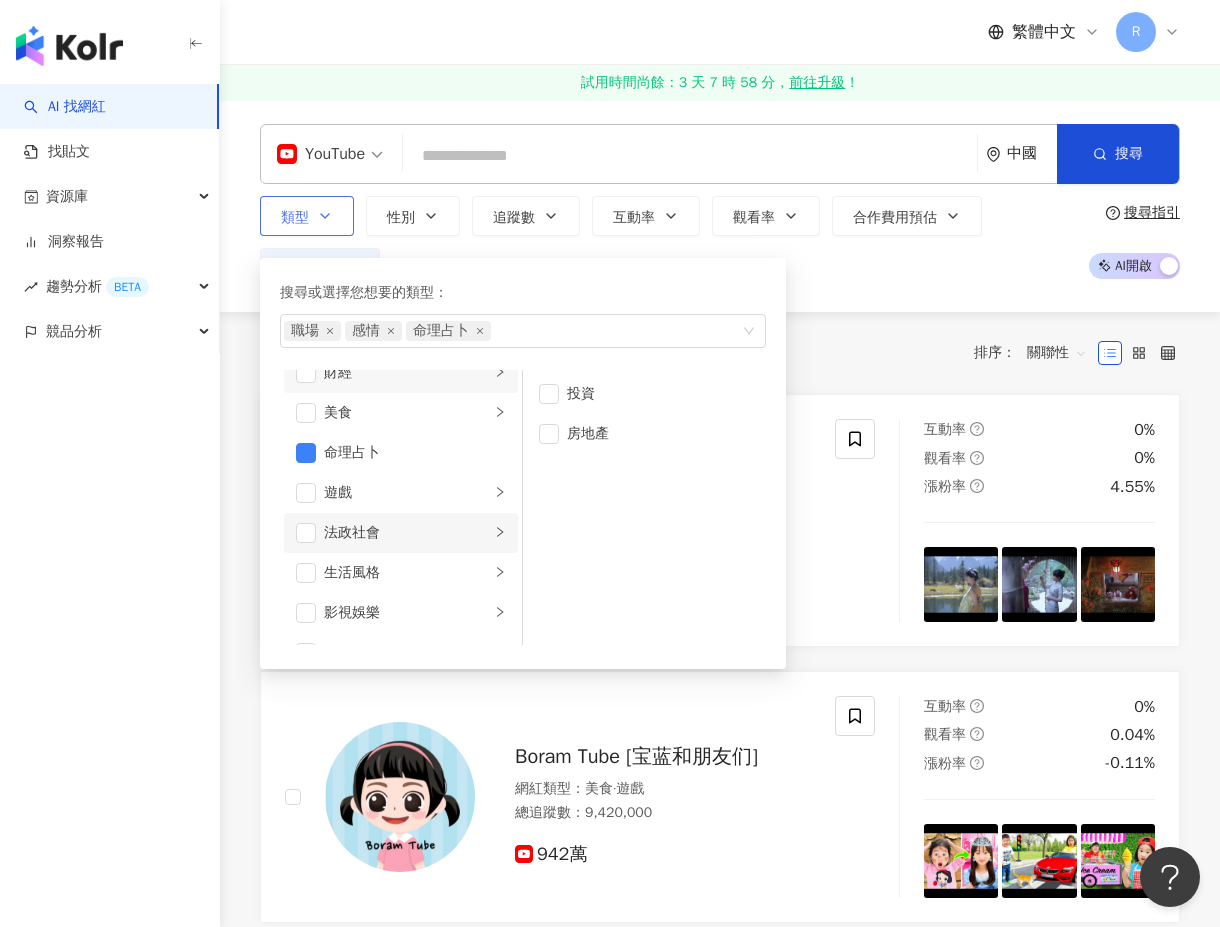 click on "法政社會" at bounding box center [407, 533] 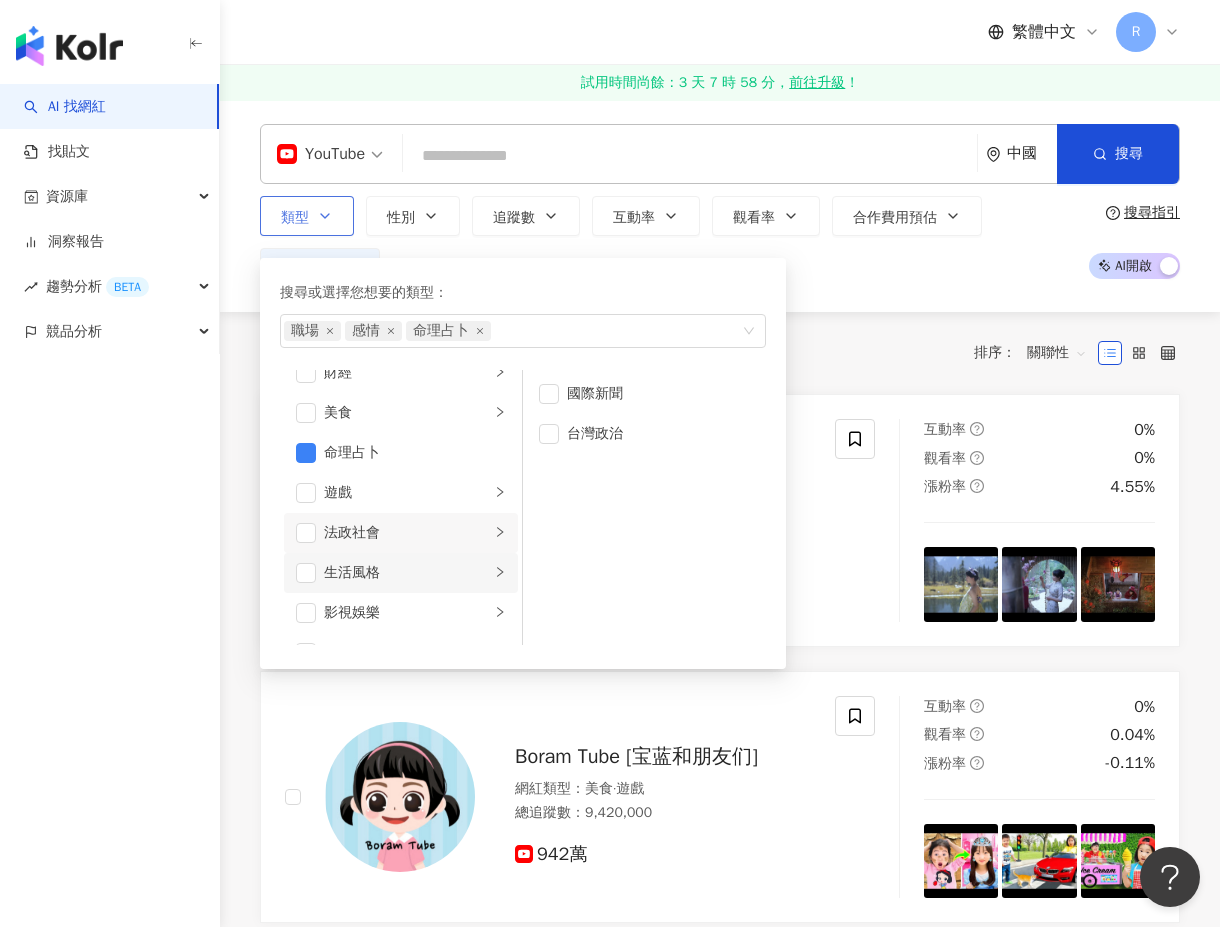 click on "生活風格" at bounding box center (407, 573) 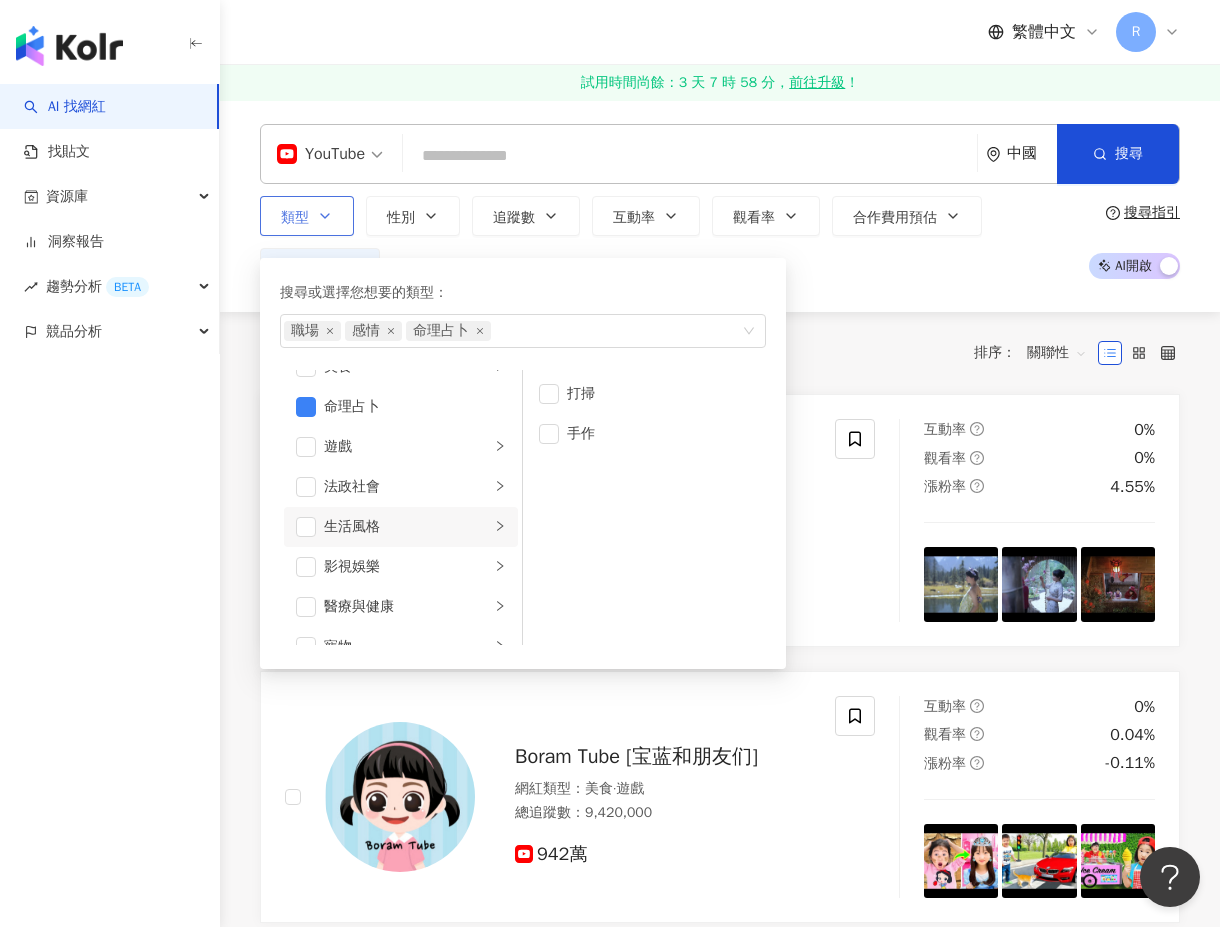 scroll, scrollTop: 309, scrollLeft: 0, axis: vertical 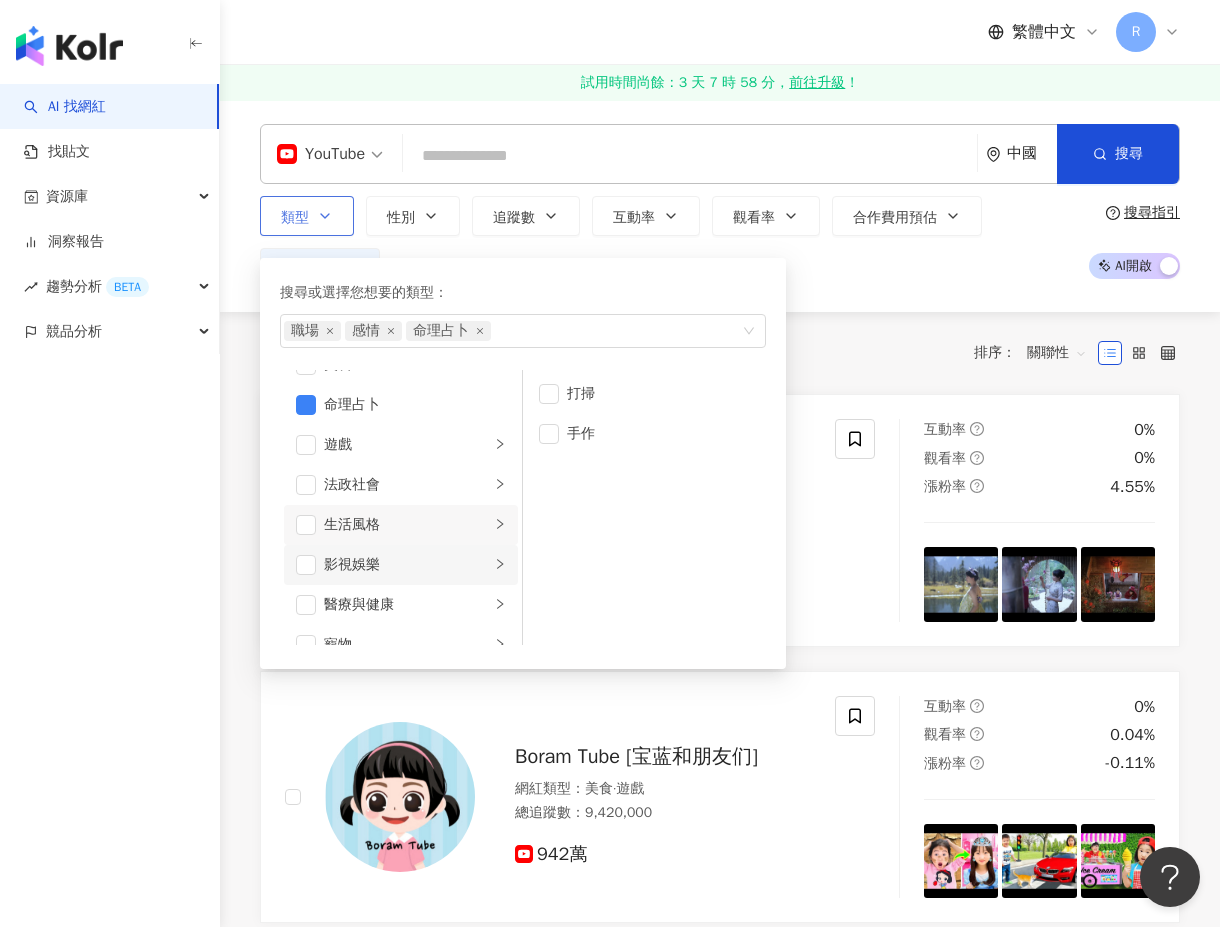 click on "影視娛樂" at bounding box center [407, 565] 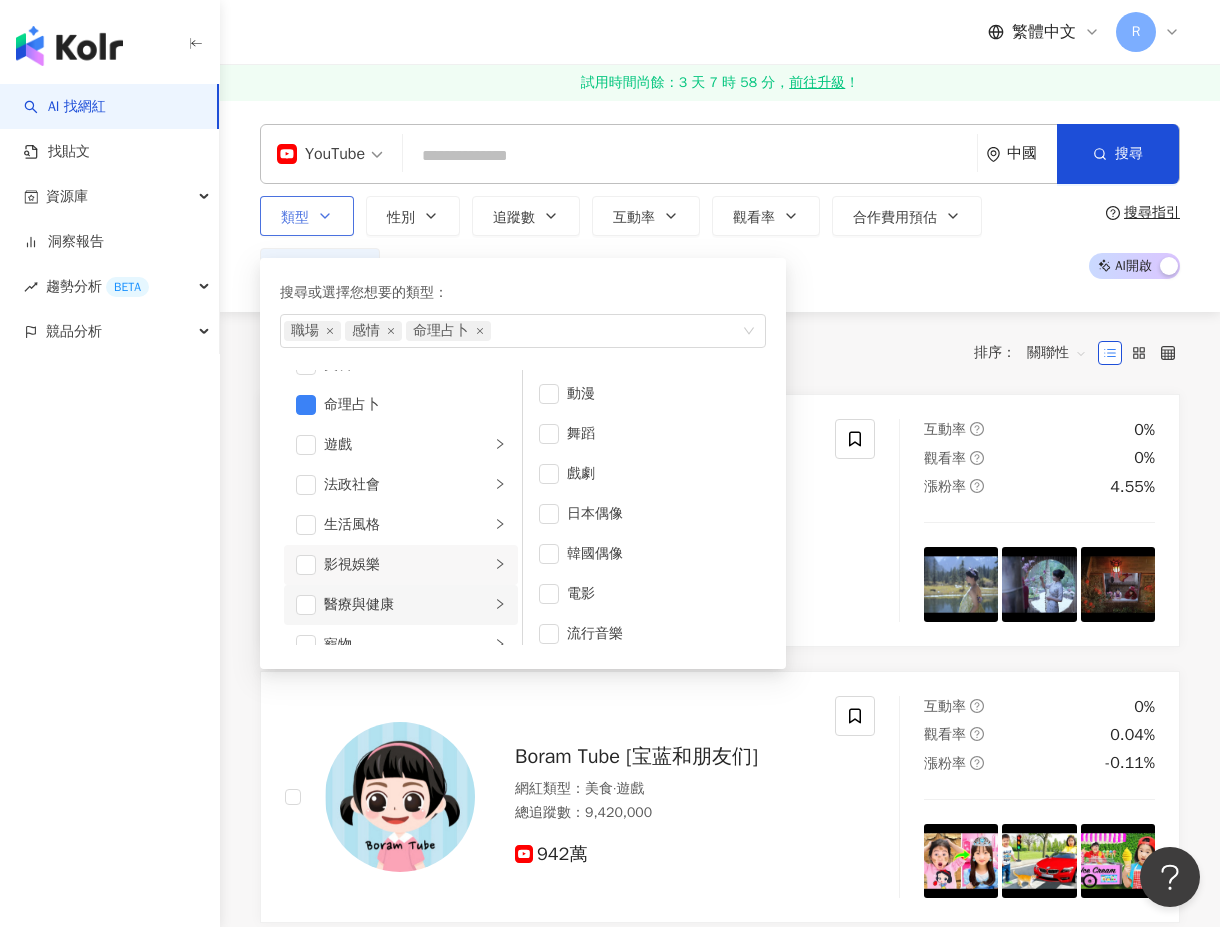 click on "醫療與健康" at bounding box center (407, 605) 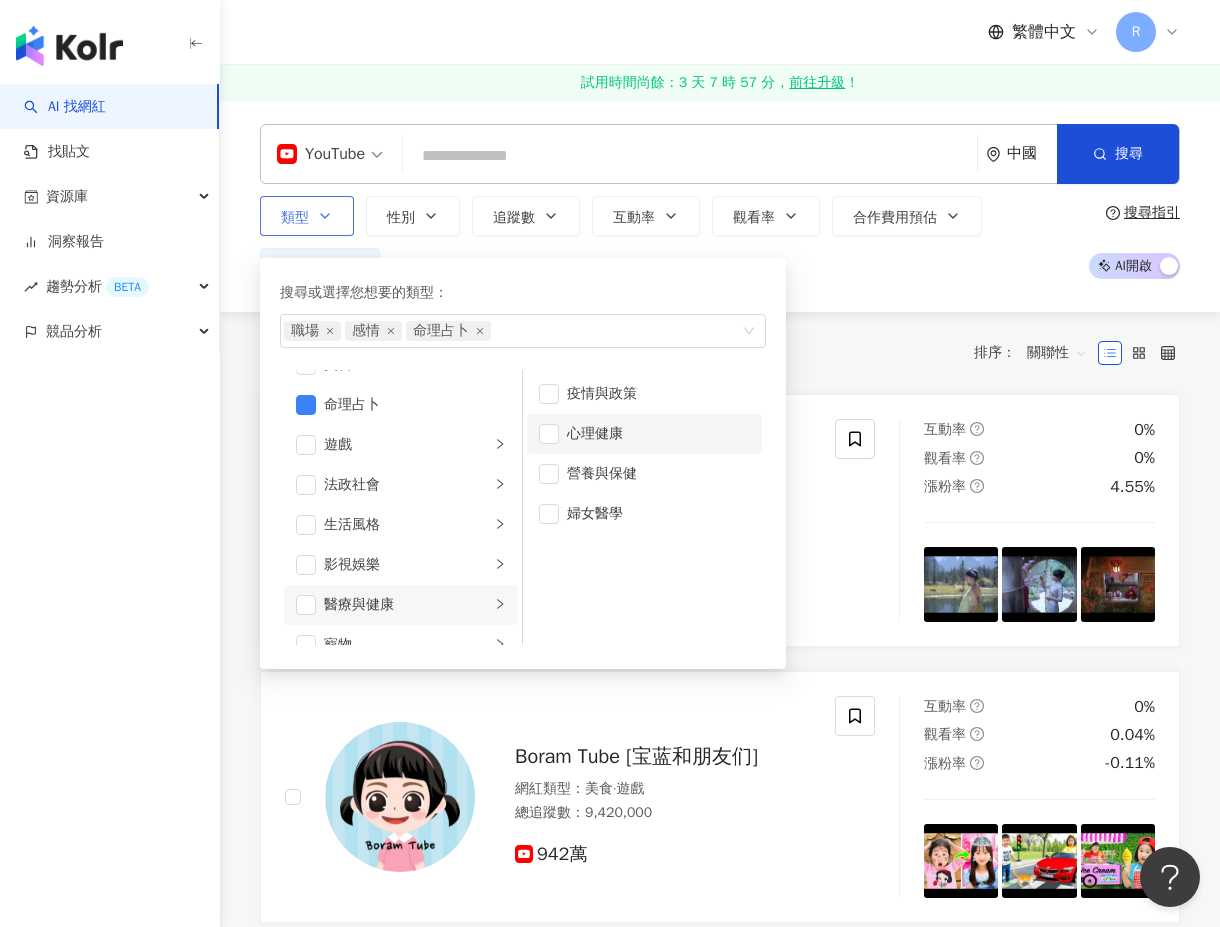 click on "心理健康" at bounding box center [644, 434] 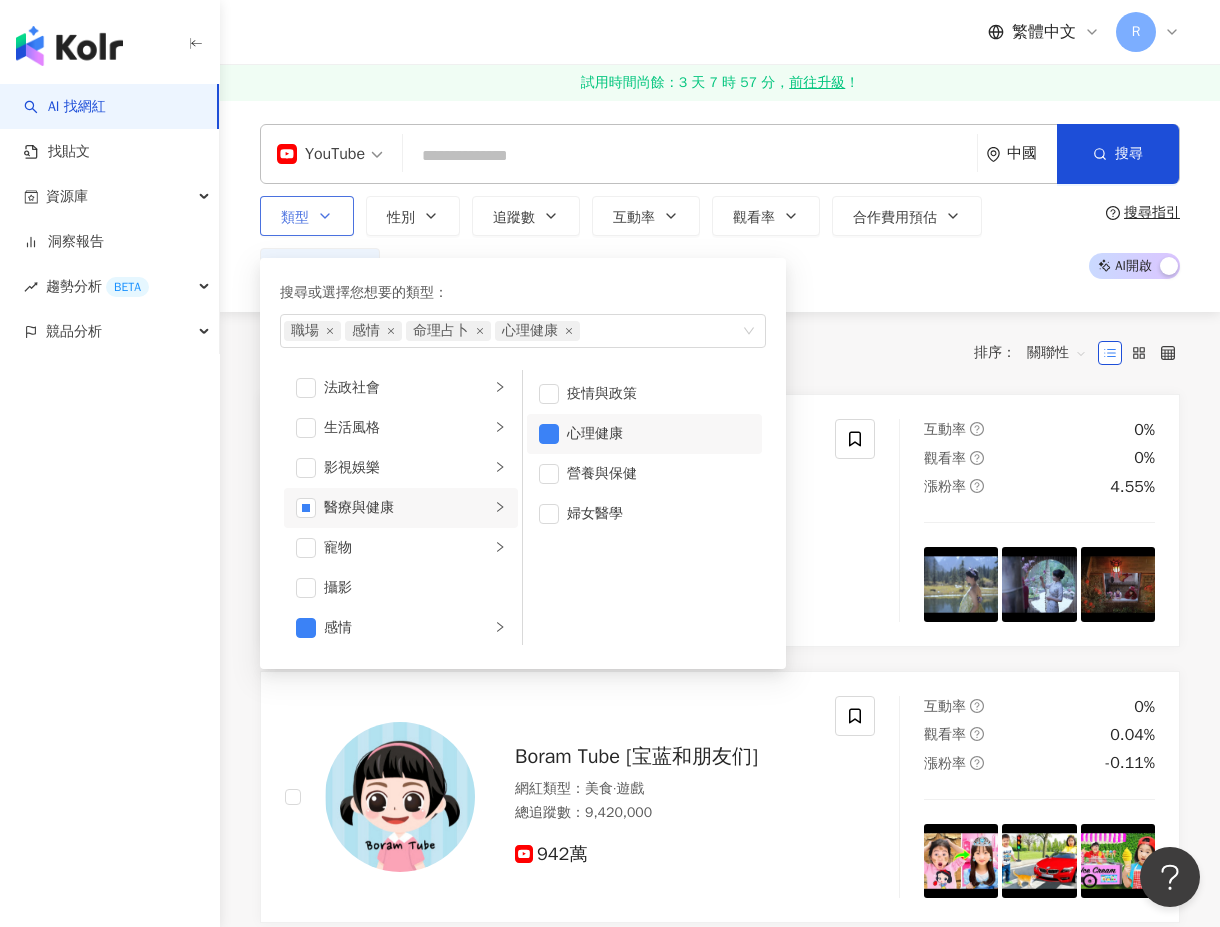 scroll, scrollTop: 409, scrollLeft: 0, axis: vertical 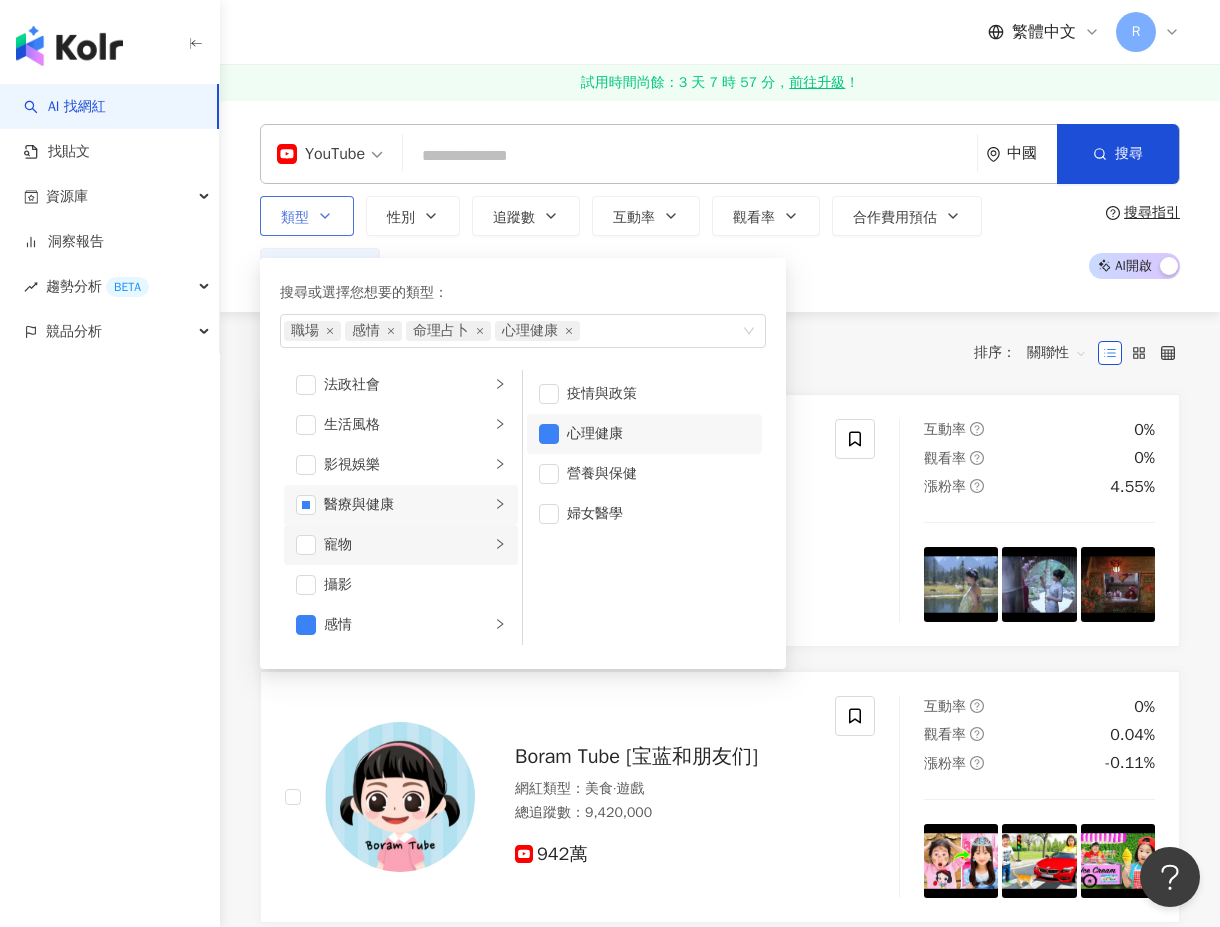 click on "寵物" at bounding box center [407, 545] 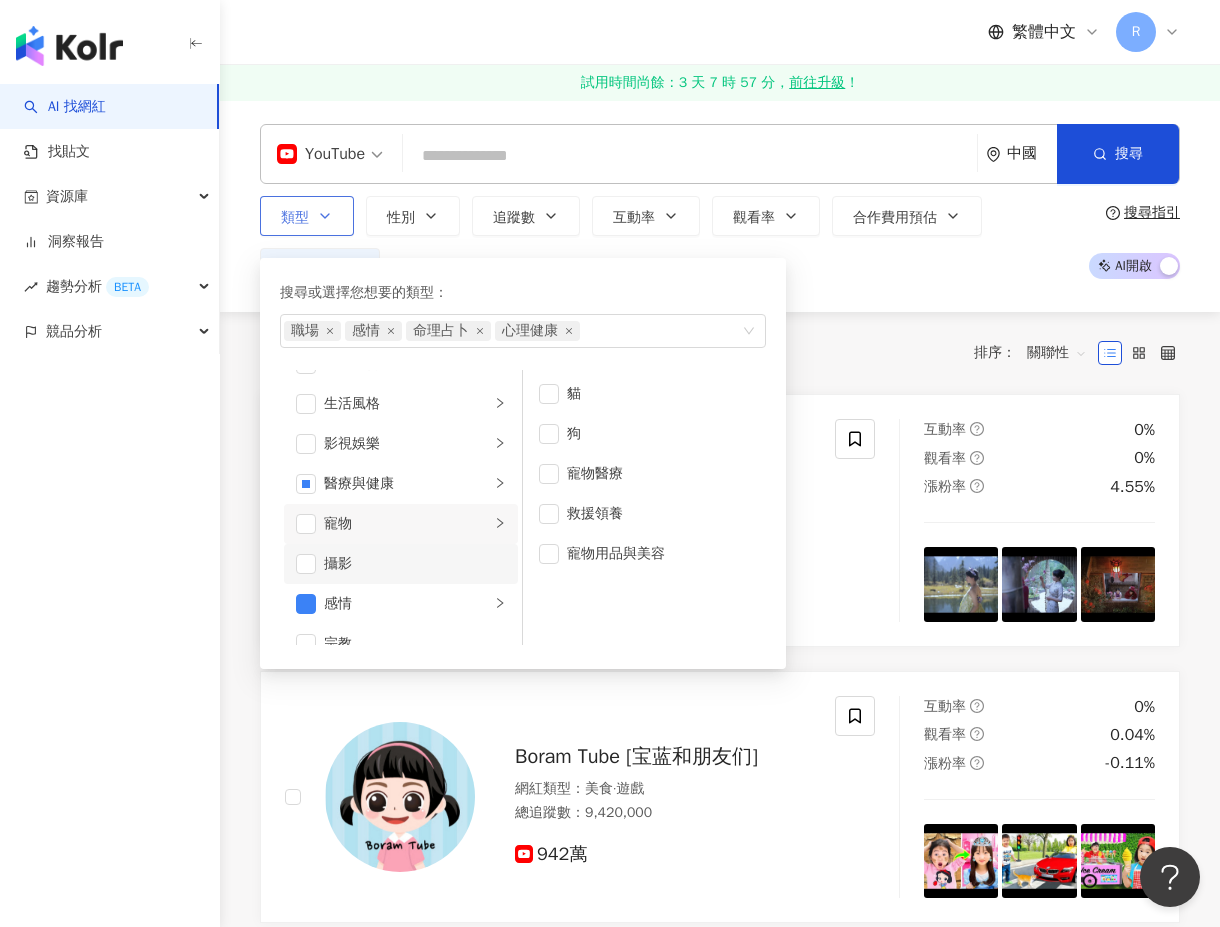 scroll, scrollTop: 432, scrollLeft: 0, axis: vertical 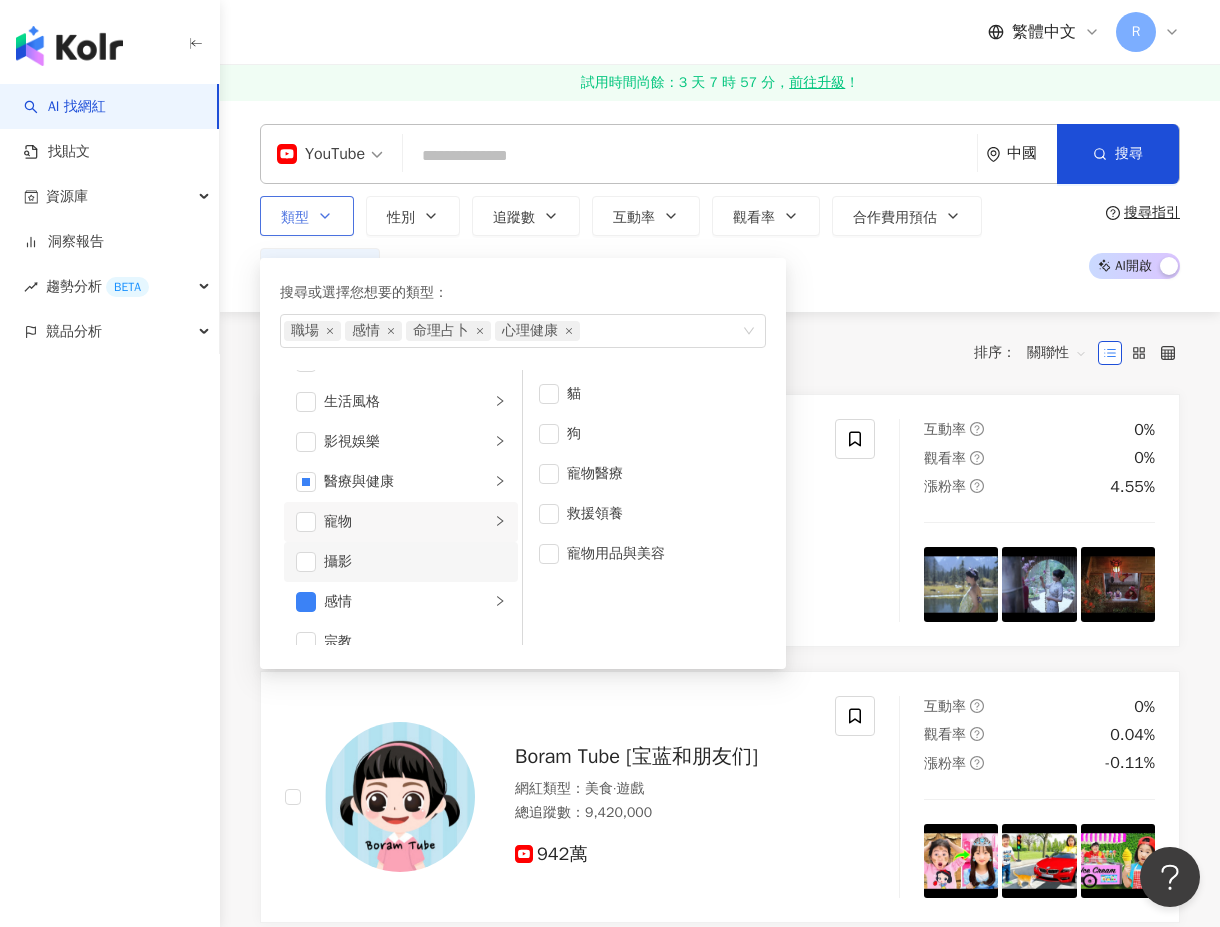 click on "攝影" at bounding box center (415, 562) 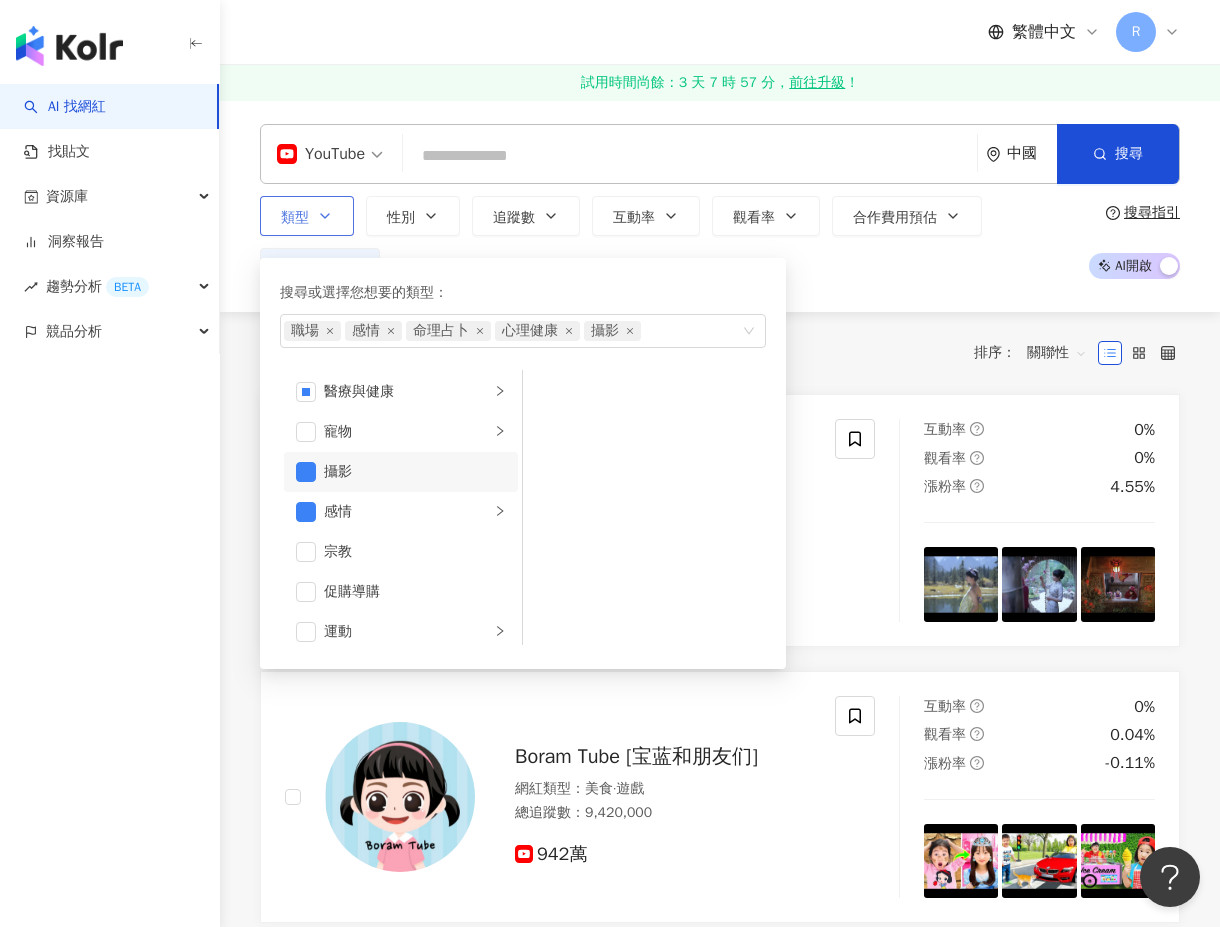 scroll, scrollTop: 530, scrollLeft: 0, axis: vertical 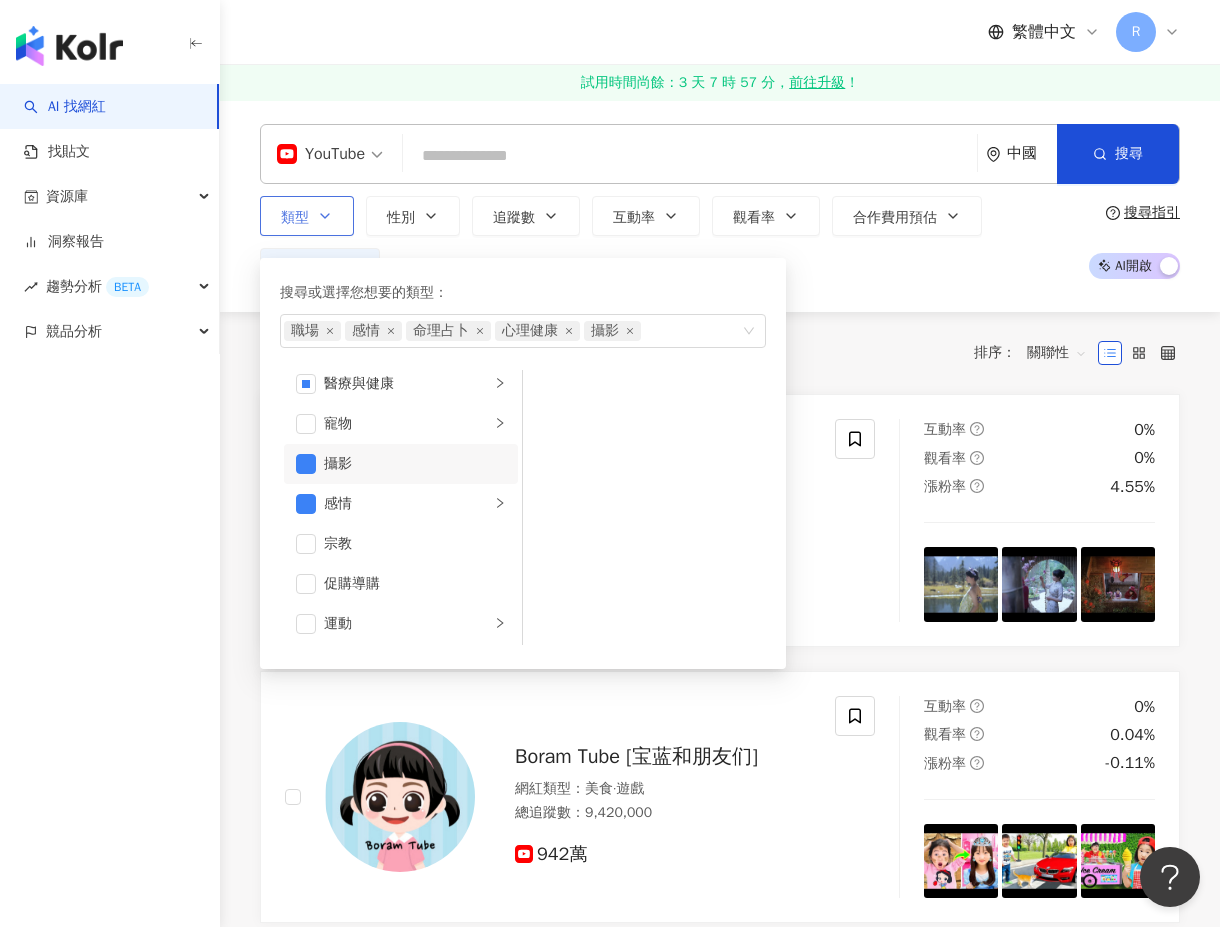 click on "攝影" at bounding box center (415, 464) 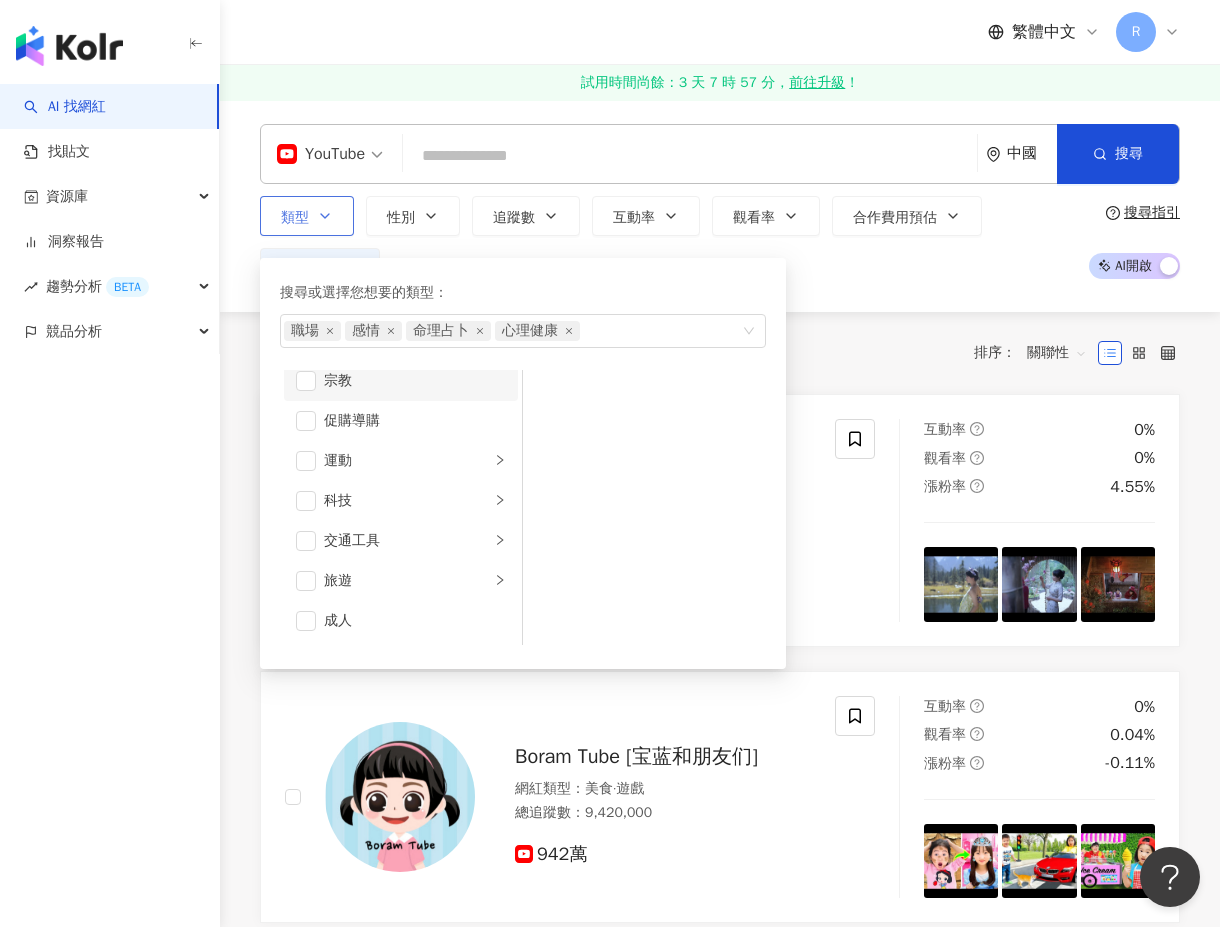 scroll, scrollTop: 693, scrollLeft: 0, axis: vertical 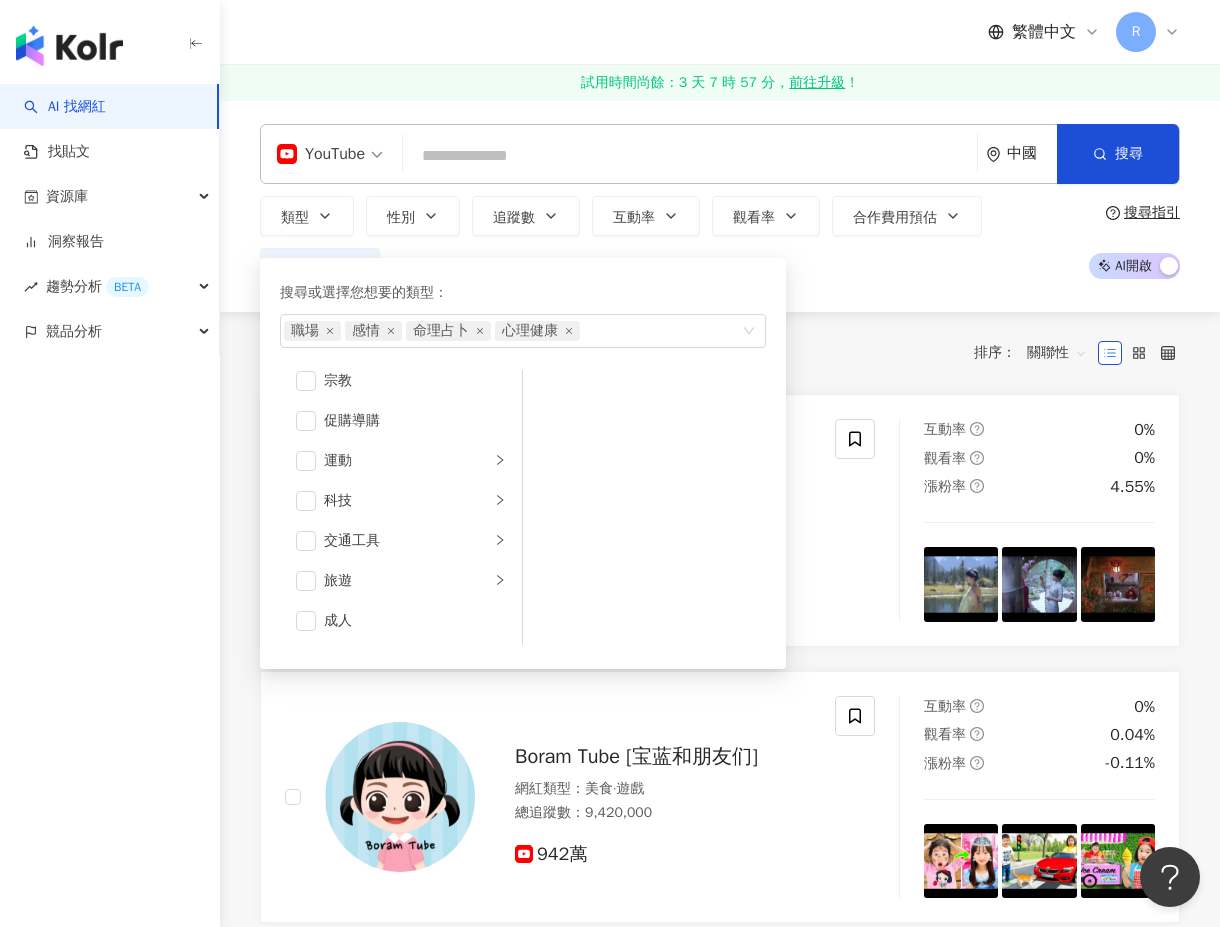 click on "類型 搜尋或選擇您想要的類型： 職場 感情 命理占卜 心理健康   藝術與娛樂 美妝時尚 氣候和環境 日常話題 教育與學習 家庭 財經 美食 命理占卜 遊戲 法政社會 生活風格 影視娛樂 醫療與健康 寵物 攝影 感情 宗教 促購導購 運動 科技 交通工具 旅遊 成人 性別 追蹤數 互動率 觀看率 合作費用預估  更多篩選" at bounding box center [667, 242] 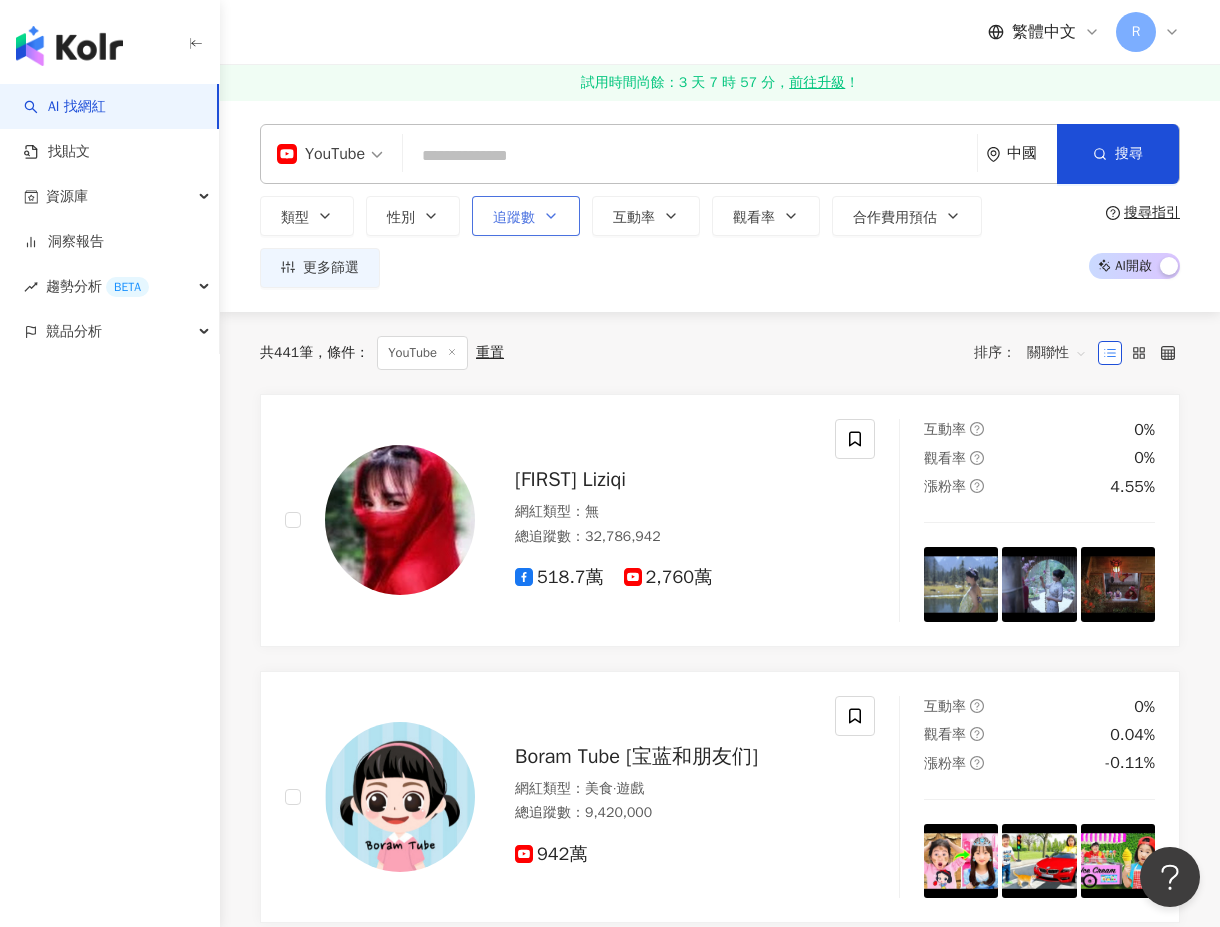 click on "追蹤數" at bounding box center [514, 218] 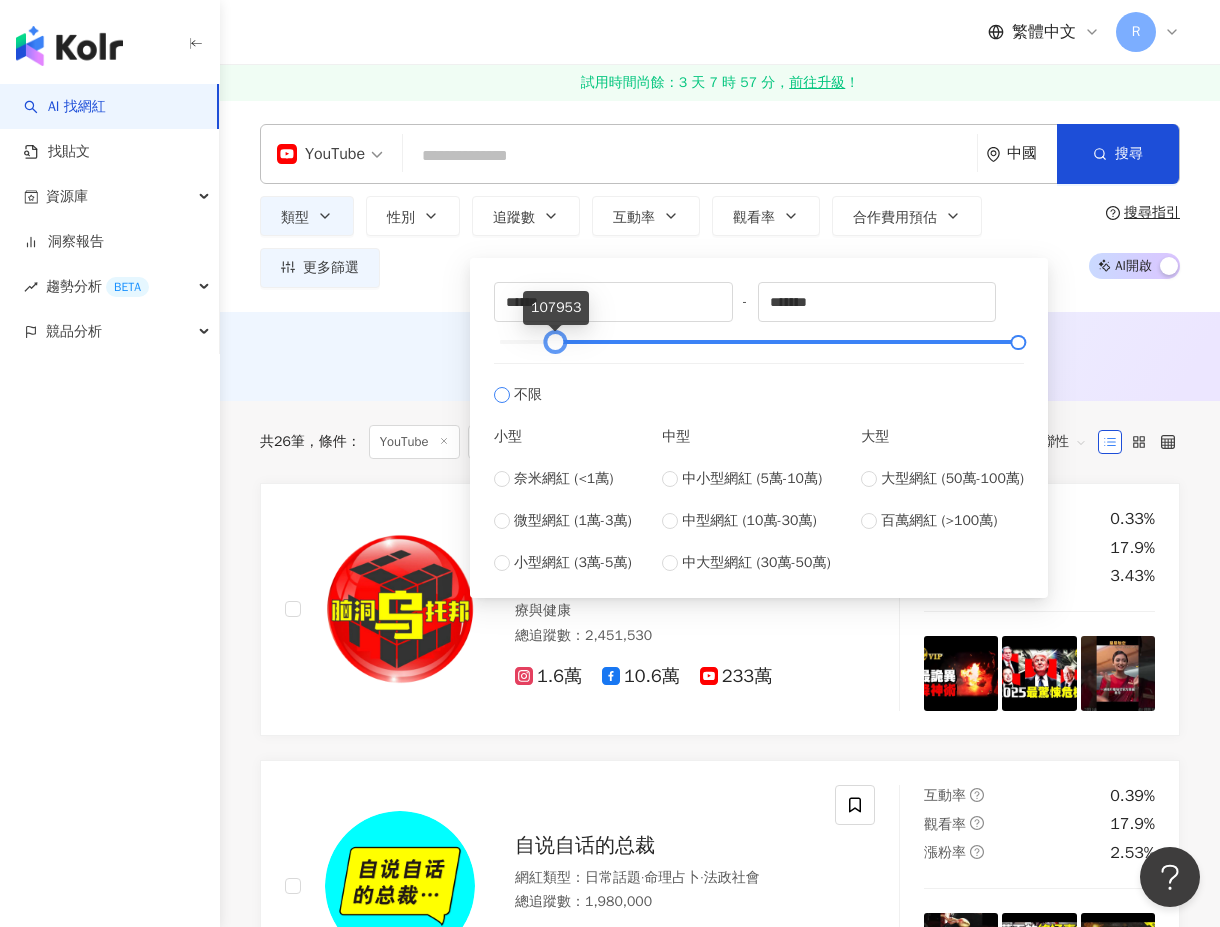 drag, startPoint x: 500, startPoint y: 345, endPoint x: 556, endPoint y: 363, distance: 58.821766 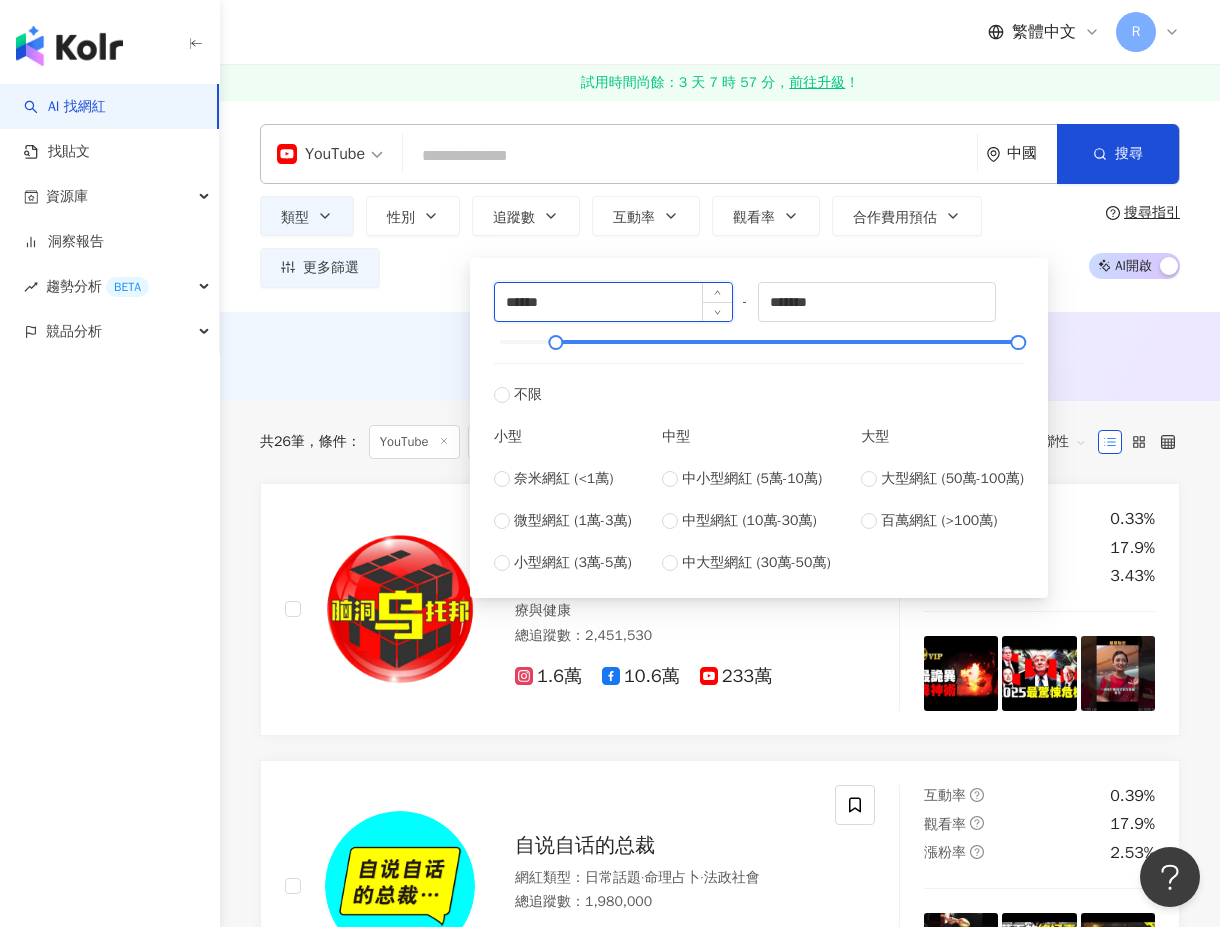 click on "******" at bounding box center [613, 302] 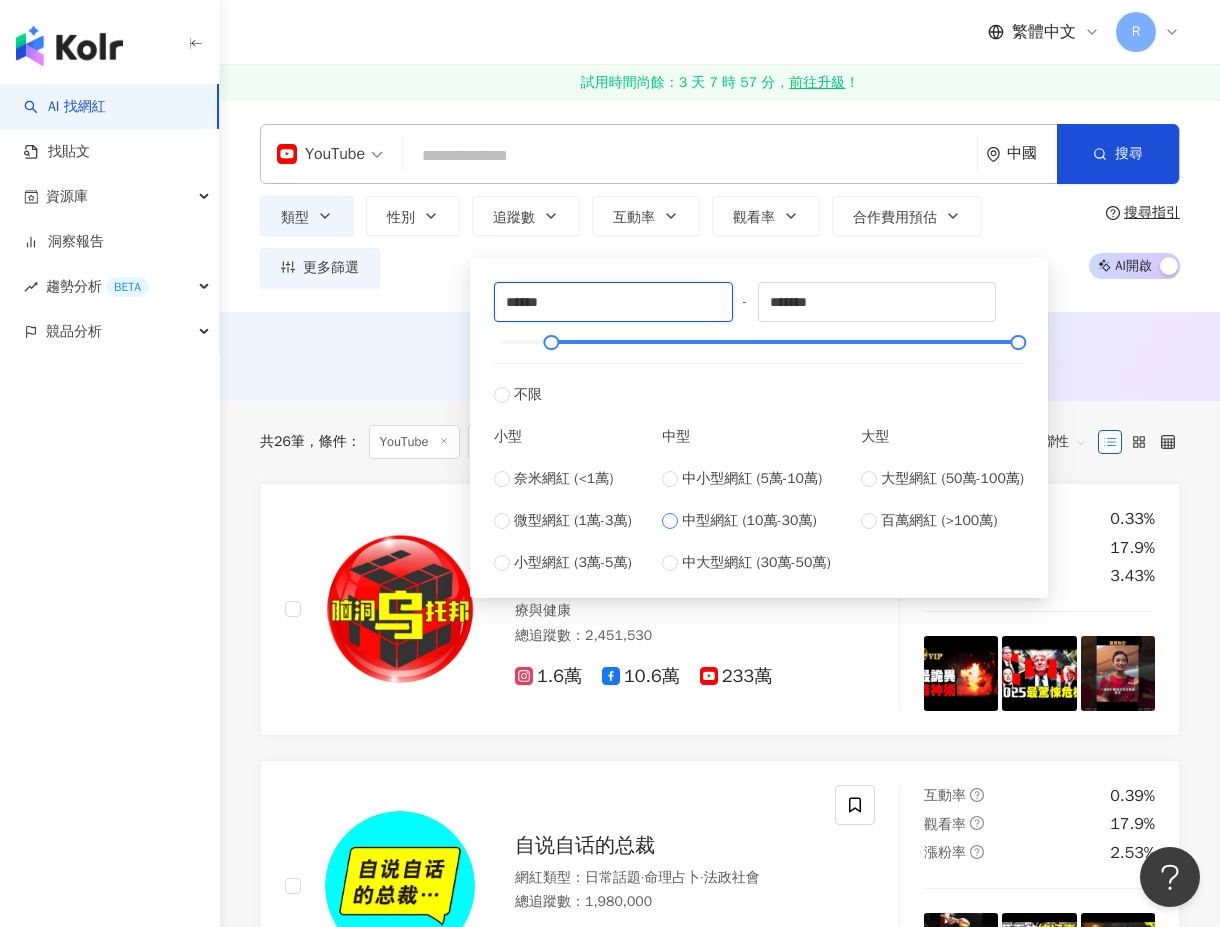 type on "******" 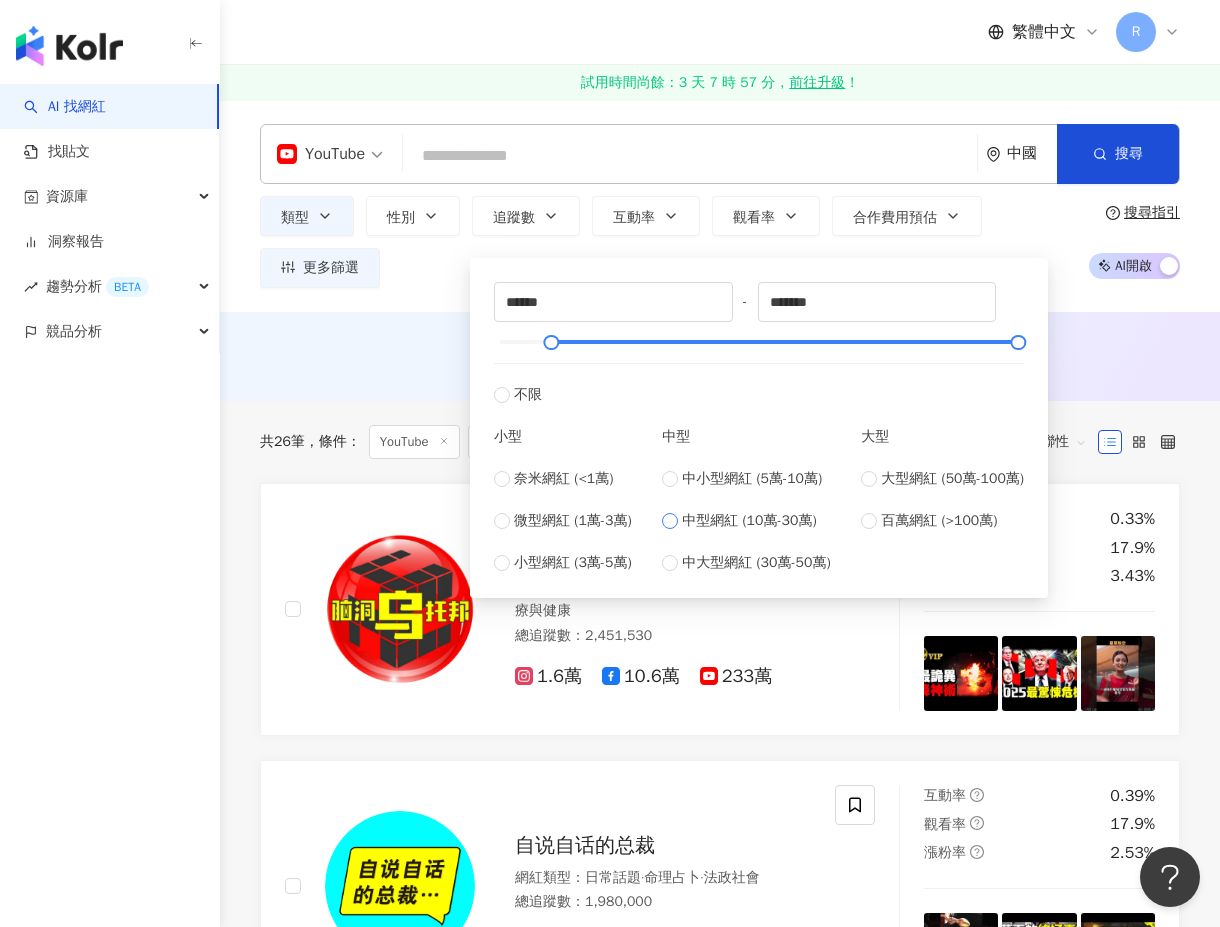 type on "******" 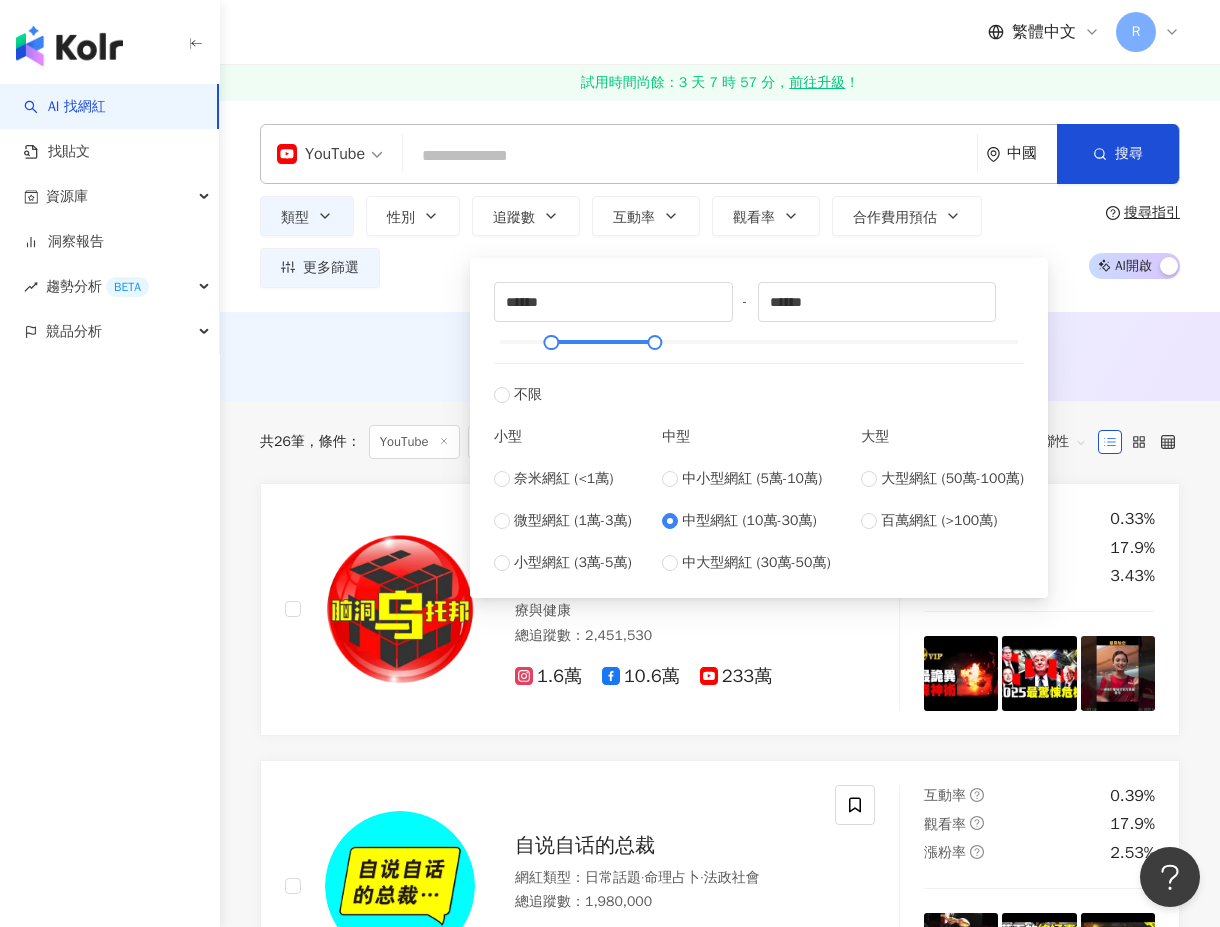 click on "AI 推薦 ： 無結果，請嘗試搜尋其他語言關鍵字或條件" at bounding box center [720, 360] 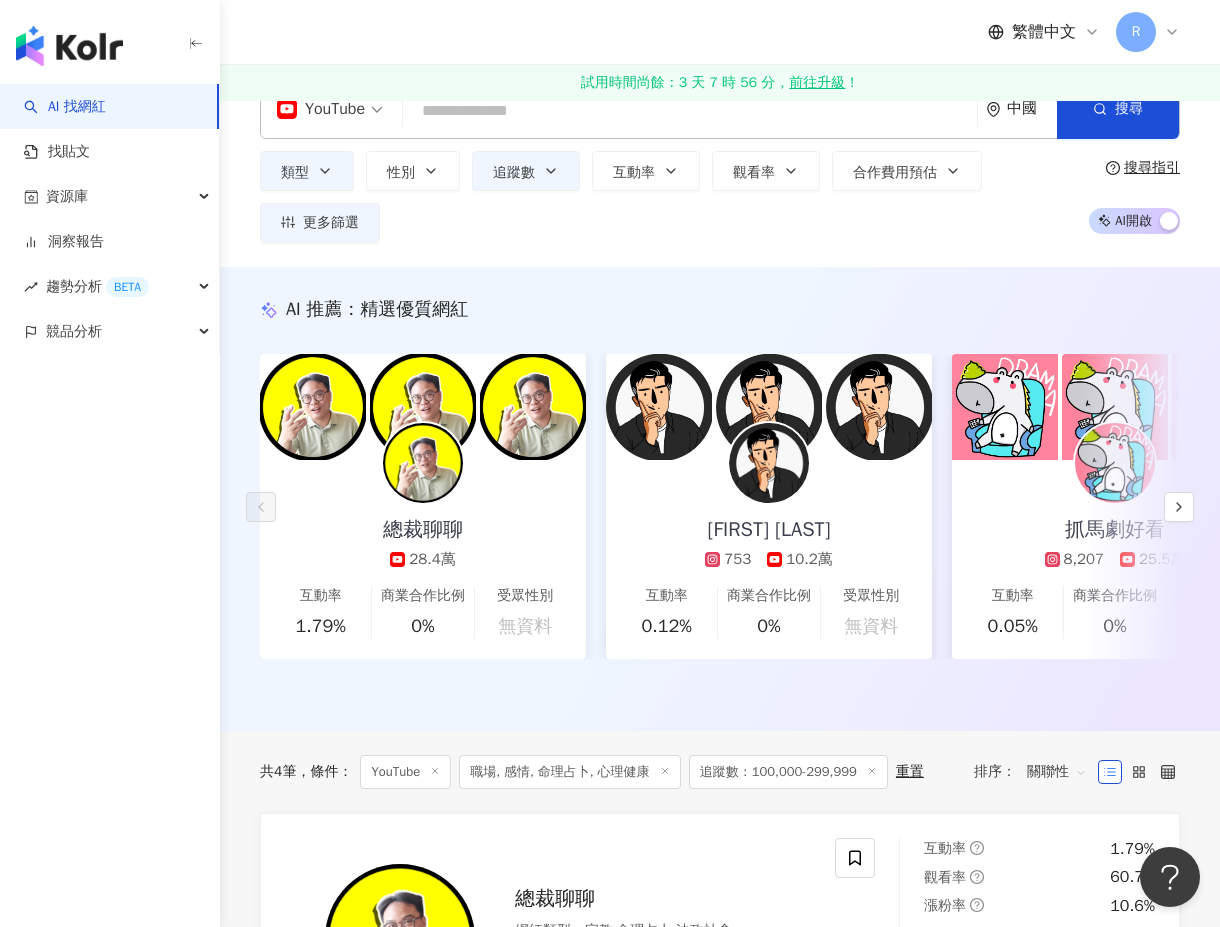 scroll, scrollTop: 45, scrollLeft: 0, axis: vertical 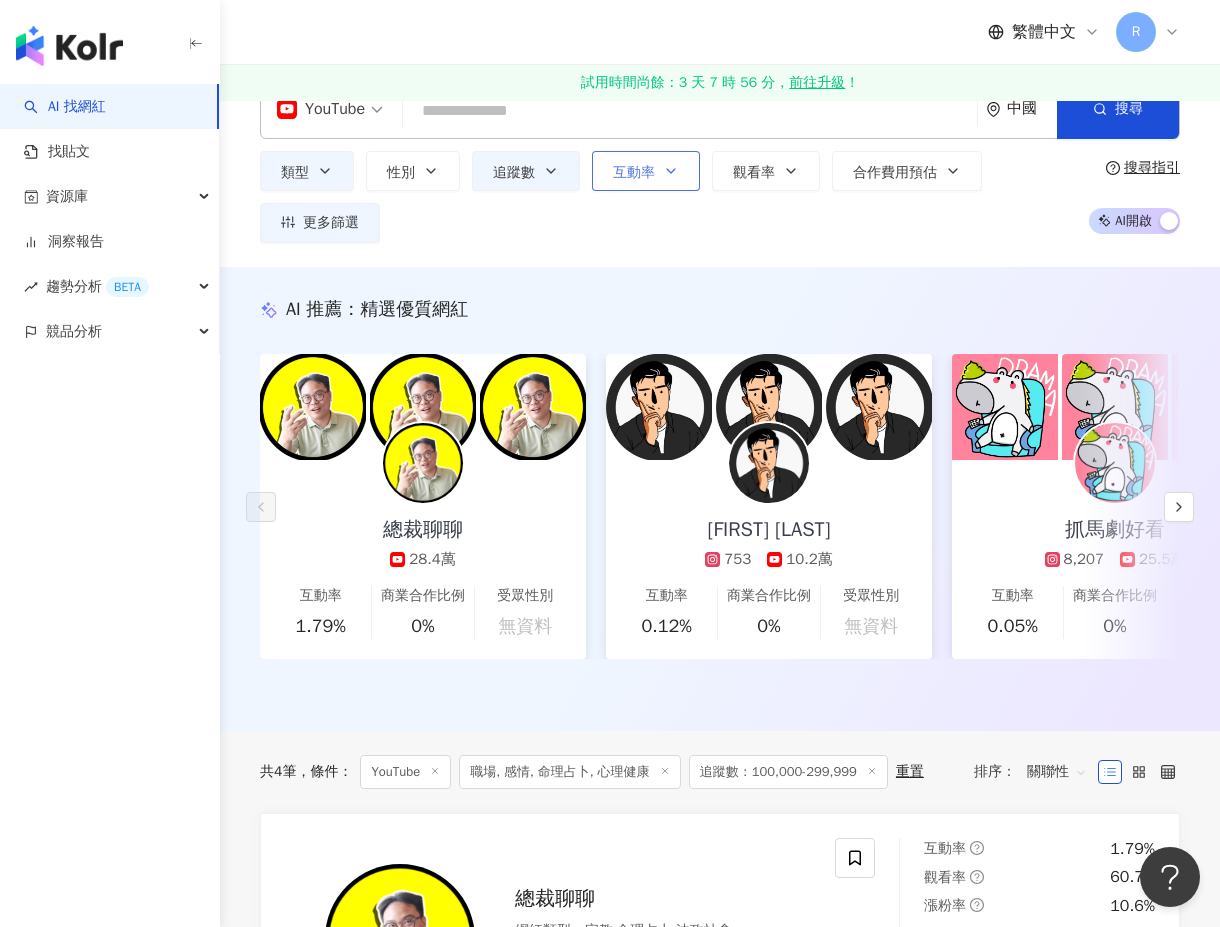 click 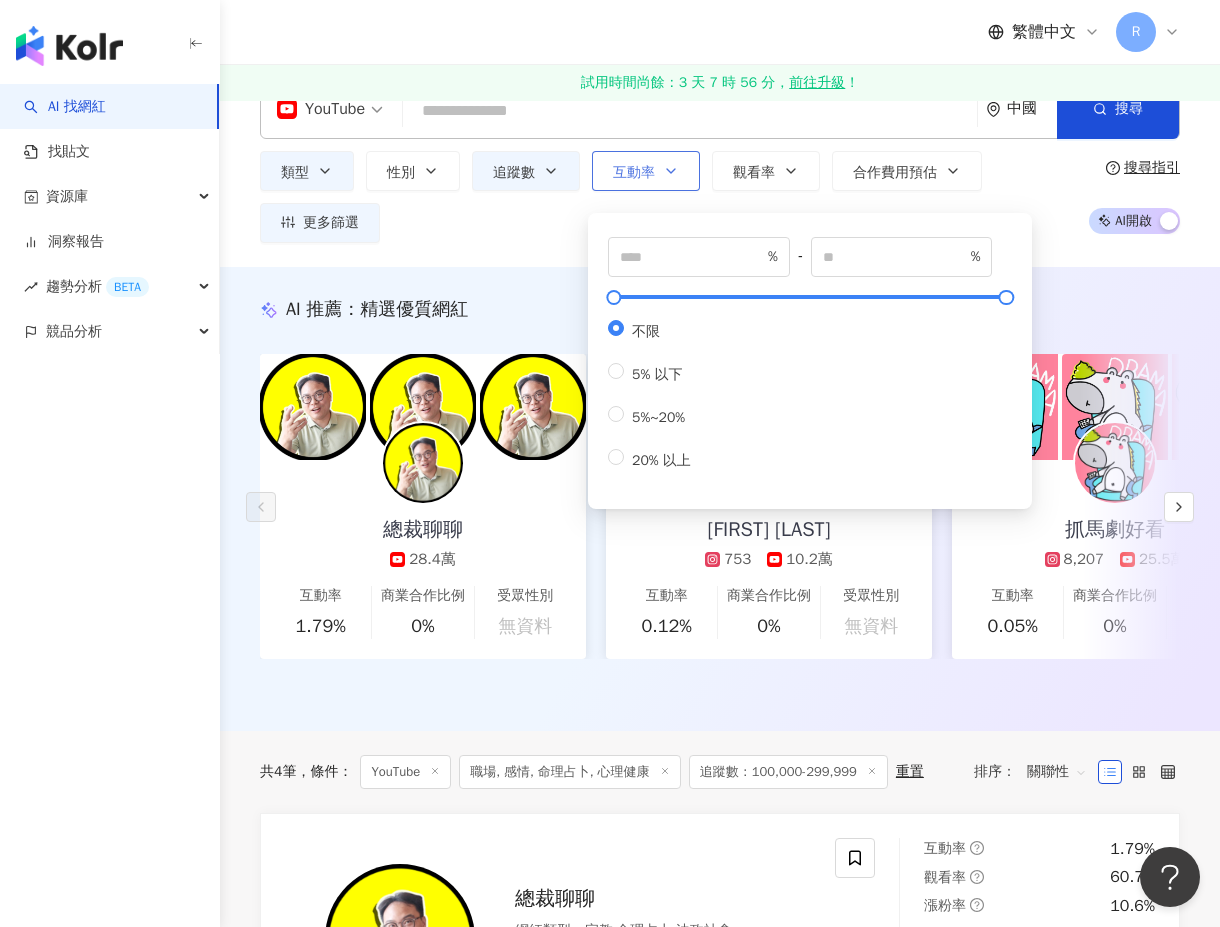 click 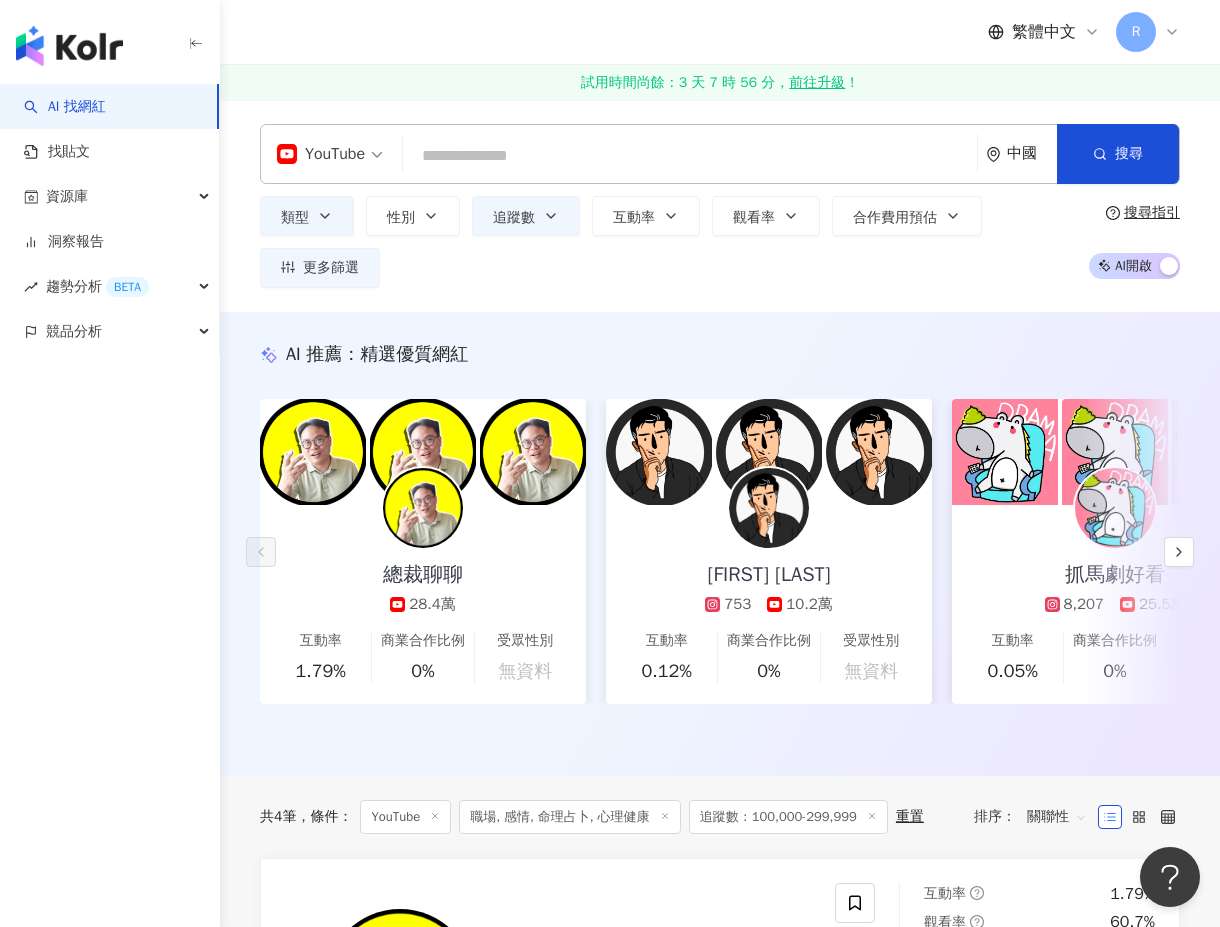 scroll, scrollTop: 0, scrollLeft: 0, axis: both 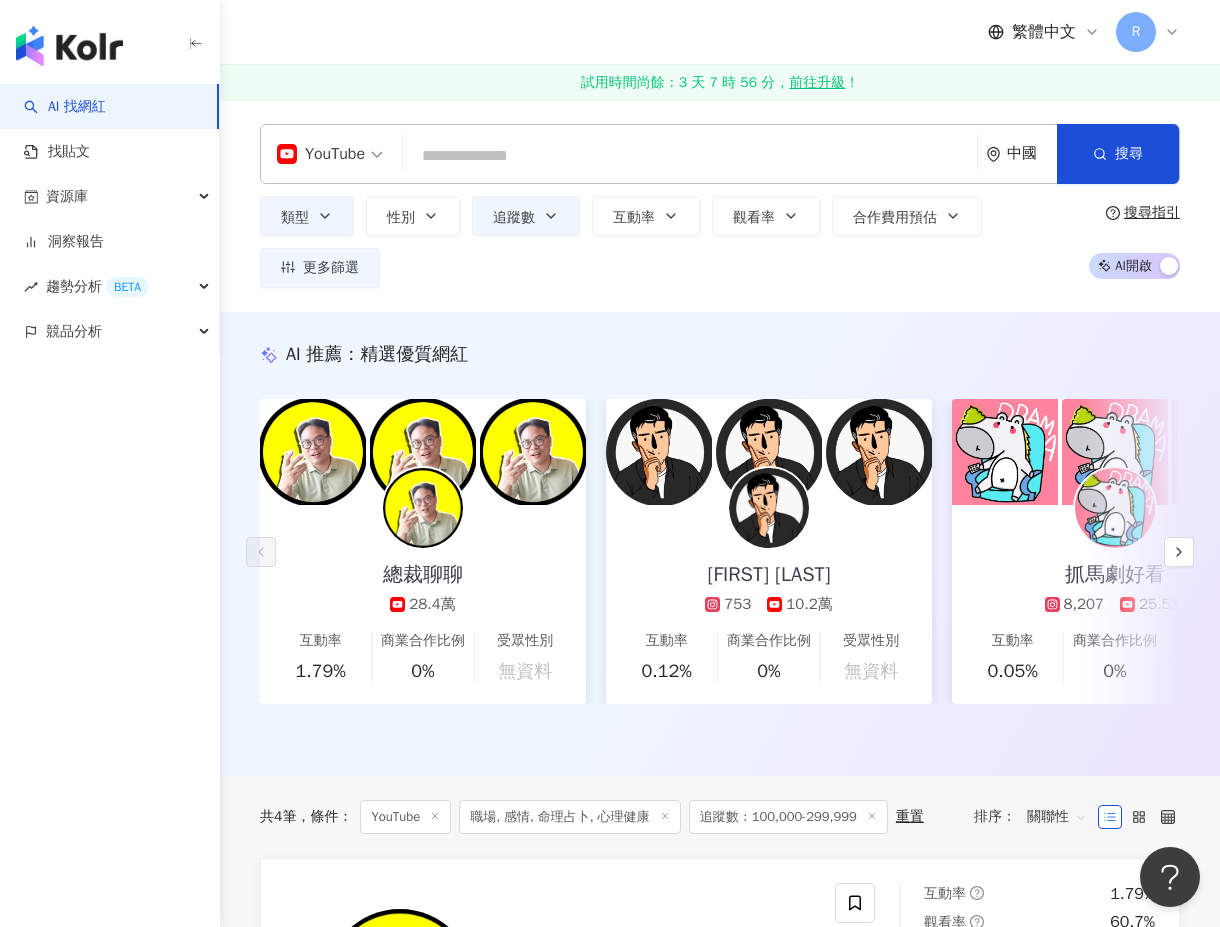 click at bounding box center (690, 156) 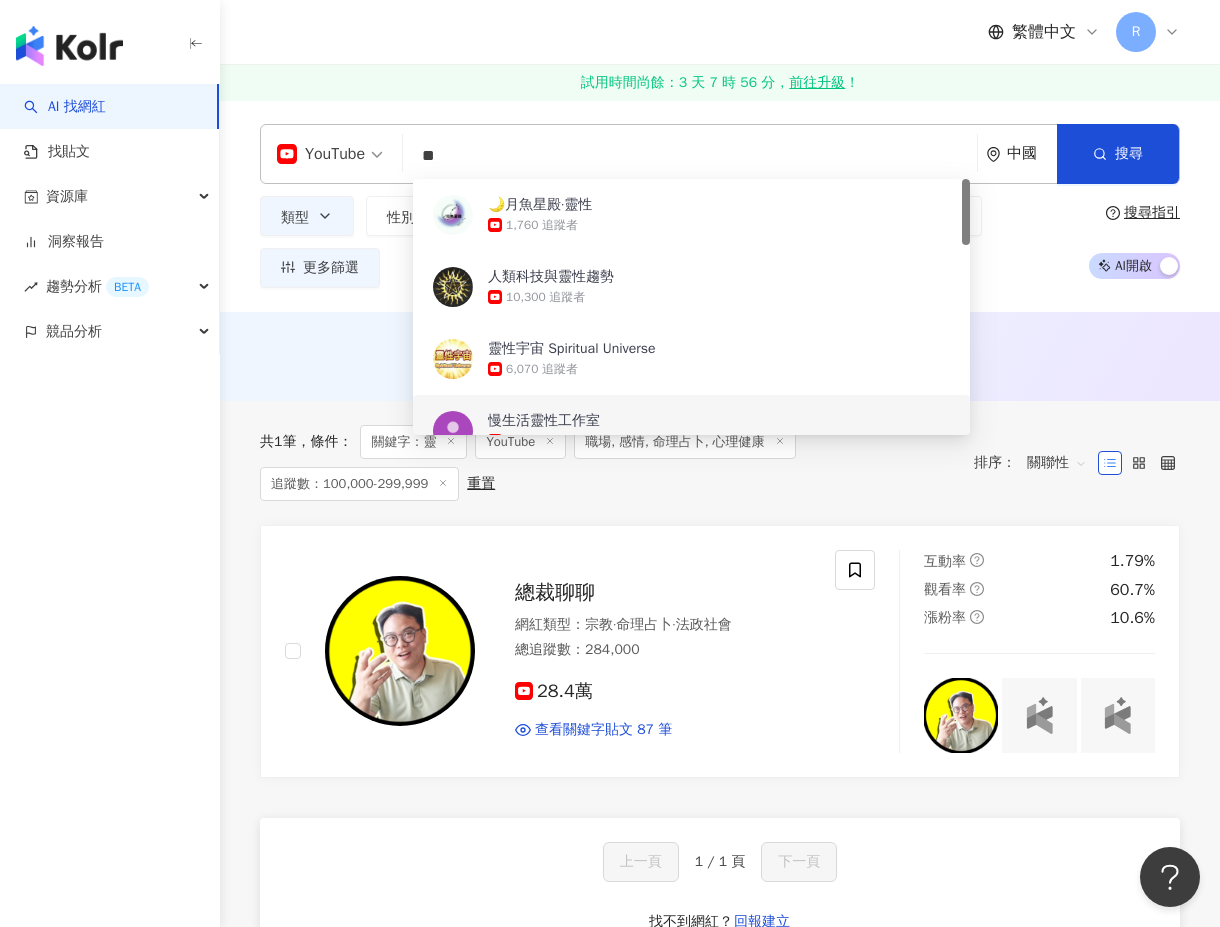 type on "**" 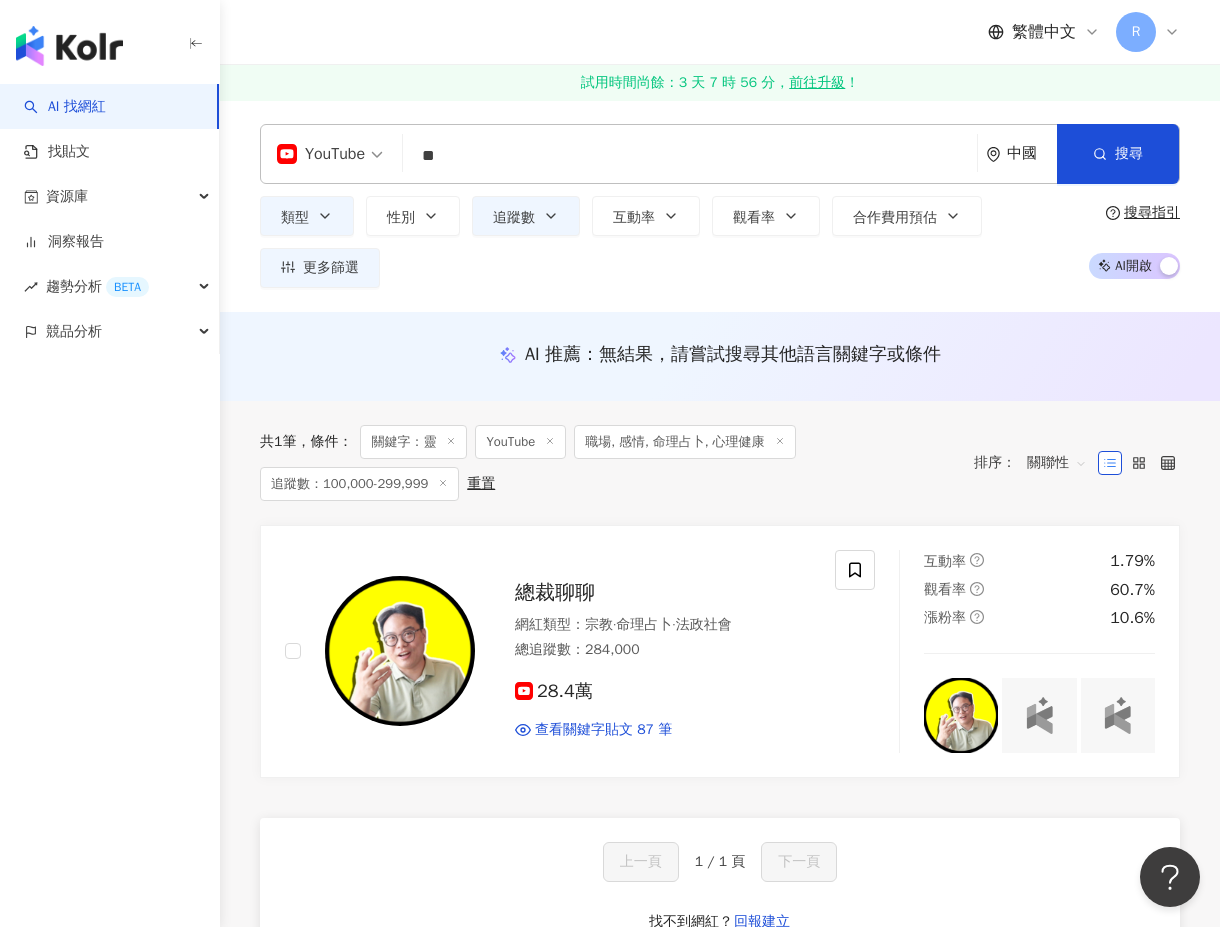 scroll, scrollTop: 0, scrollLeft: 0, axis: both 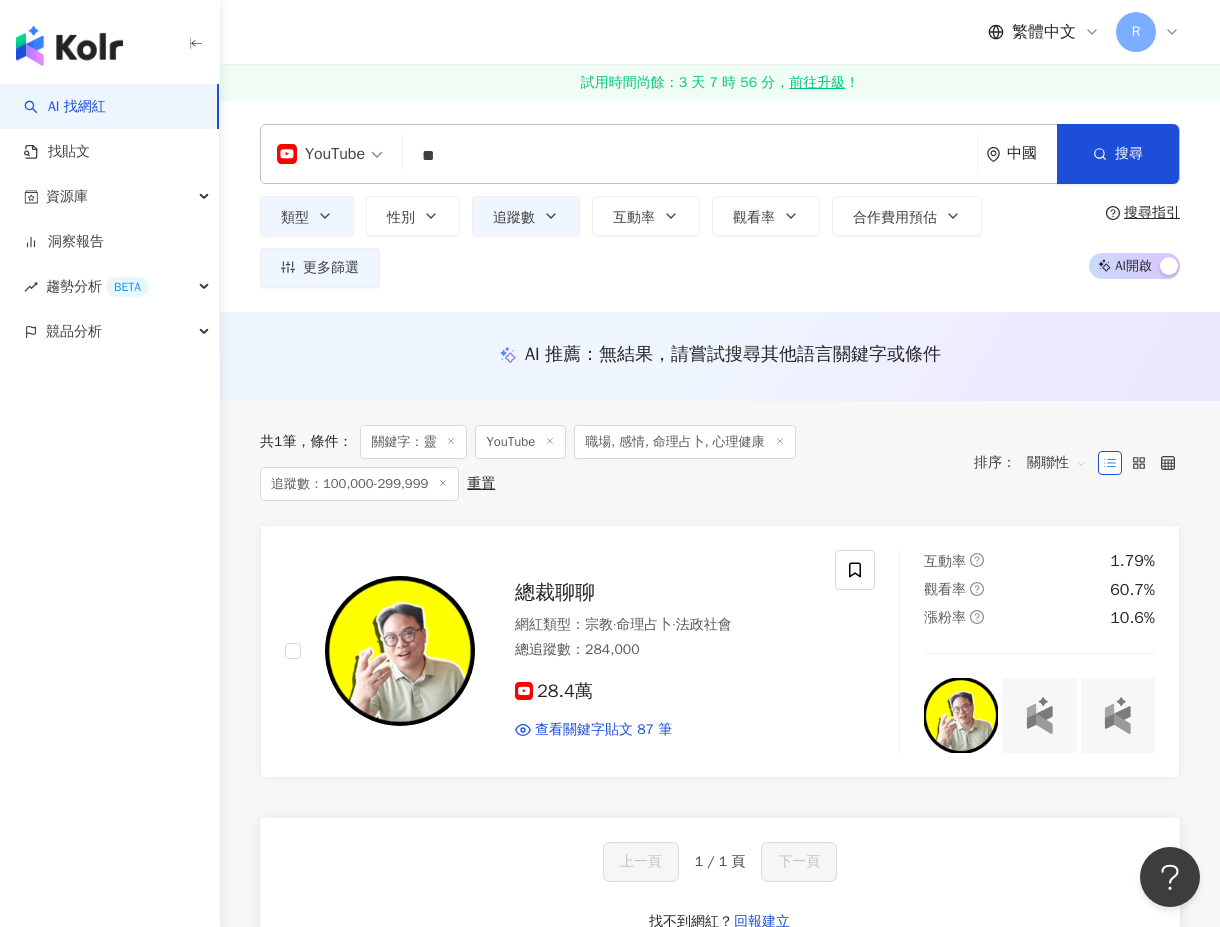 click 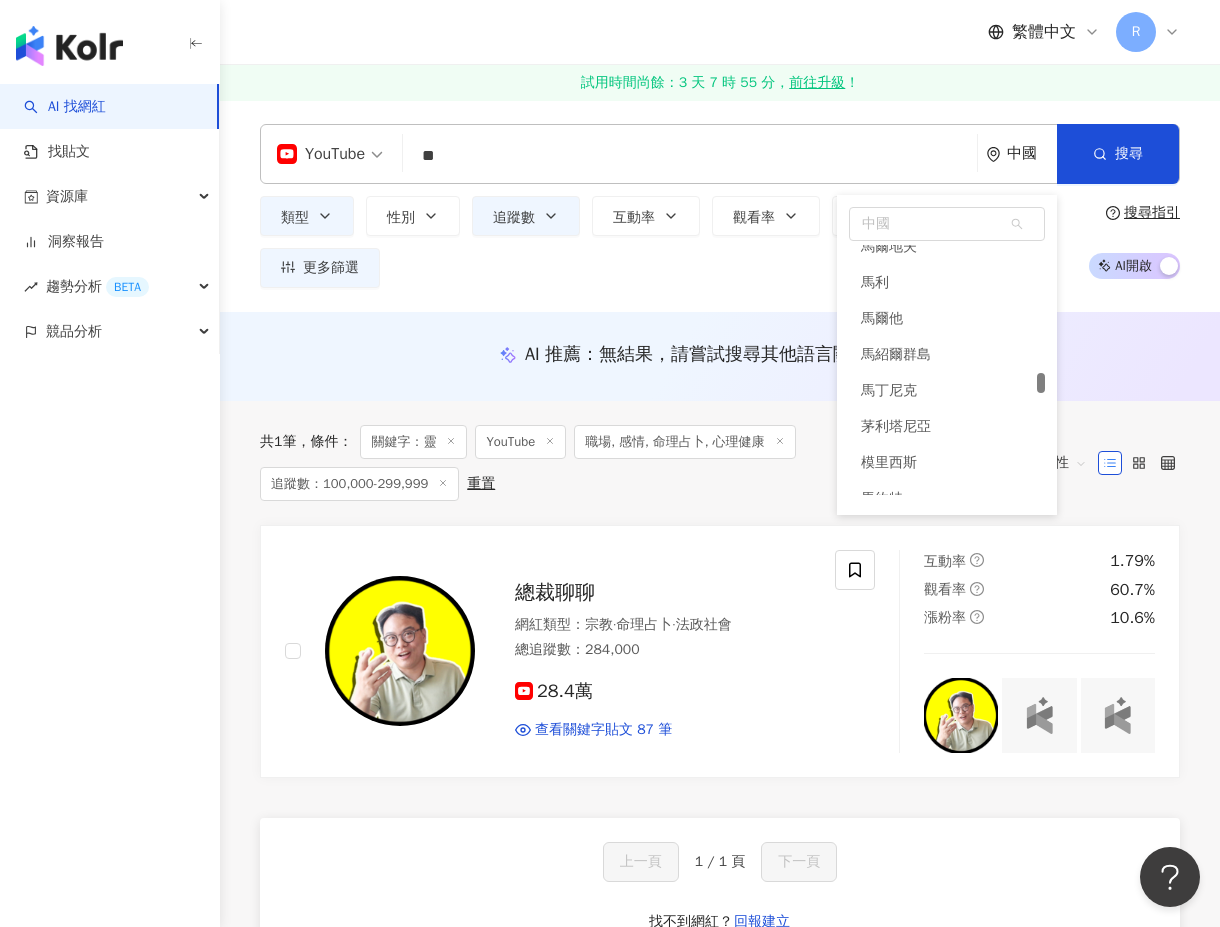 scroll, scrollTop: 5170, scrollLeft: 0, axis: vertical 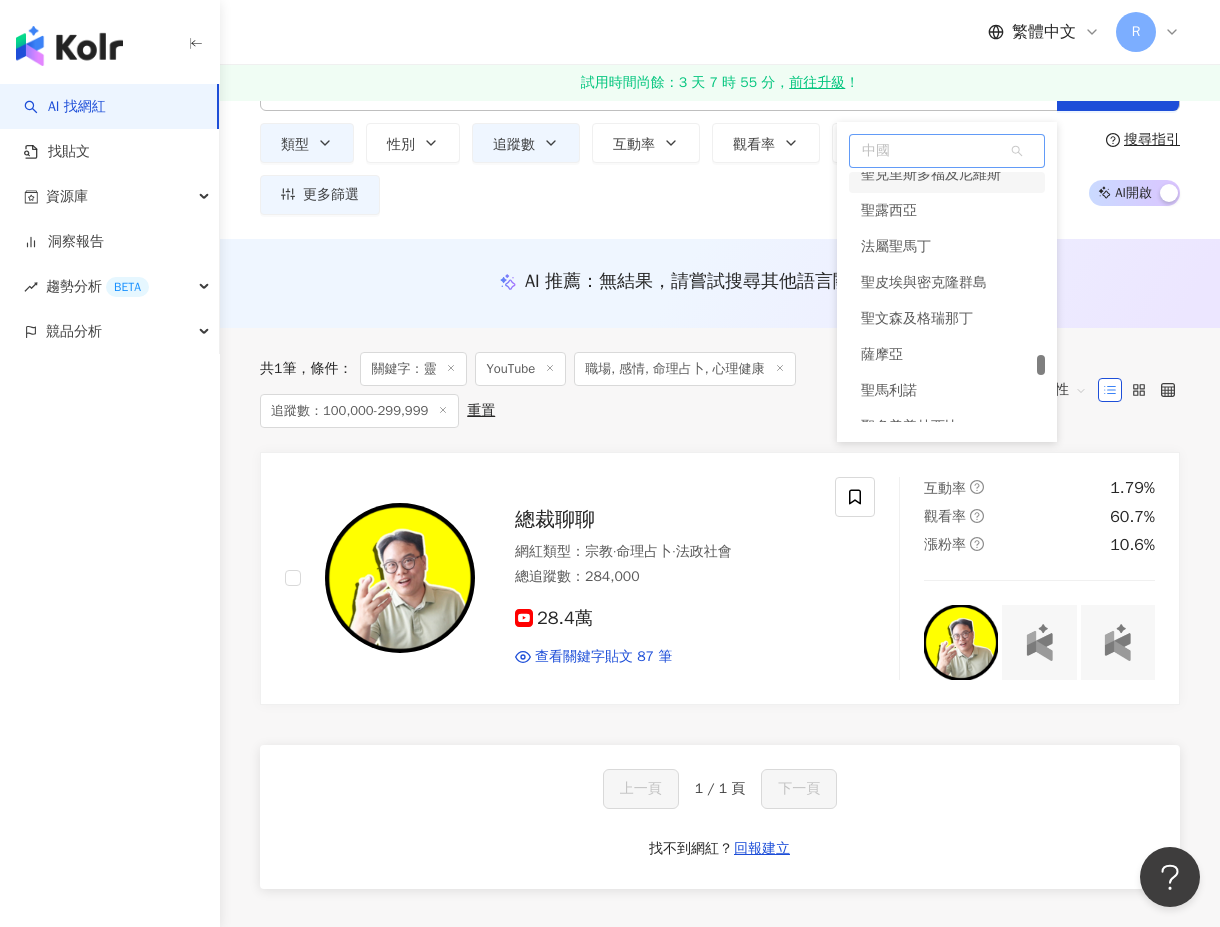 click on "中國" at bounding box center (947, 151) 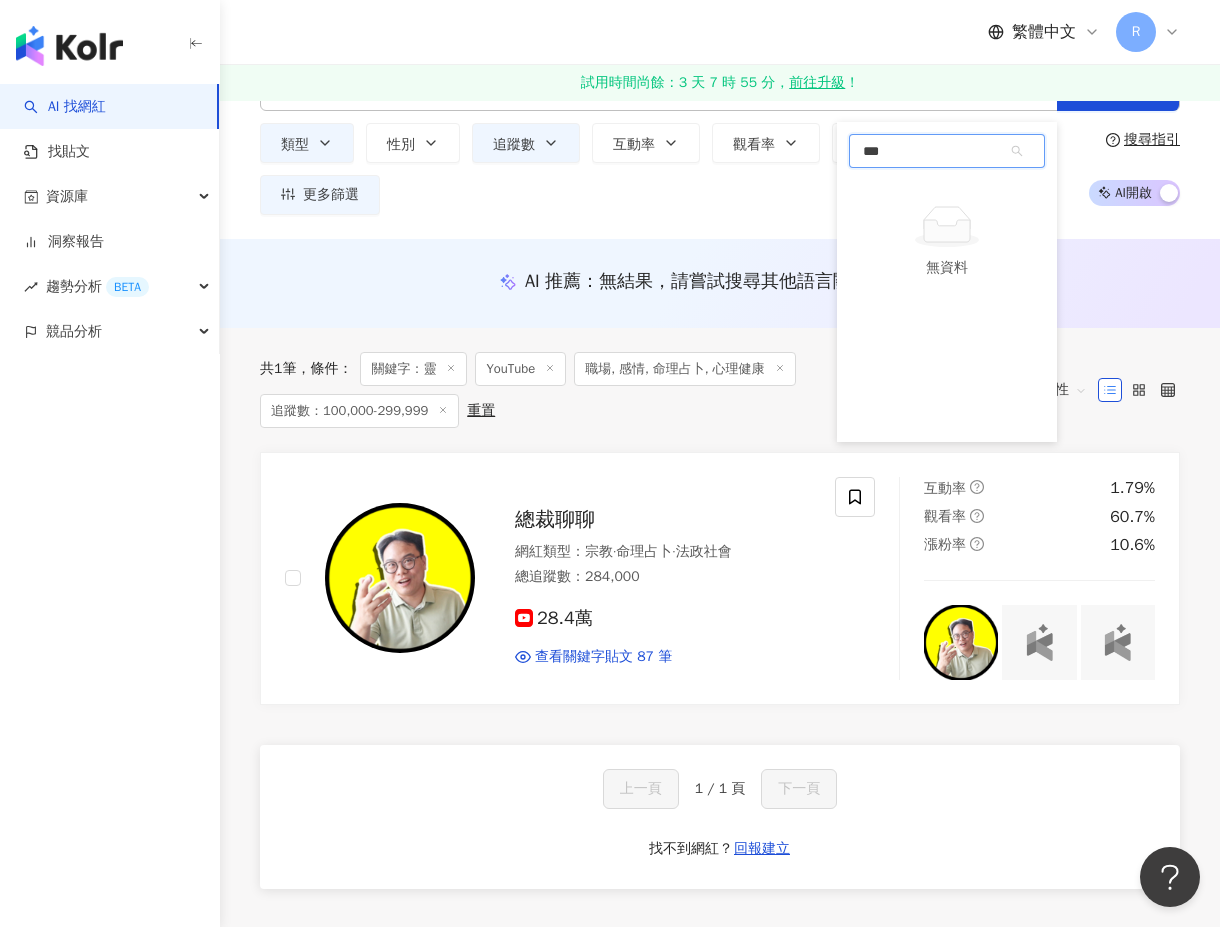 type on "*" 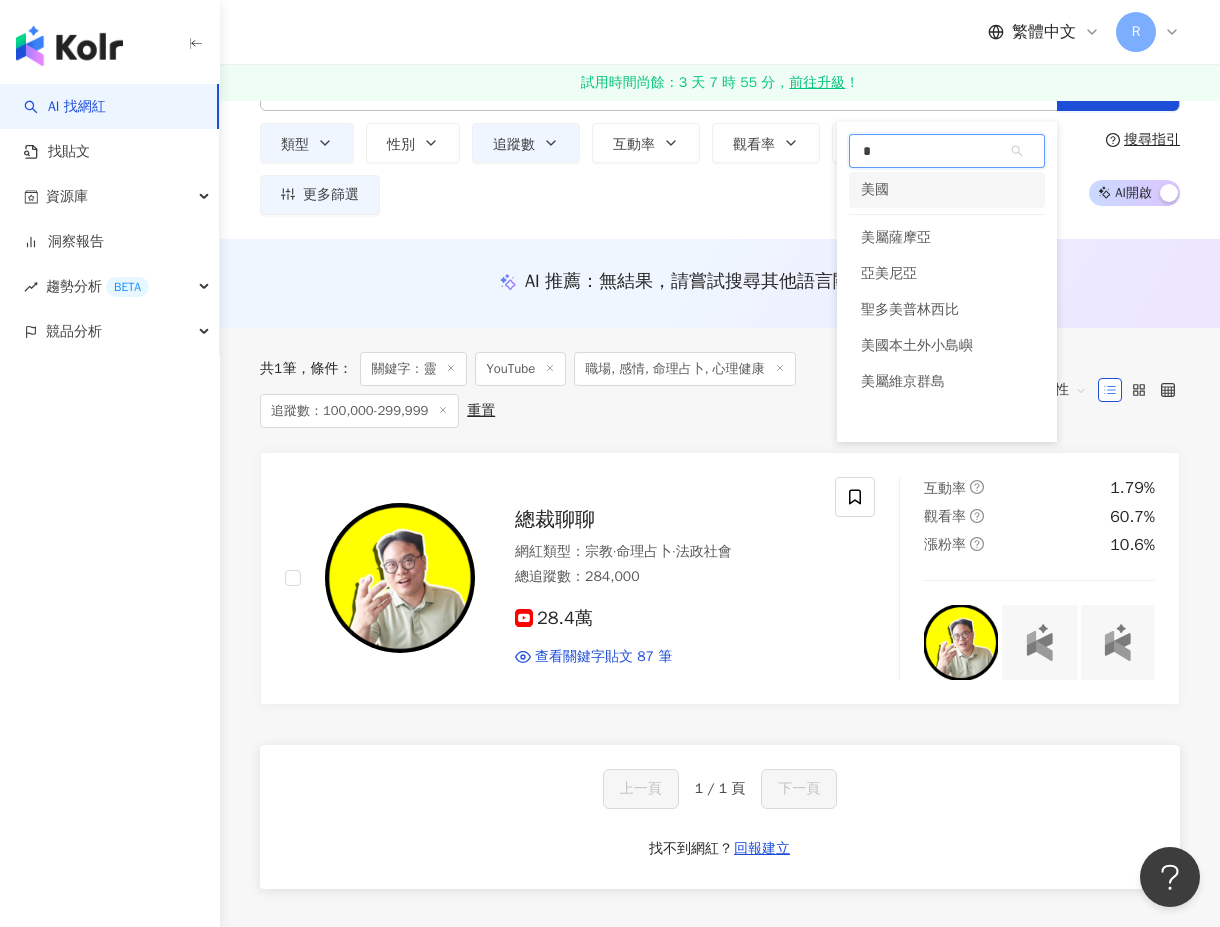 click on "美國" at bounding box center [947, 190] 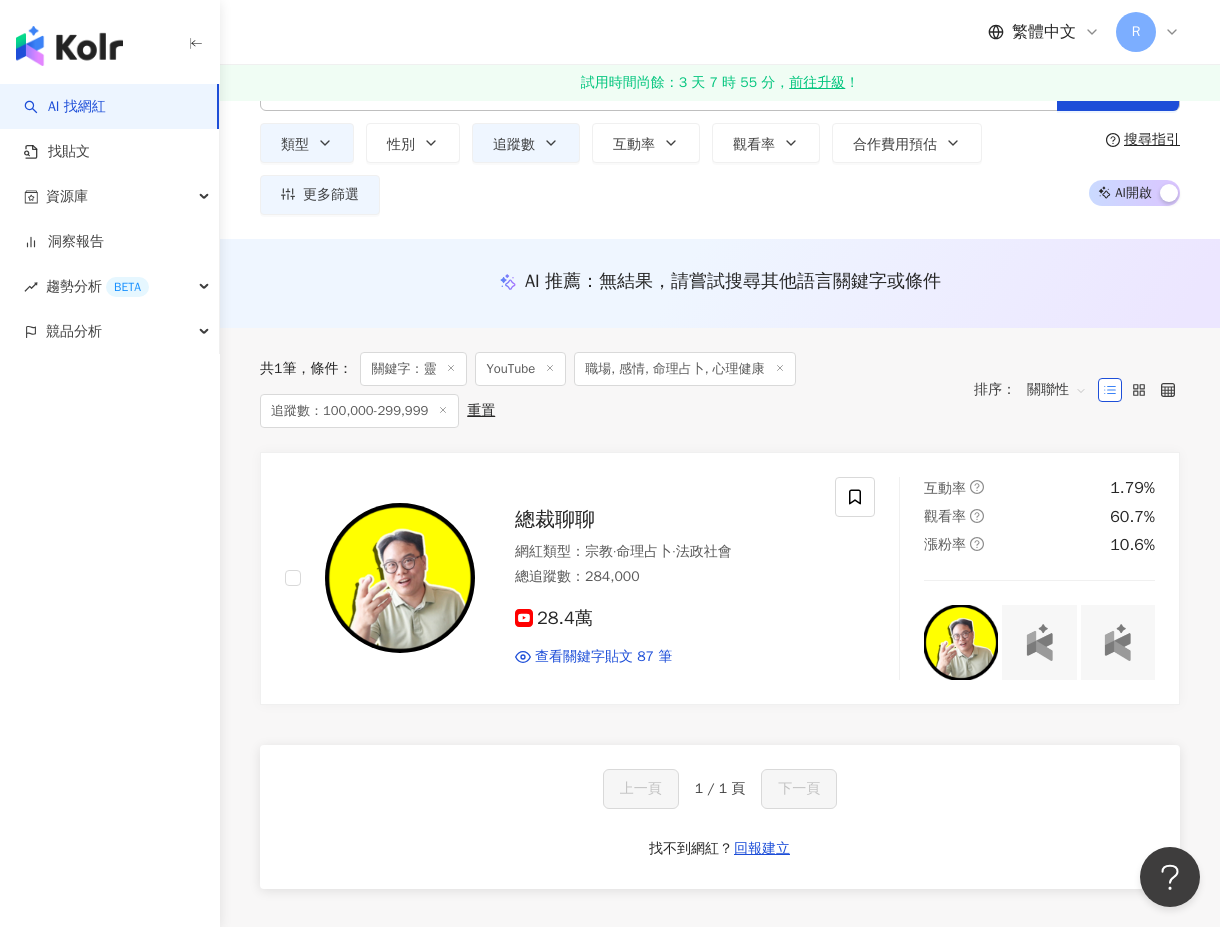 scroll, scrollTop: 0, scrollLeft: 0, axis: both 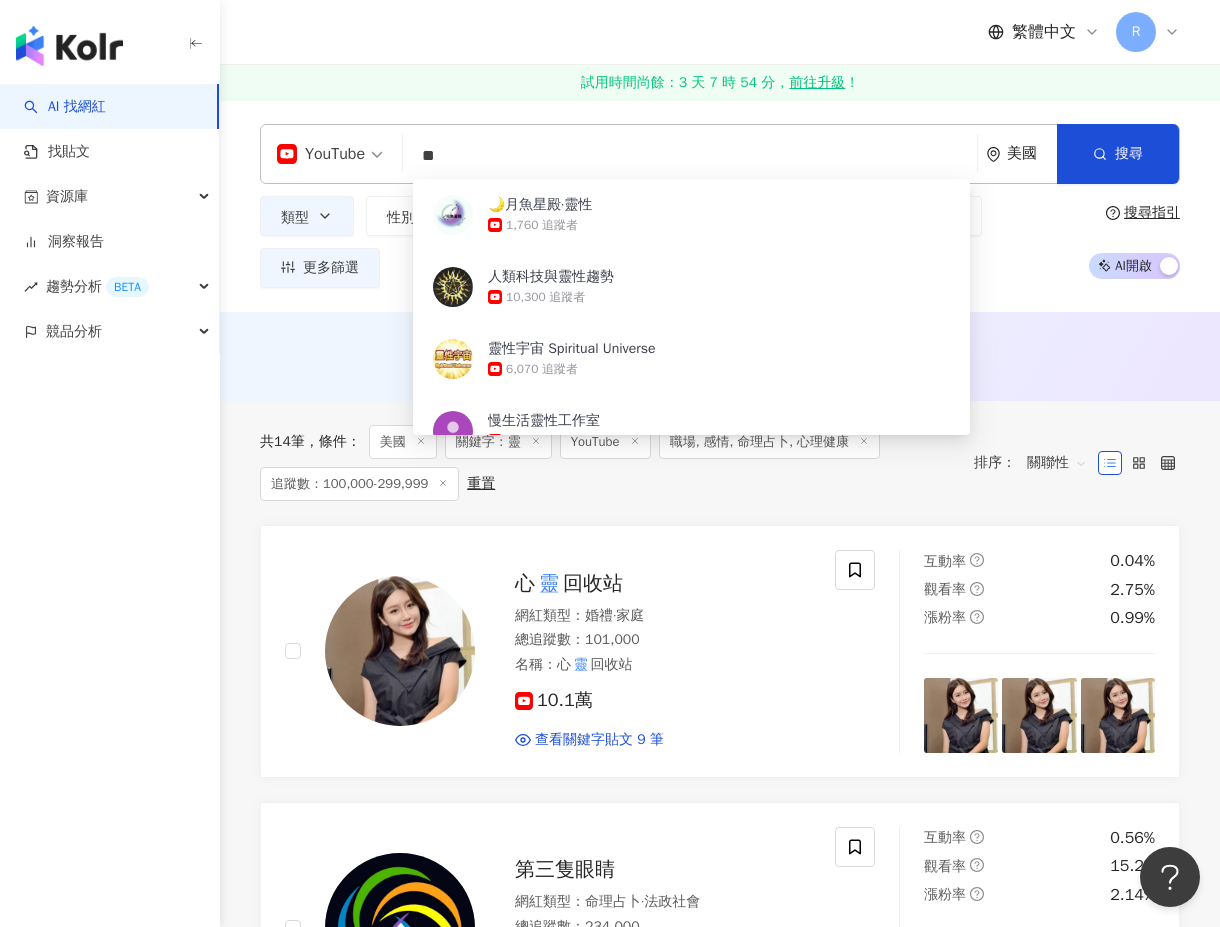 click on "共  14  筆 條件 ： 美國 關鍵字：靈 YouTube 職場, 感情, 命理占卜, 心理健康 追蹤數：100,000-299,999 重置 排序： 關聯性" at bounding box center (720, 463) 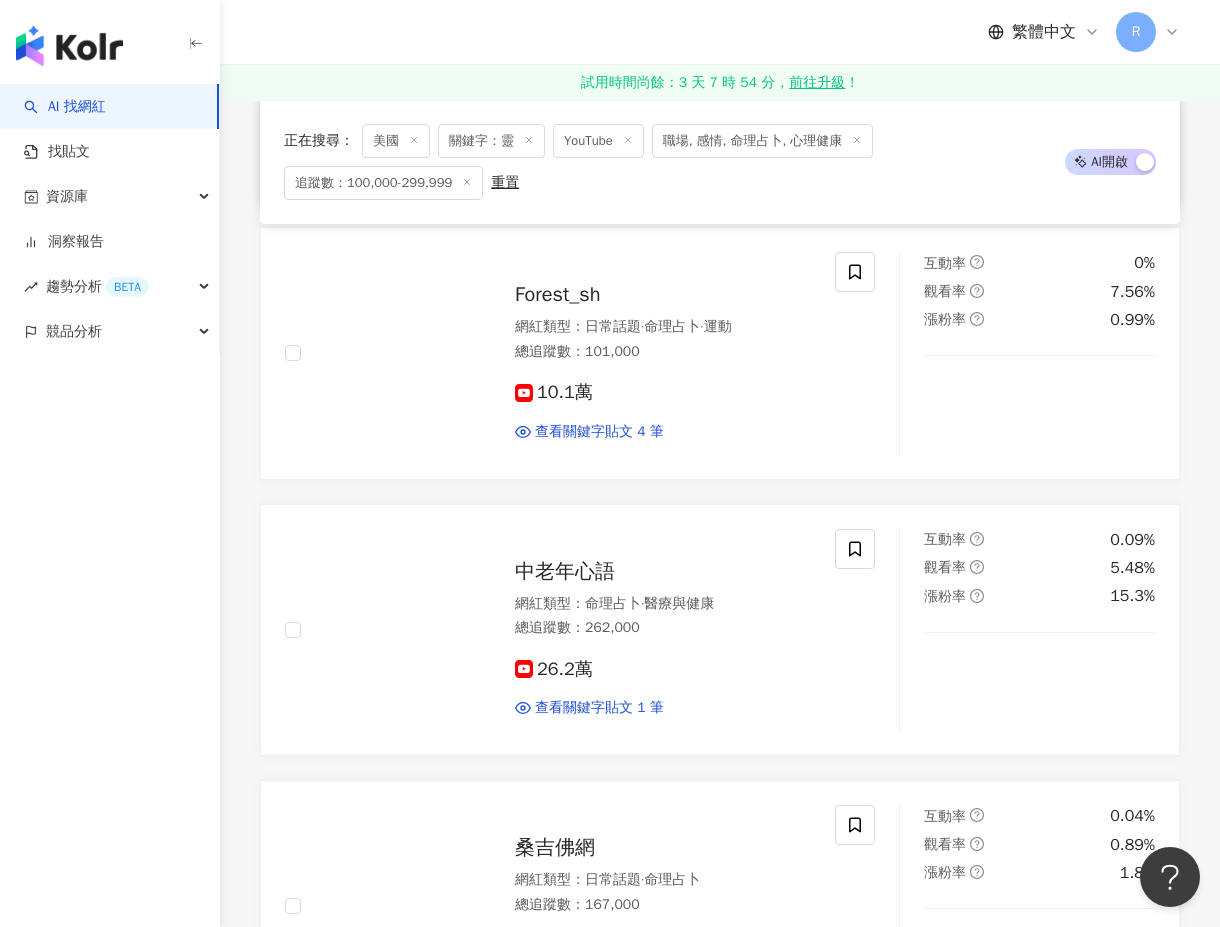 scroll, scrollTop: 2791, scrollLeft: 0, axis: vertical 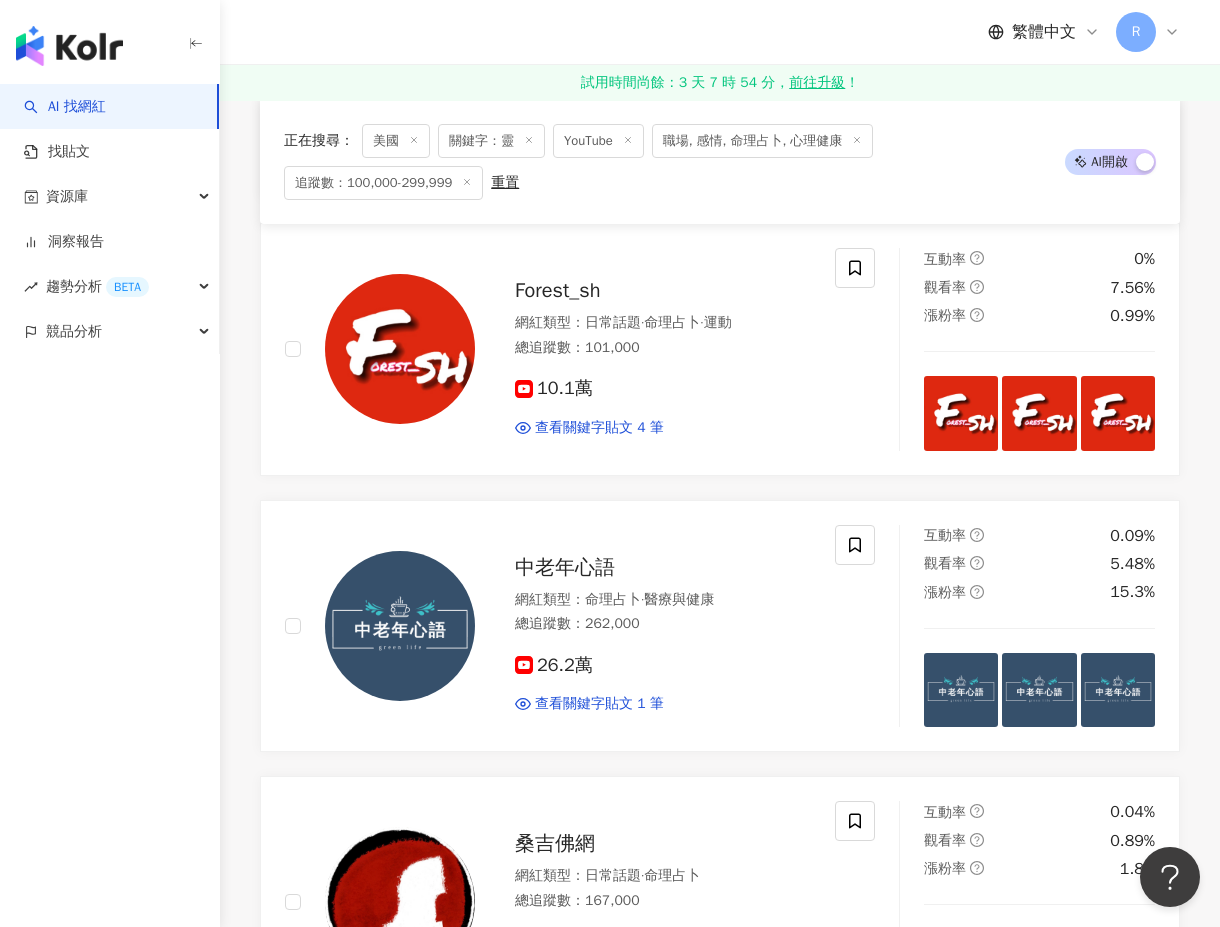 click on "AI  開啟 AI  關閉" at bounding box center (1110, 162) 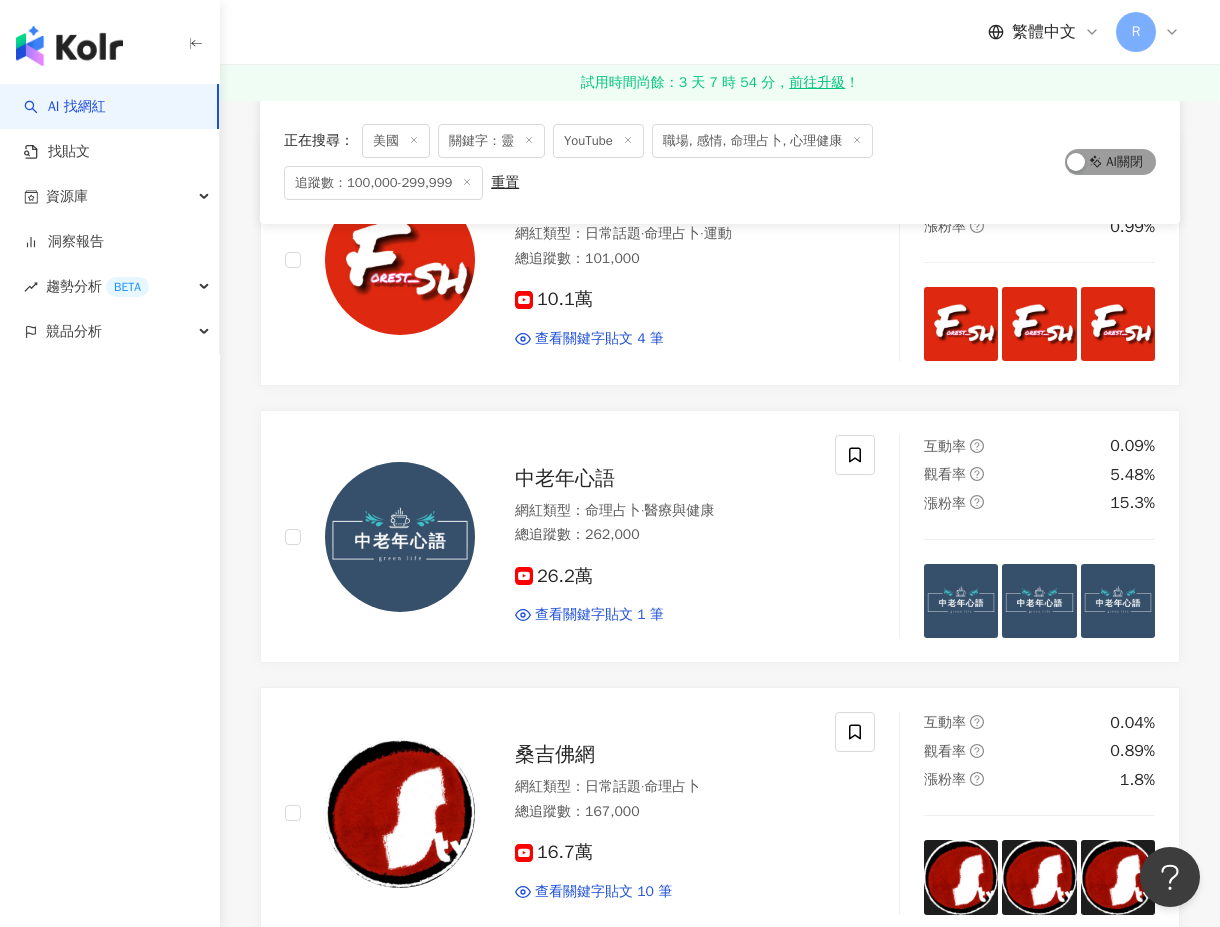 click on "AI  開啟 AI  關閉" at bounding box center [1110, 162] 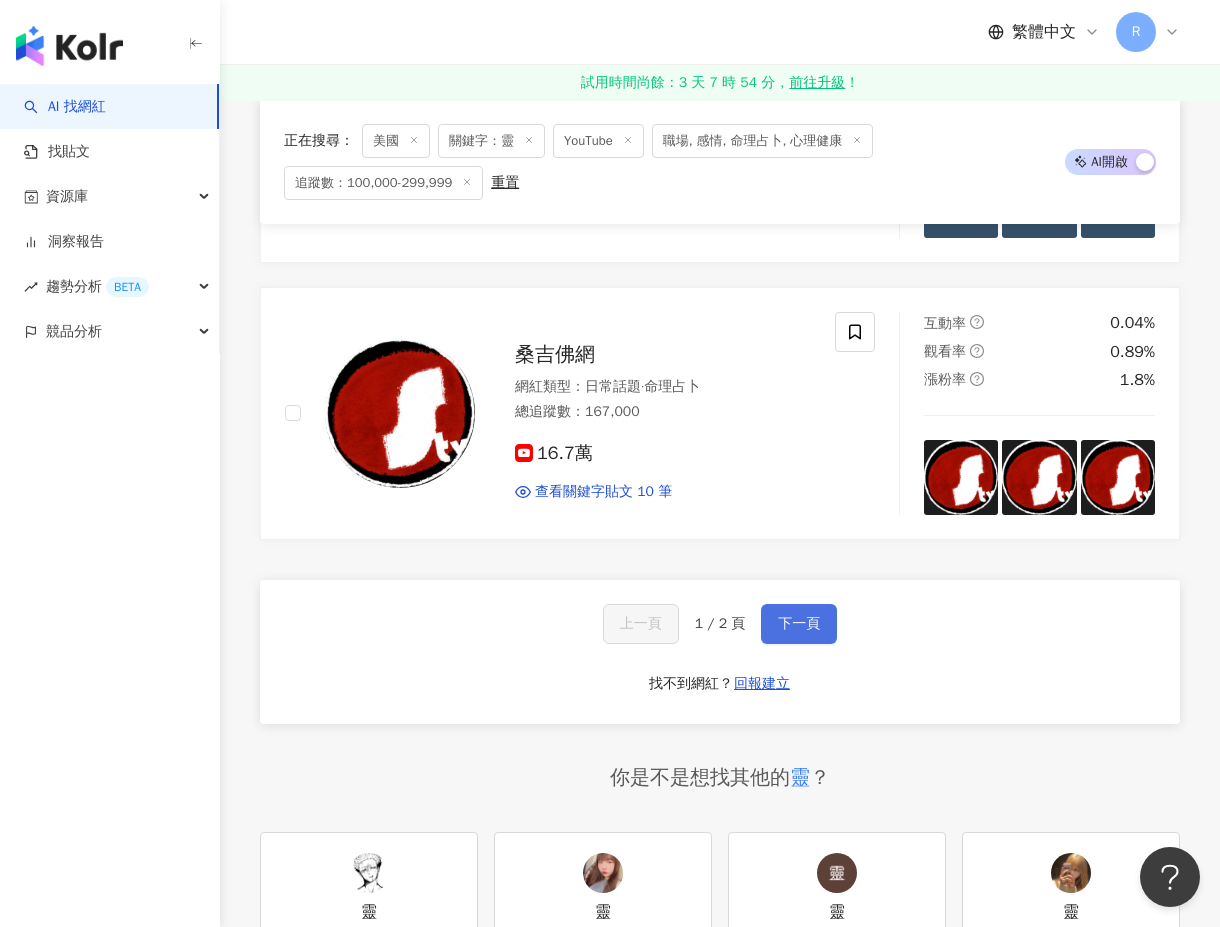 scroll, scrollTop: 3280, scrollLeft: 0, axis: vertical 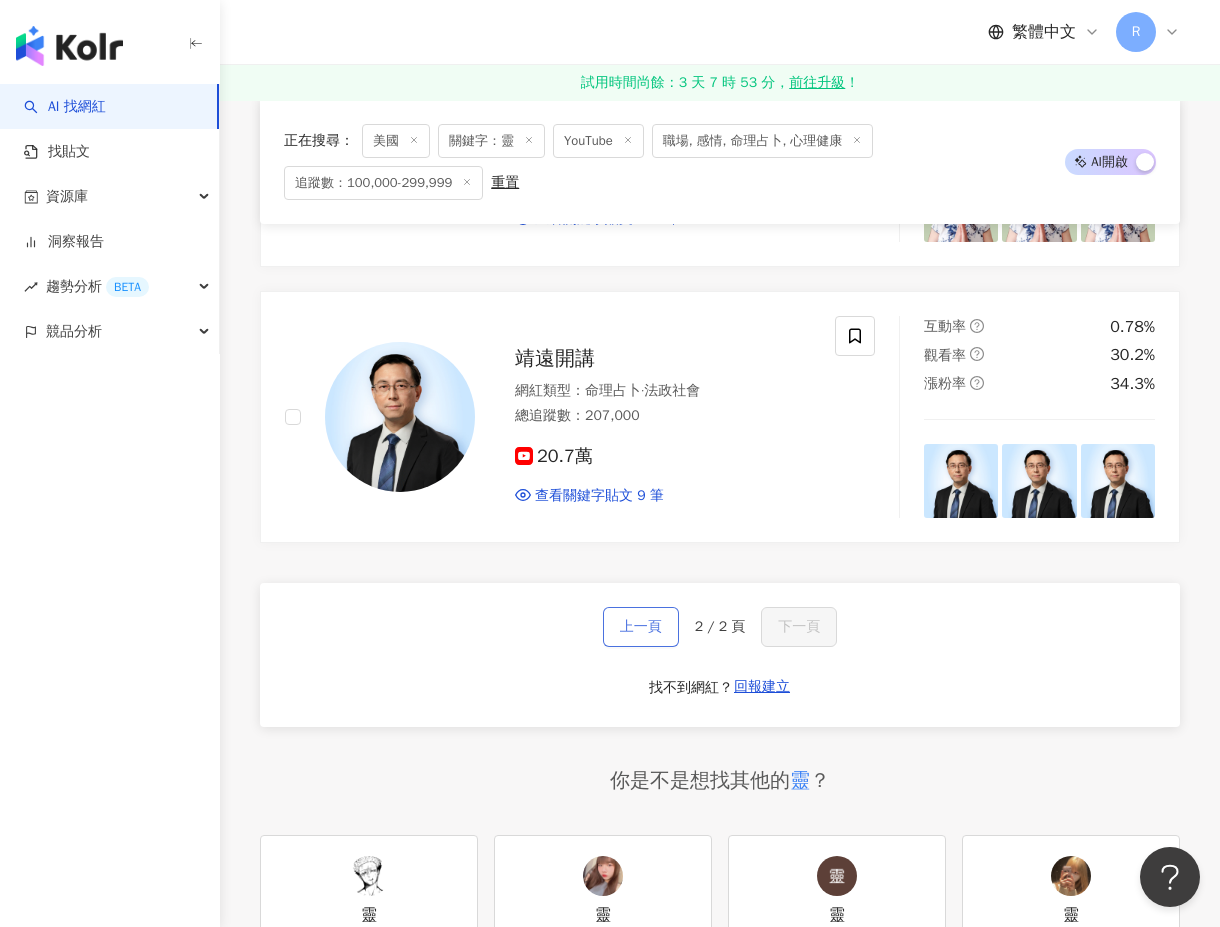 click on "上一頁" at bounding box center [641, 627] 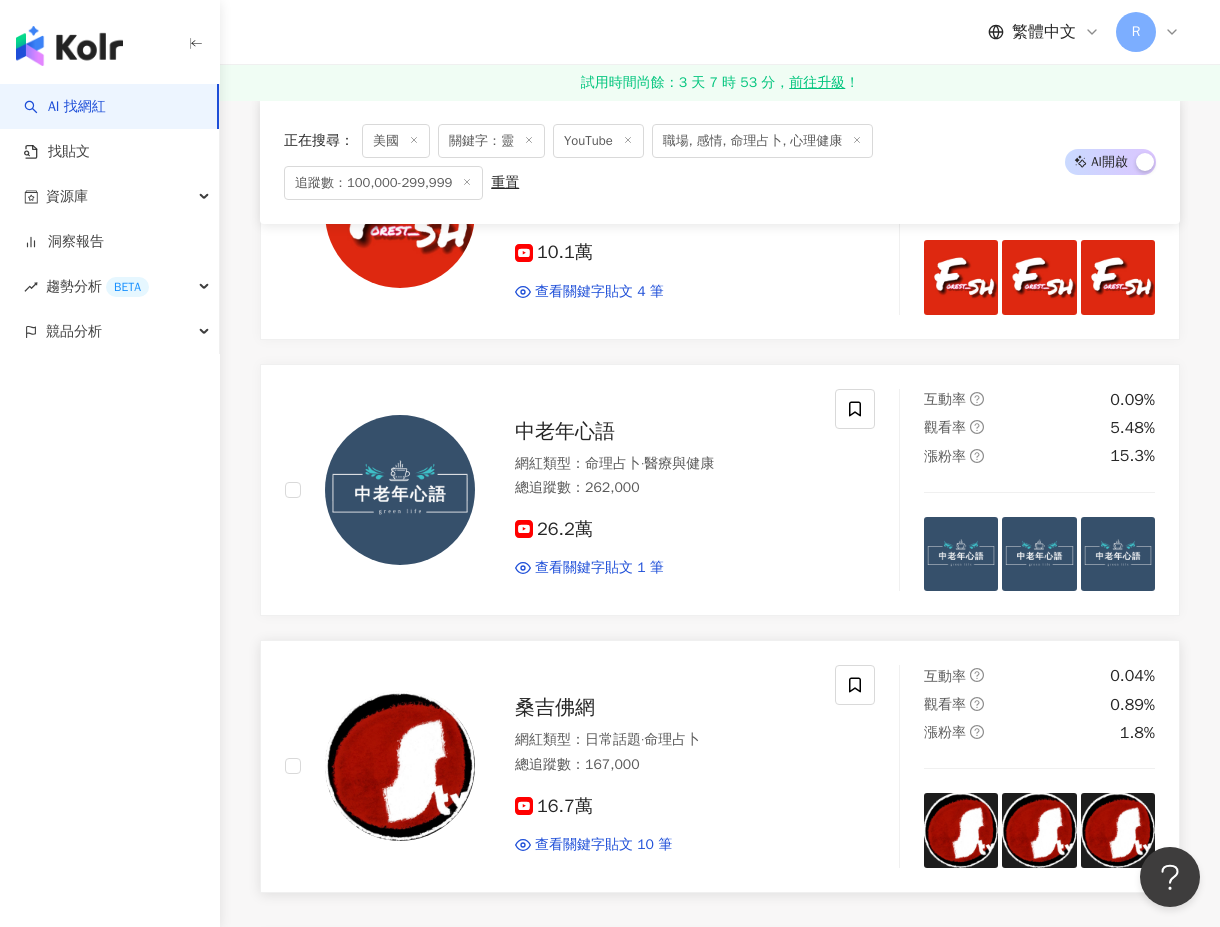 scroll, scrollTop: 2912, scrollLeft: 0, axis: vertical 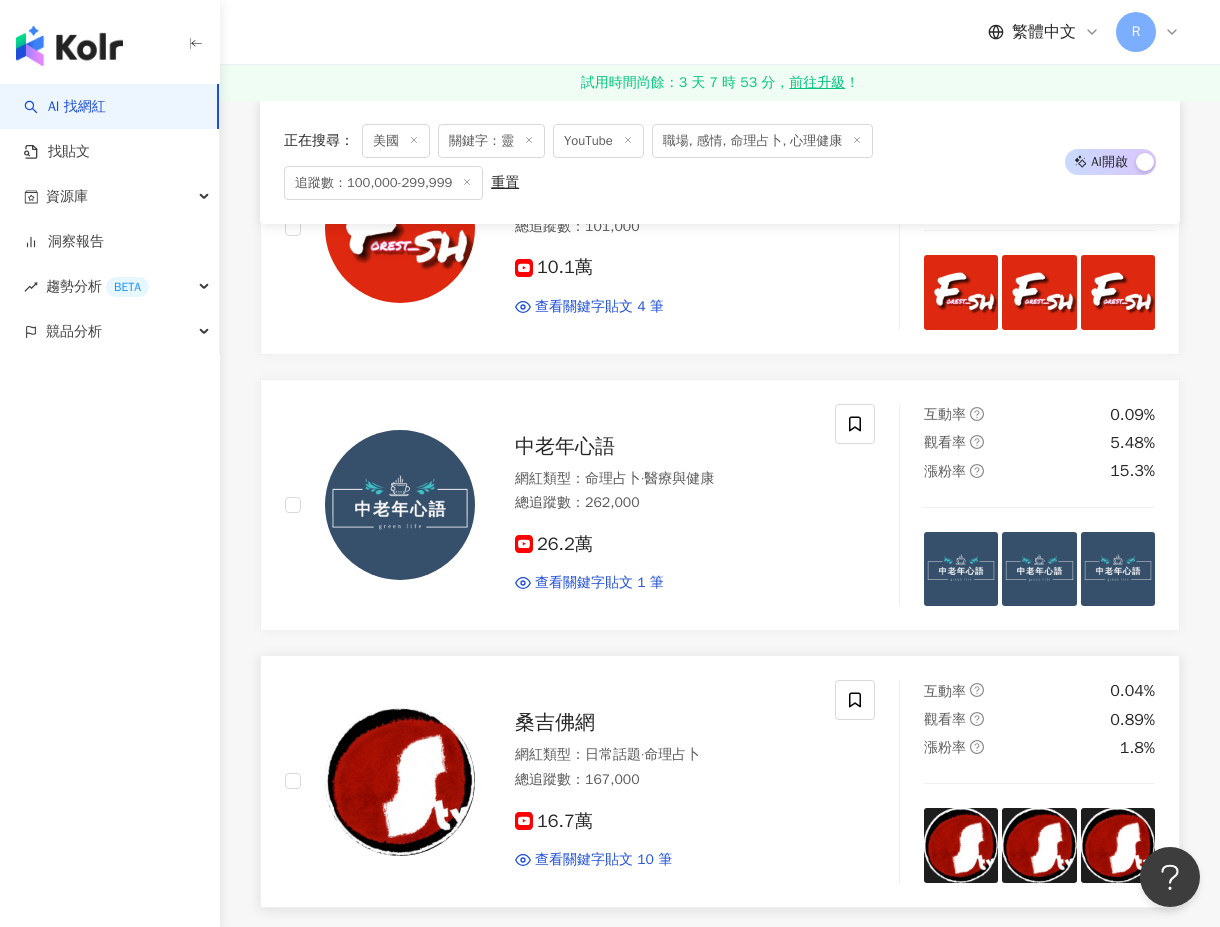click on "桑吉佛網" at bounding box center (555, 722) 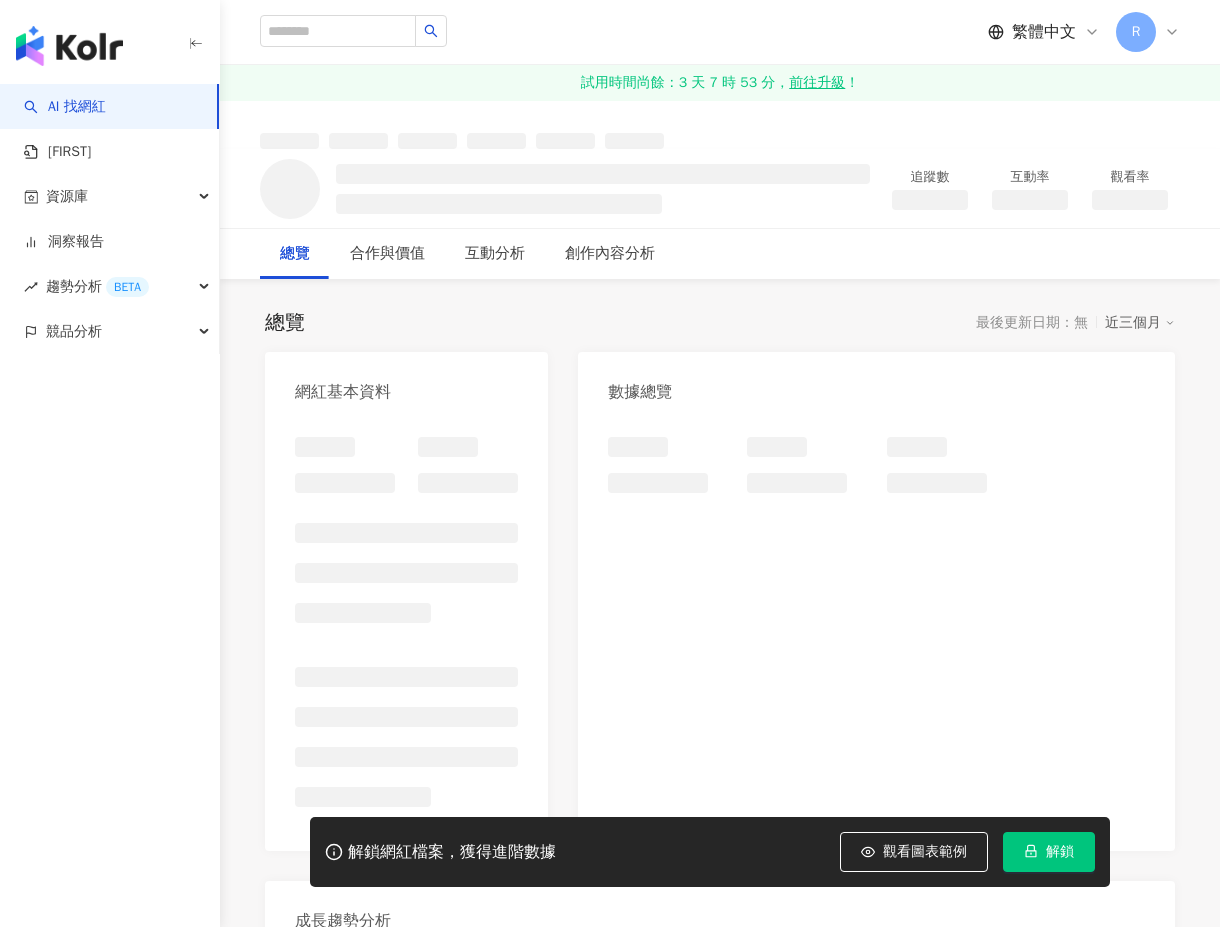 scroll, scrollTop: 0, scrollLeft: 0, axis: both 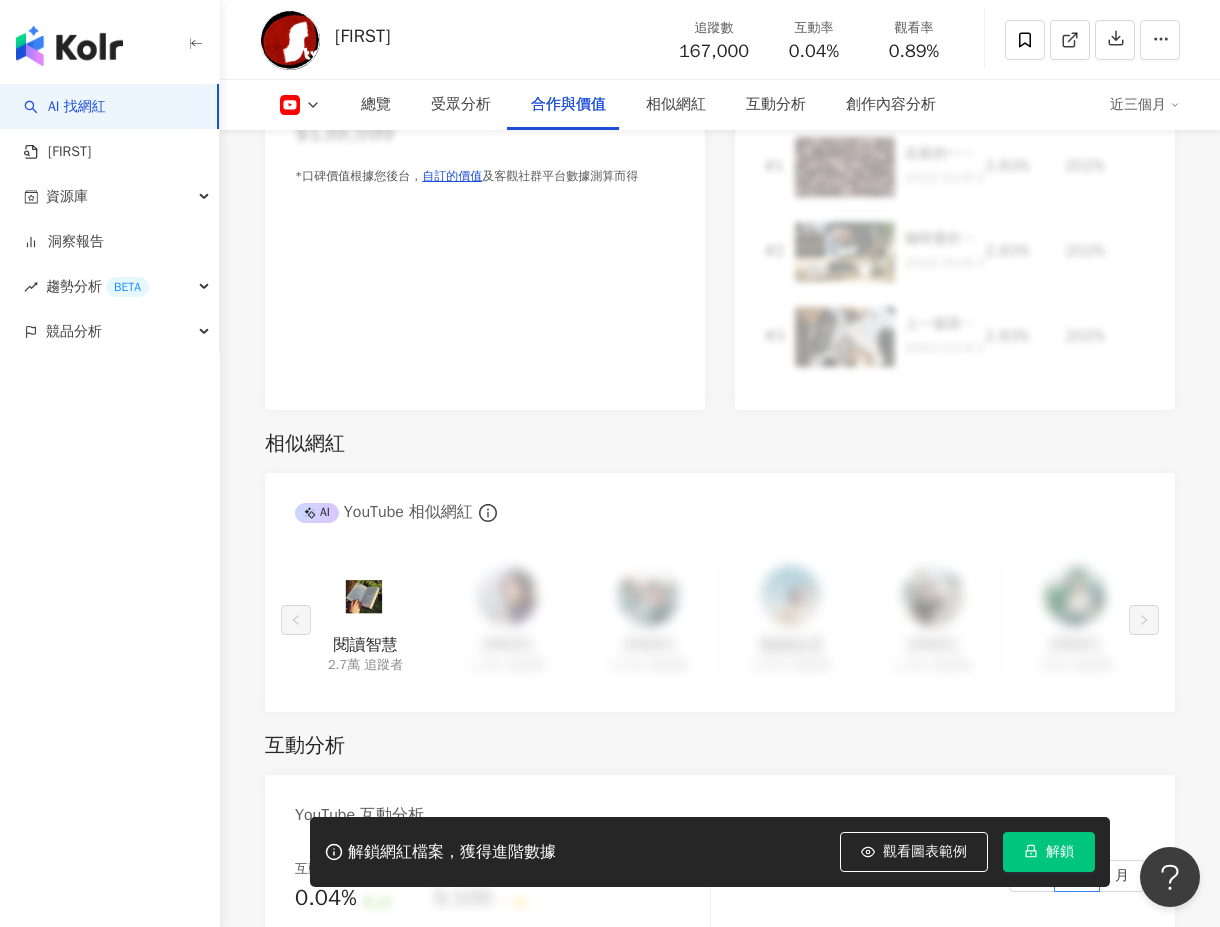 click 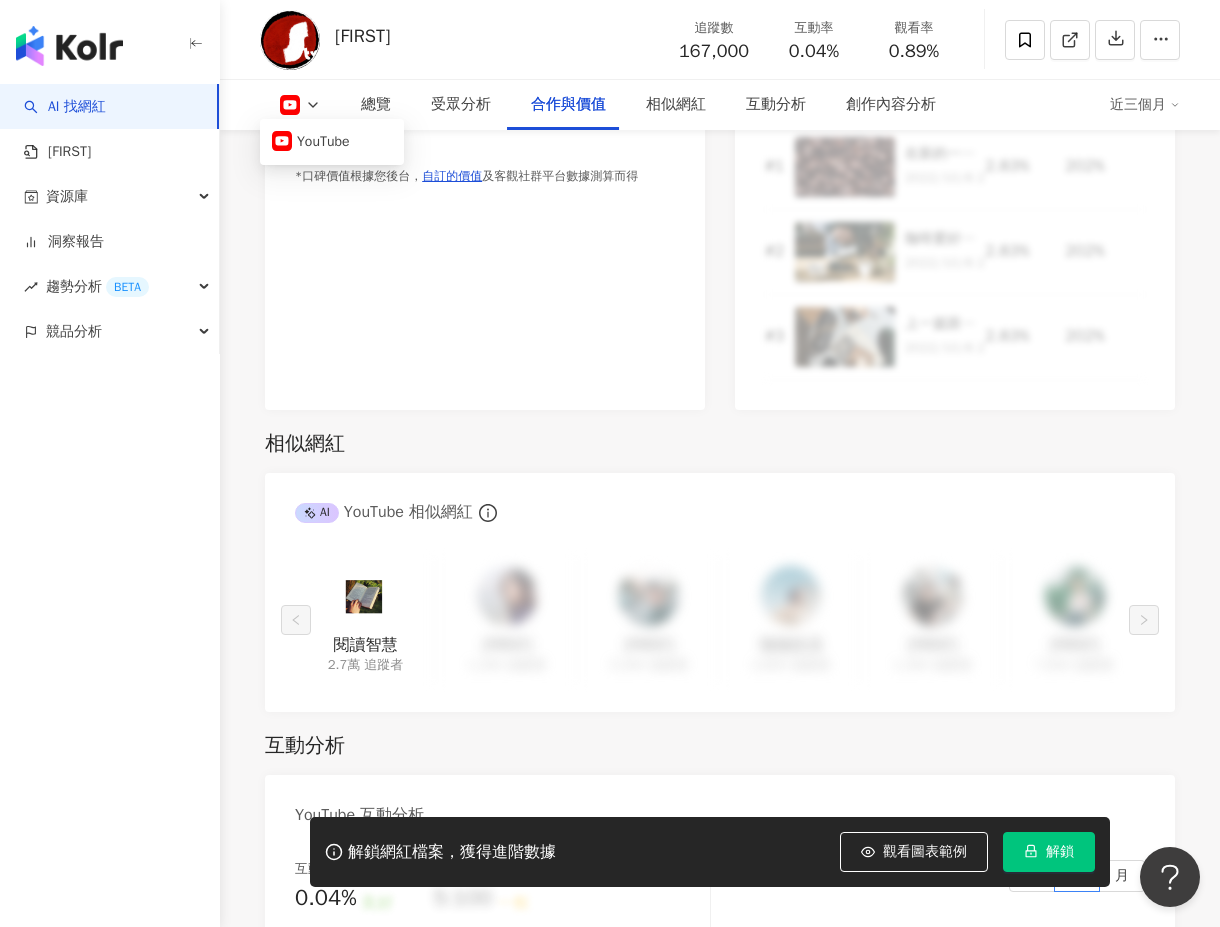 click 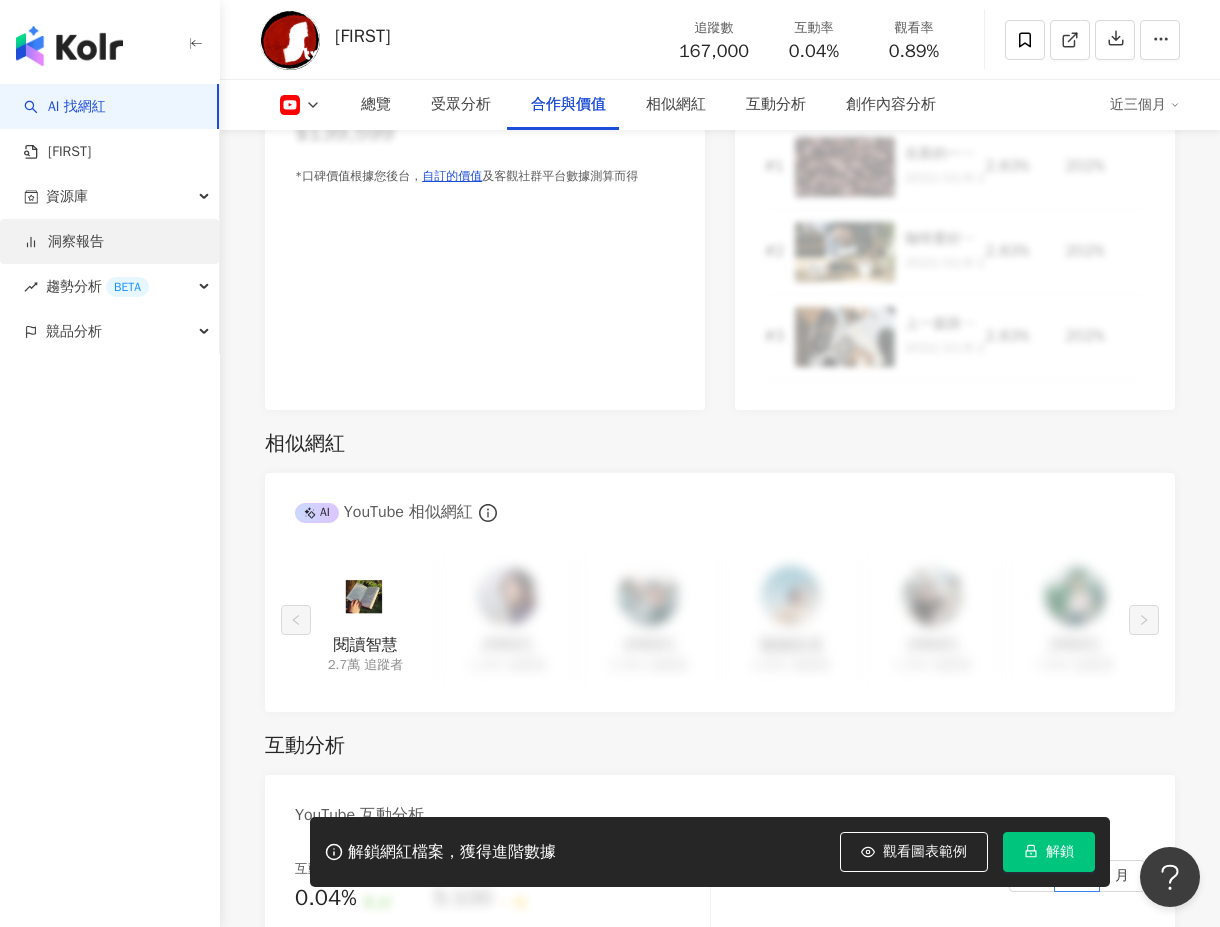 click on "洞察報告" at bounding box center (64, 242) 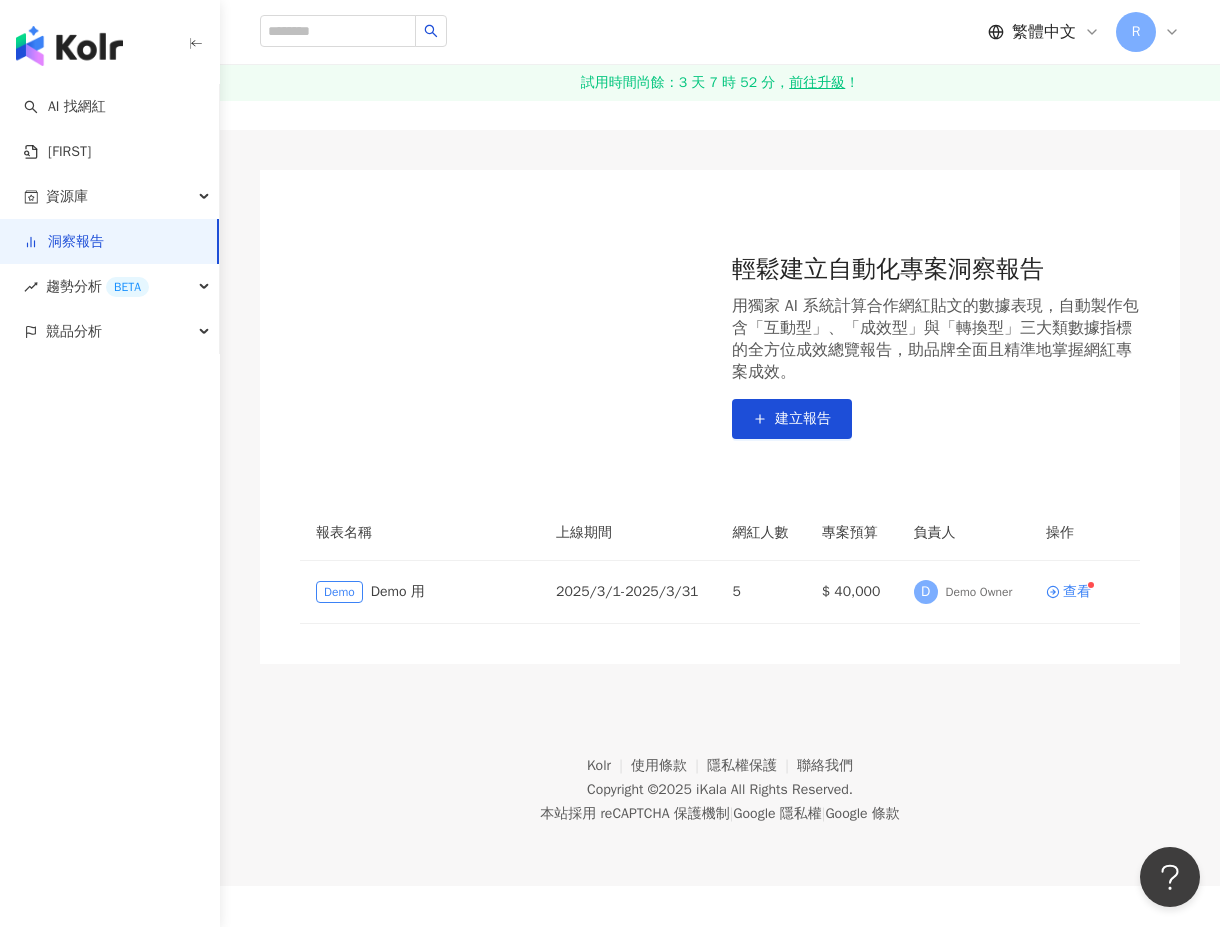 scroll, scrollTop: 0, scrollLeft: 0, axis: both 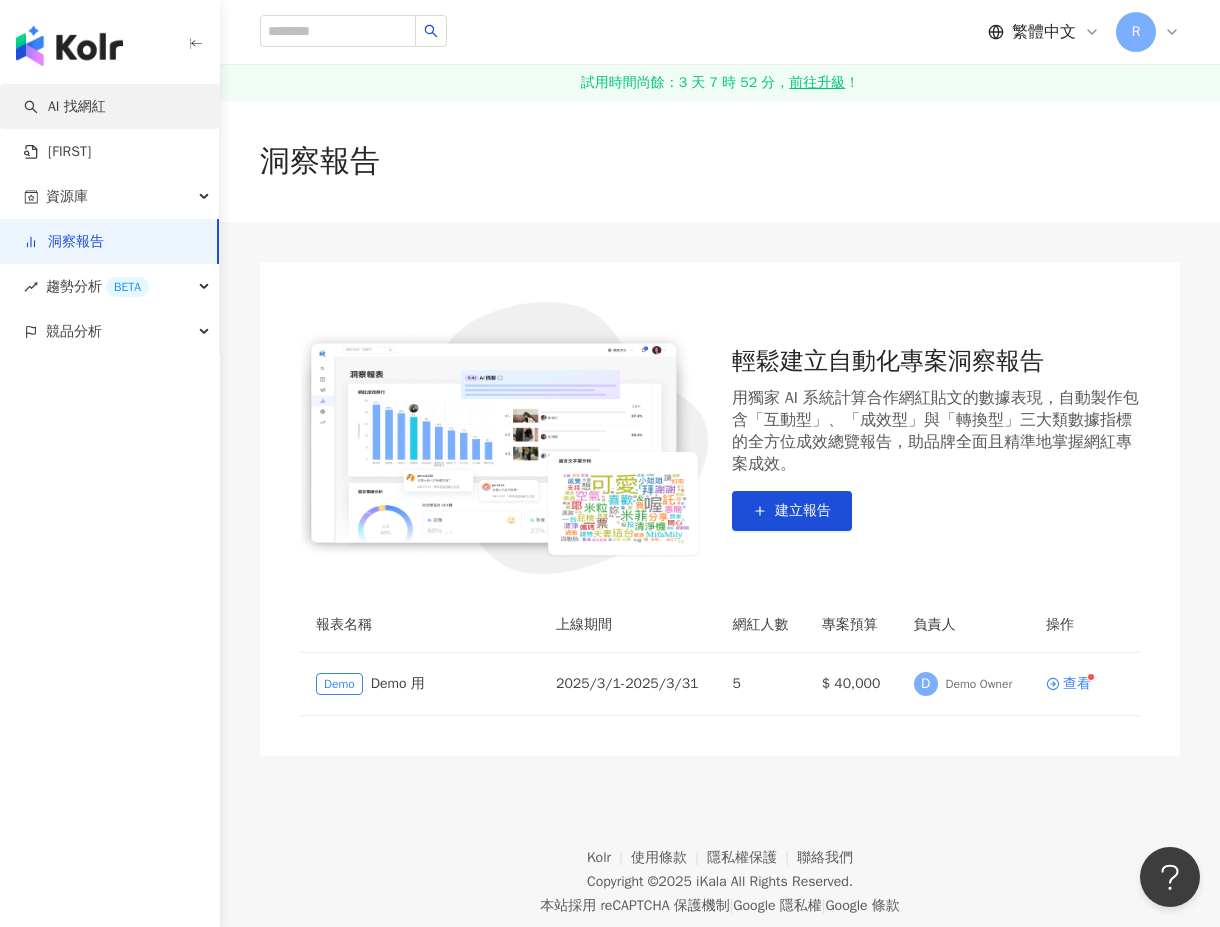 click on "AI 找網紅" at bounding box center [65, 107] 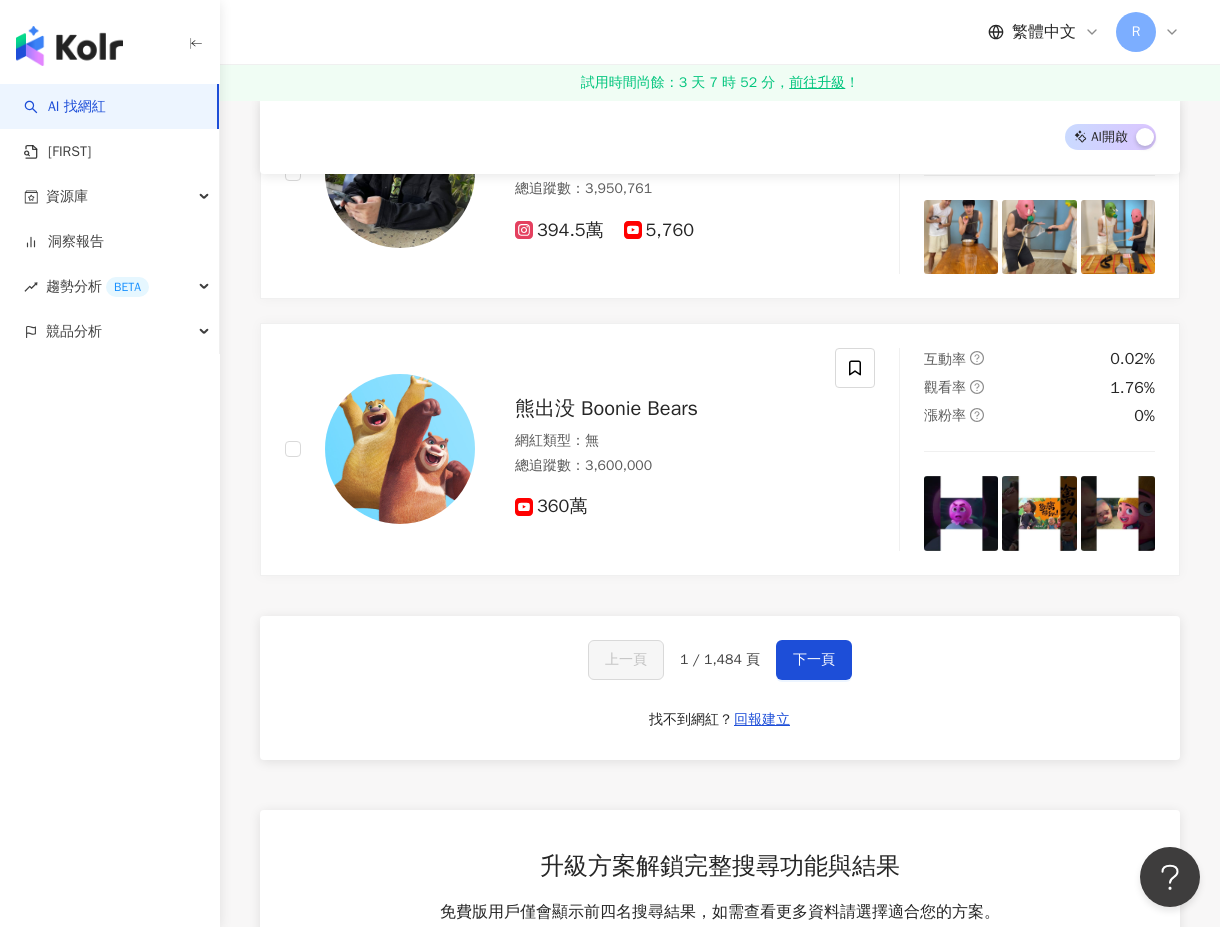 scroll, scrollTop: 3158, scrollLeft: 0, axis: vertical 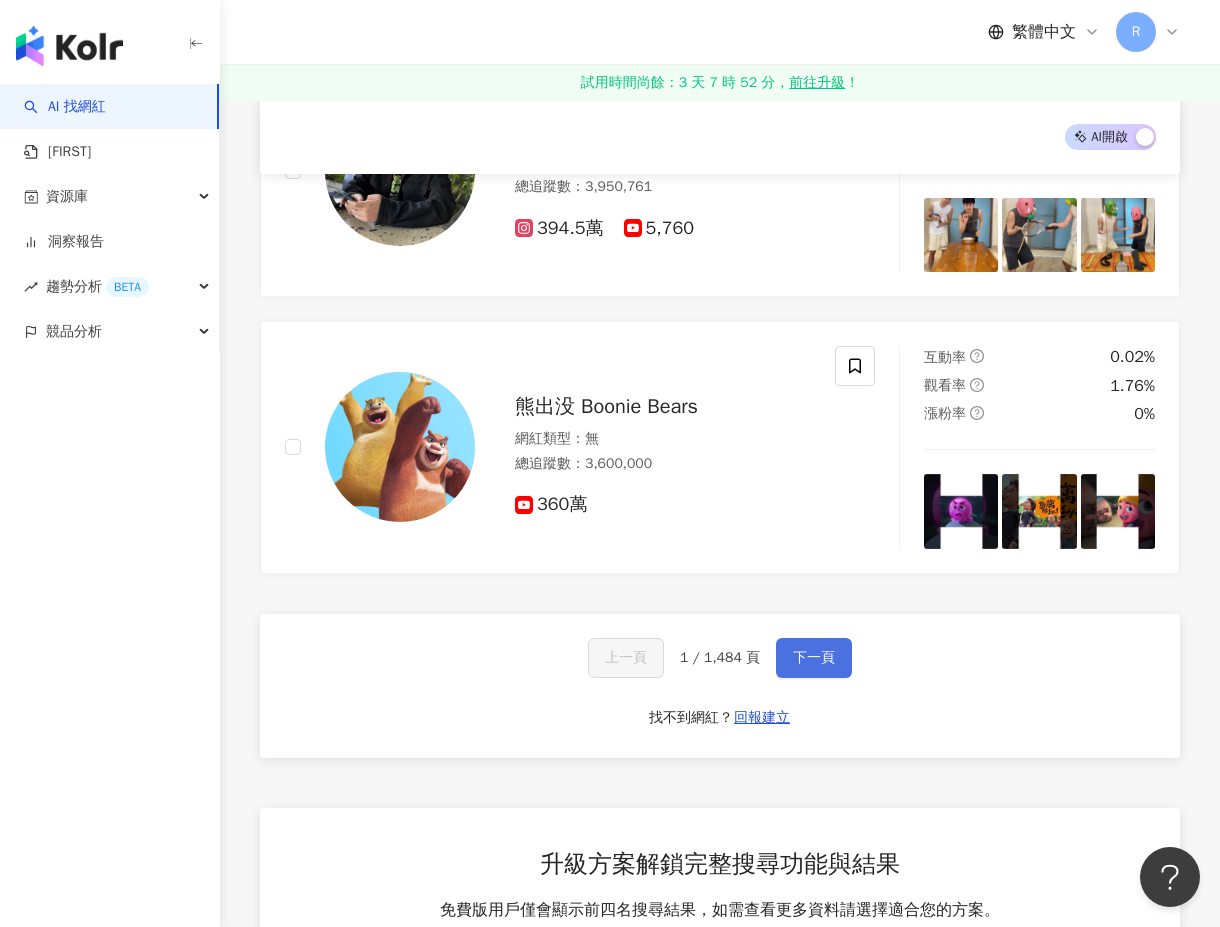 click on "下一頁" at bounding box center (814, 658) 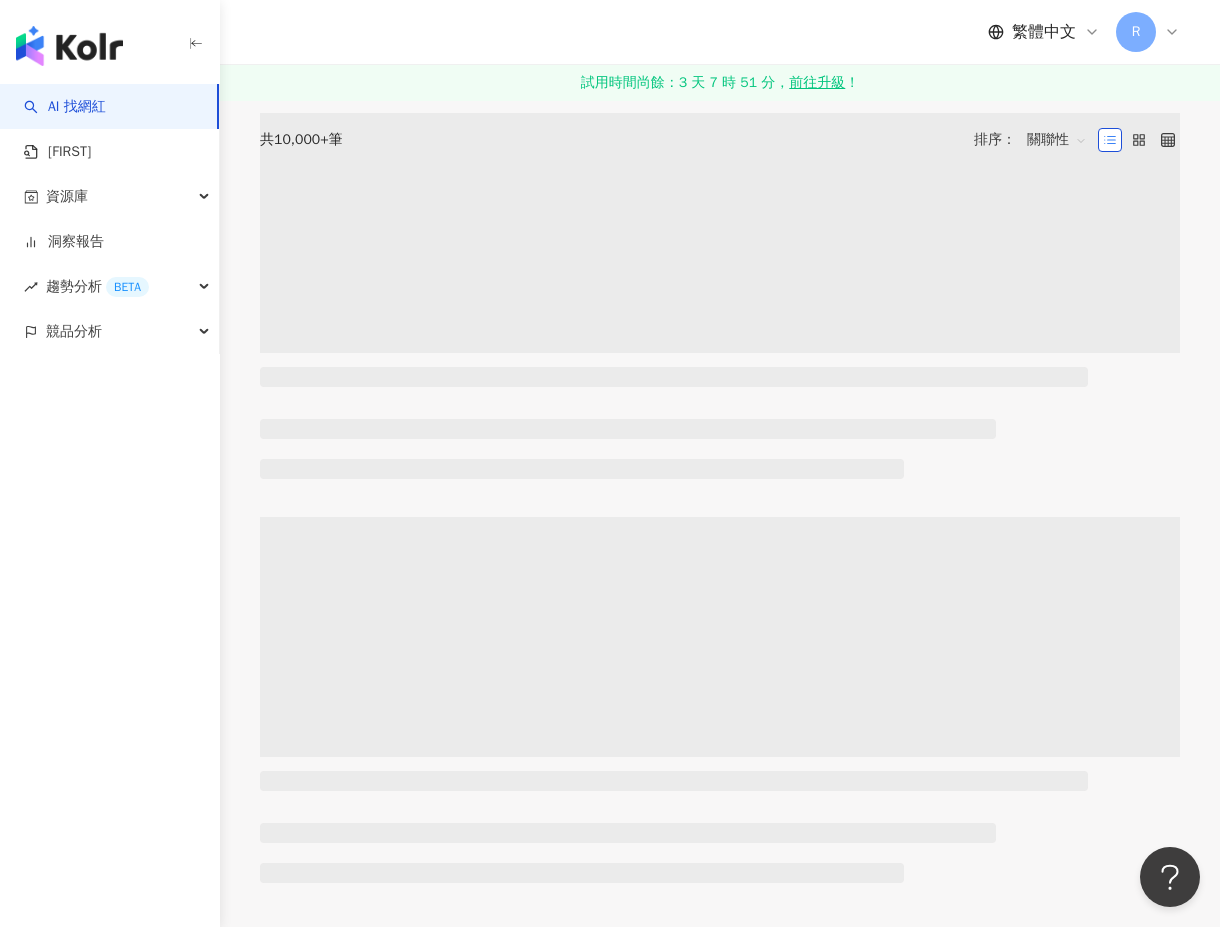 scroll, scrollTop: 0, scrollLeft: 0, axis: both 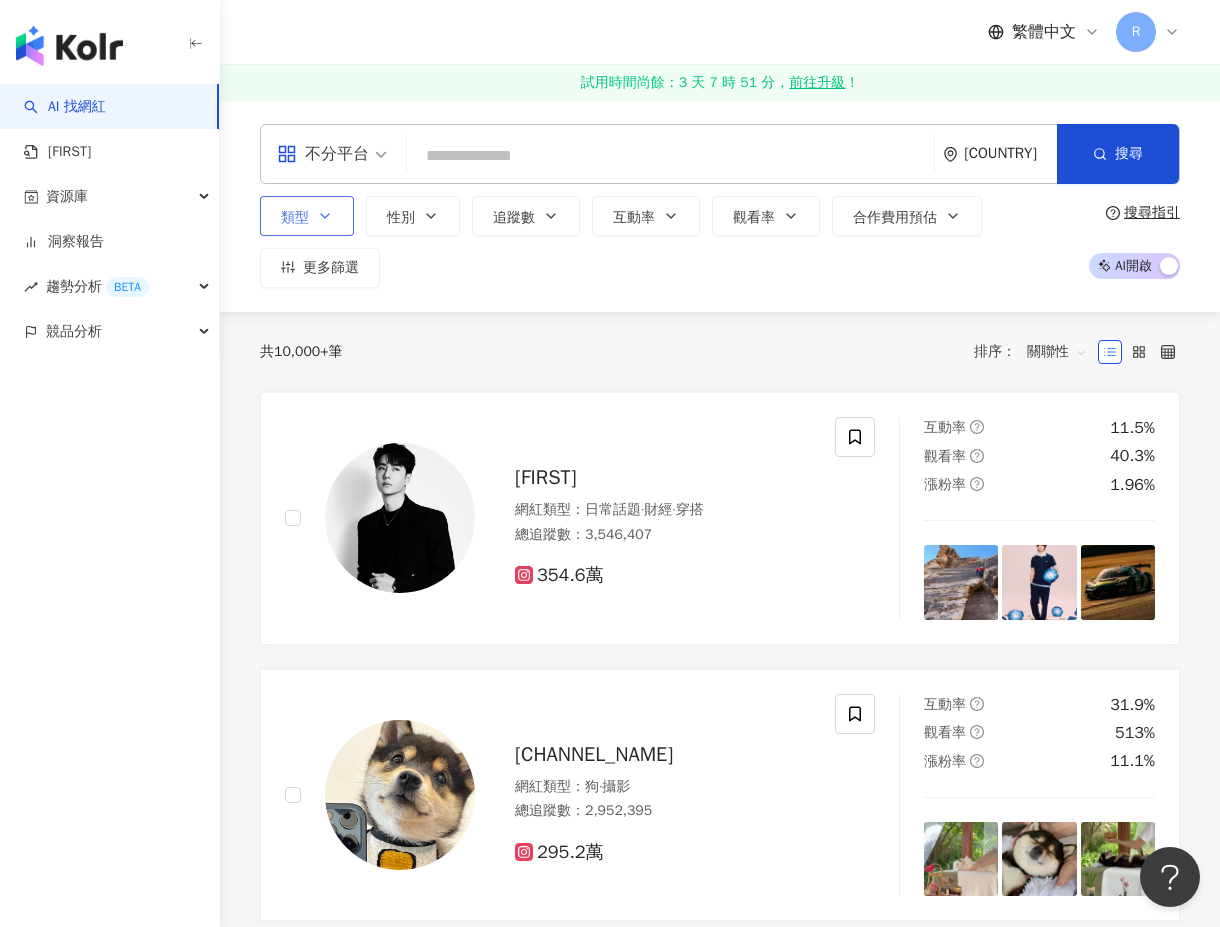 click 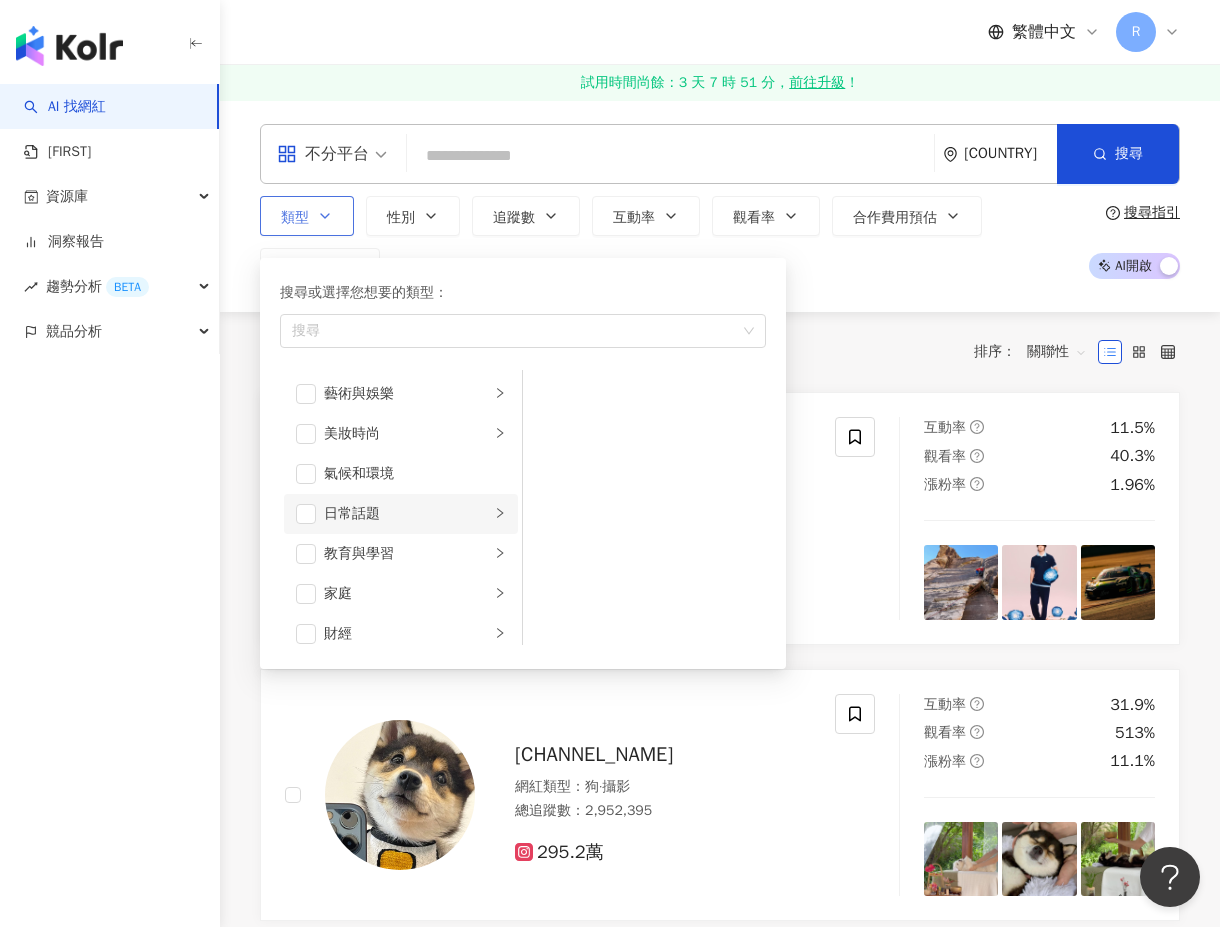 click on "日常話題" at bounding box center [407, 514] 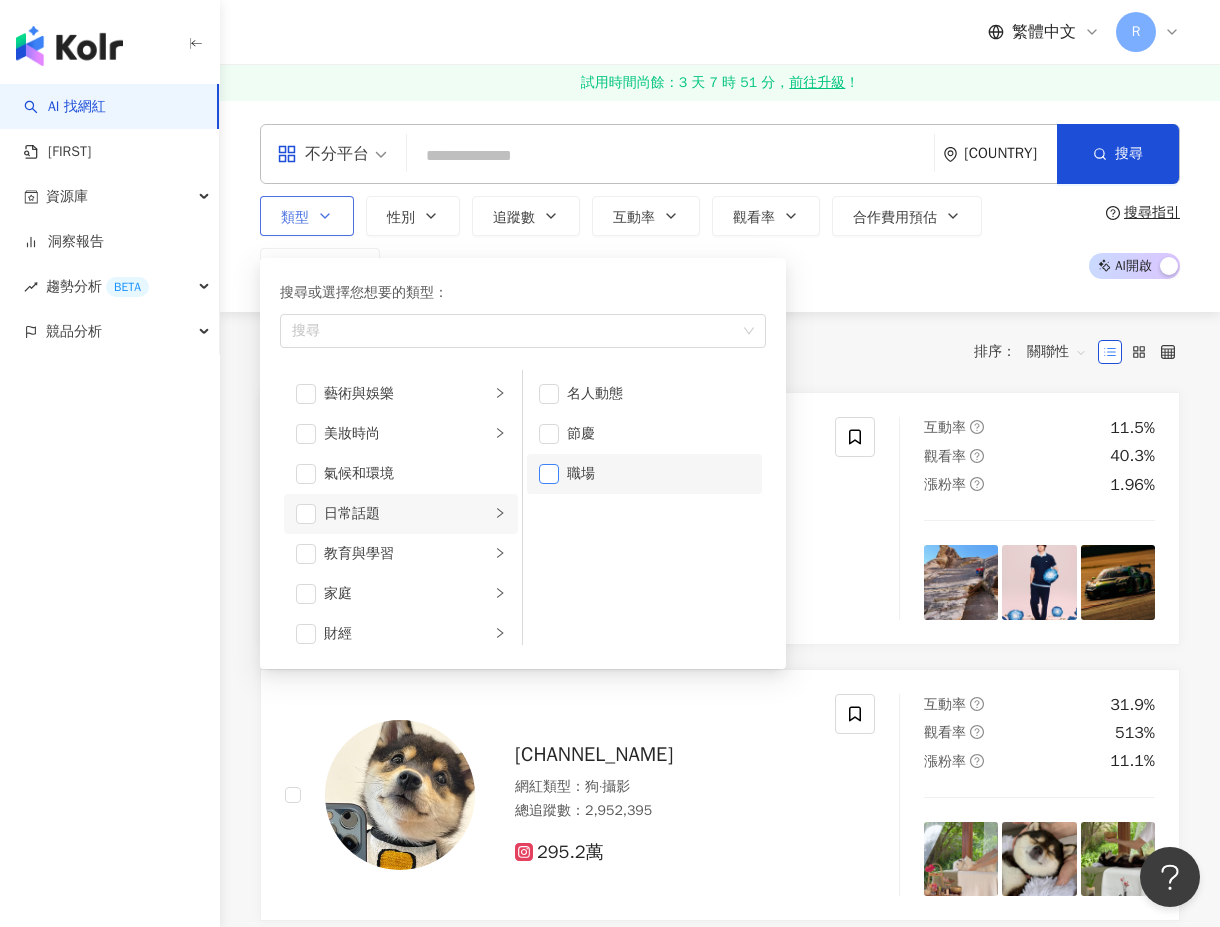click at bounding box center (549, 474) 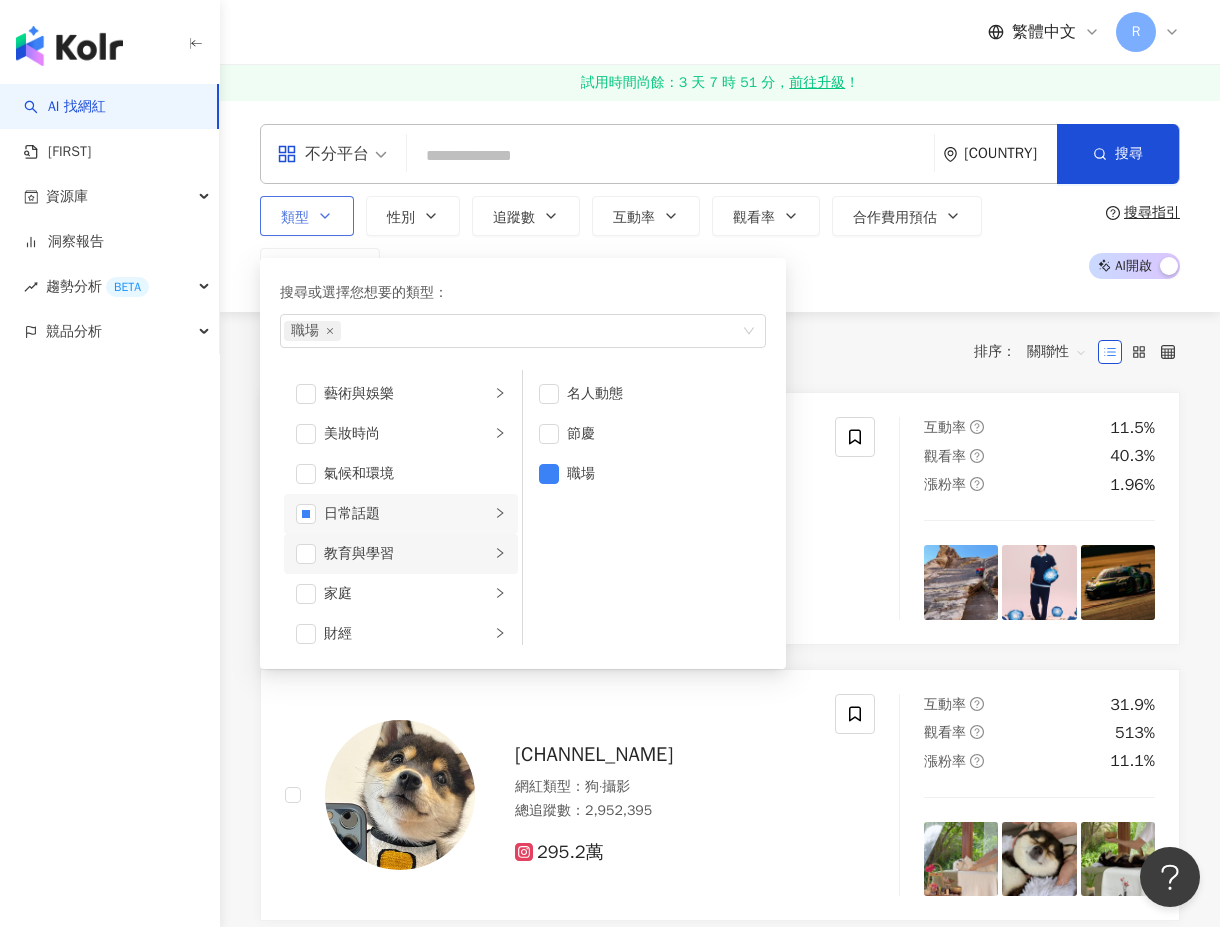 click on "教育與學習" at bounding box center (401, 554) 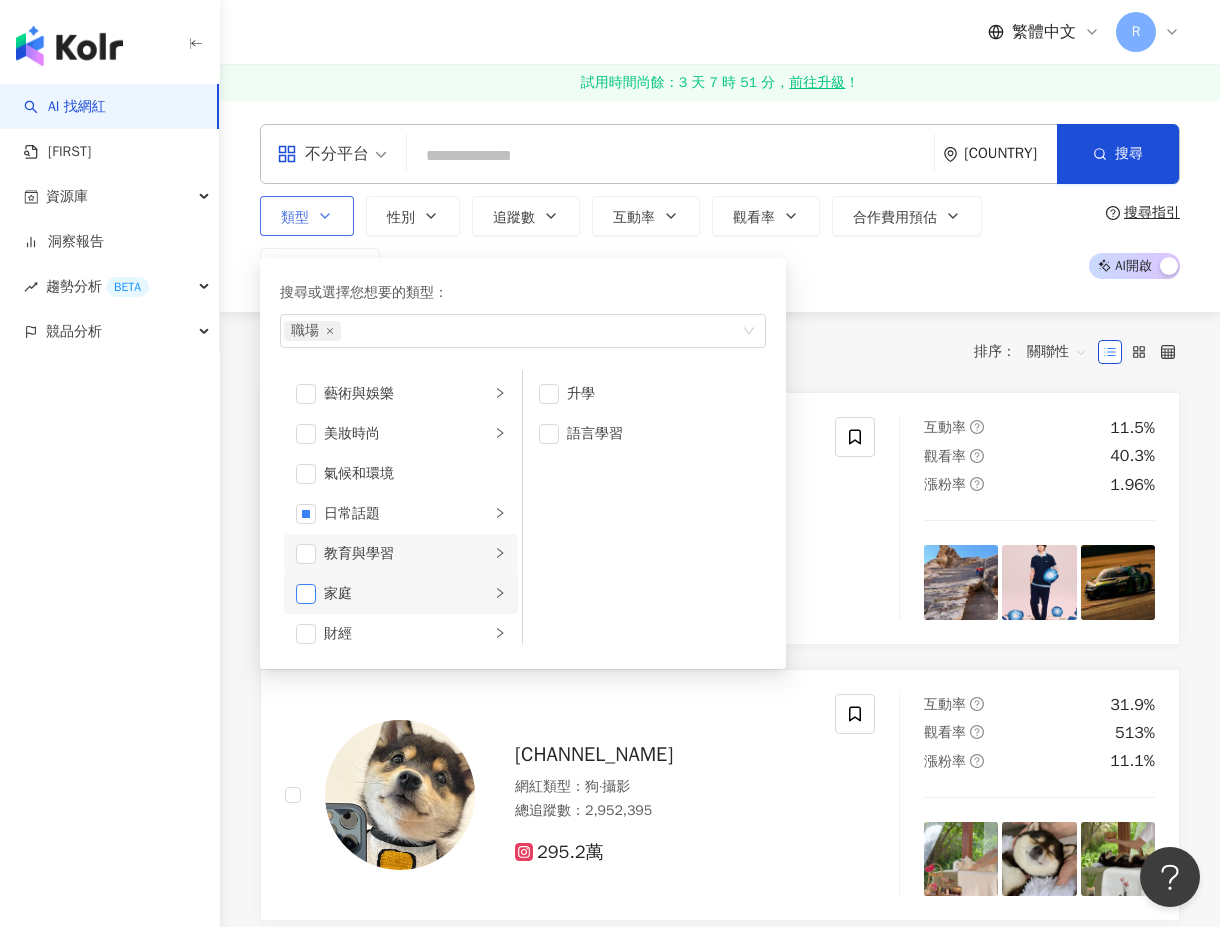 click at bounding box center (306, 594) 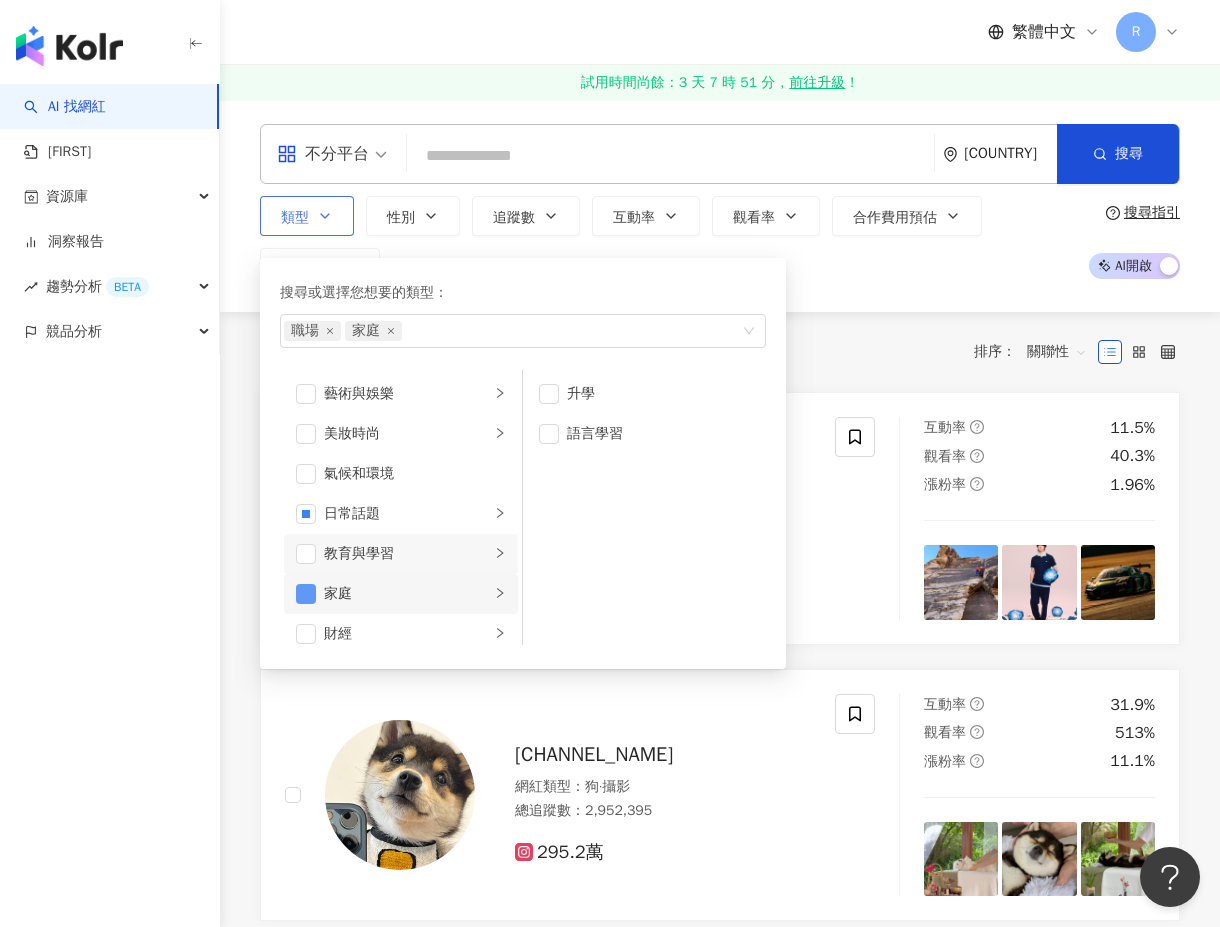click at bounding box center (306, 594) 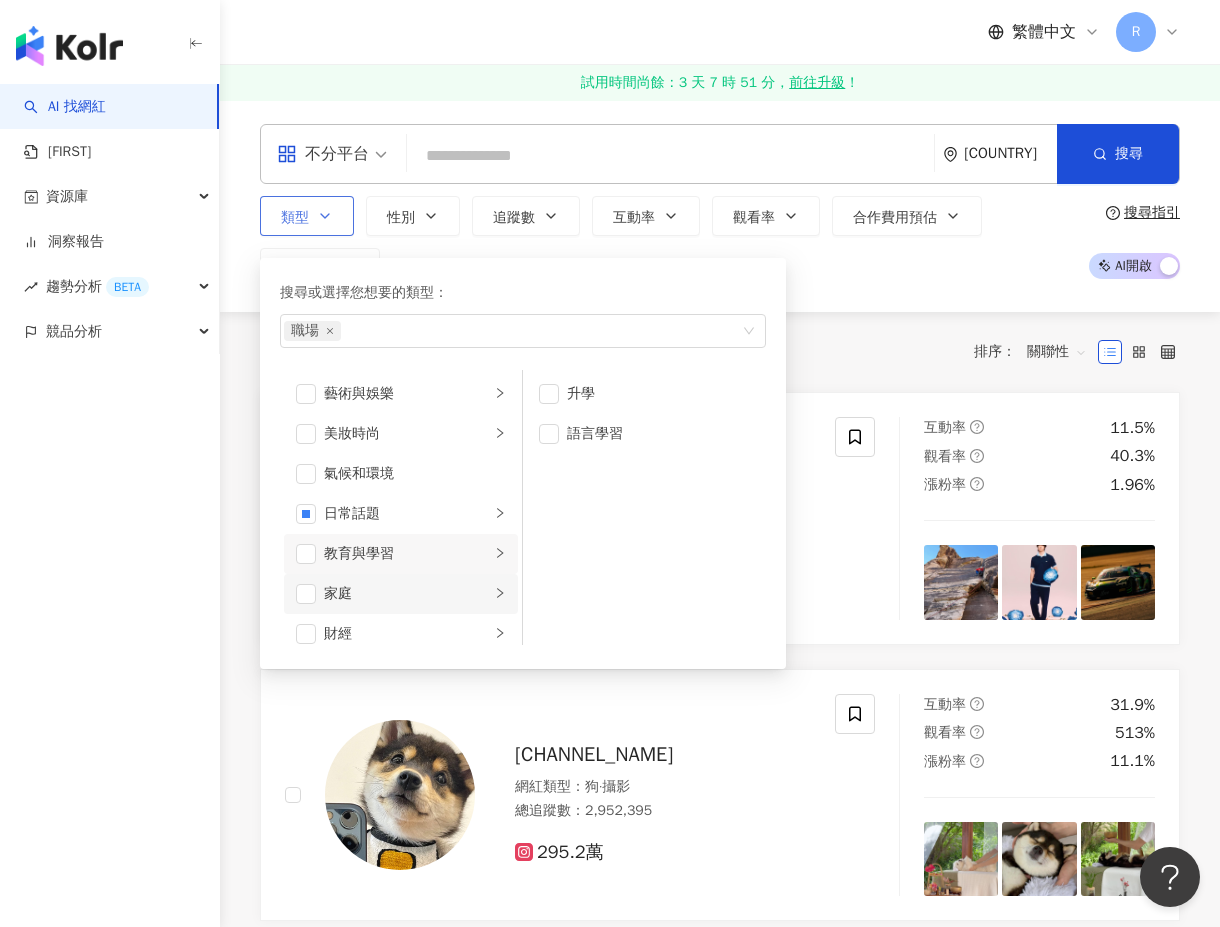 click on "家庭" at bounding box center (407, 594) 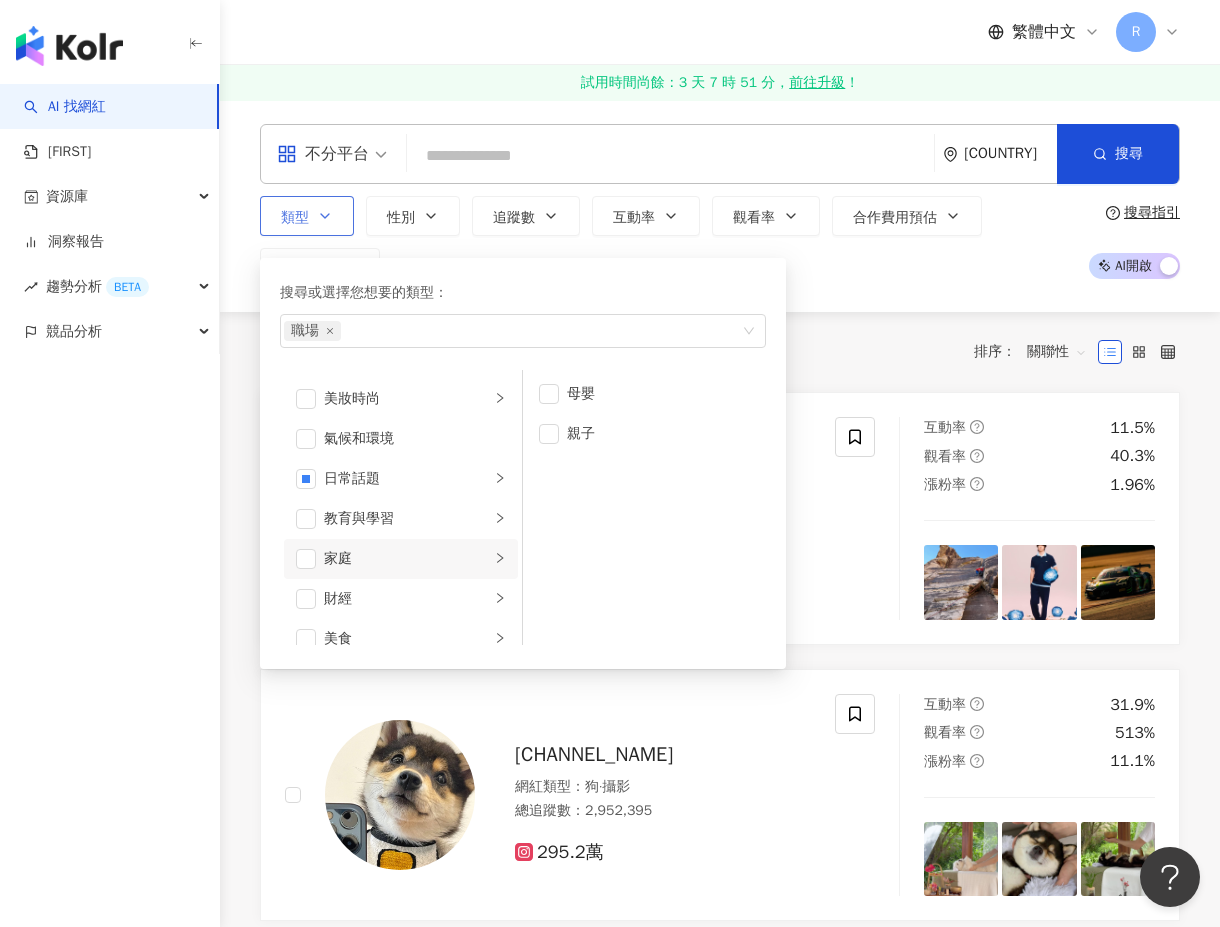scroll, scrollTop: 40, scrollLeft: 0, axis: vertical 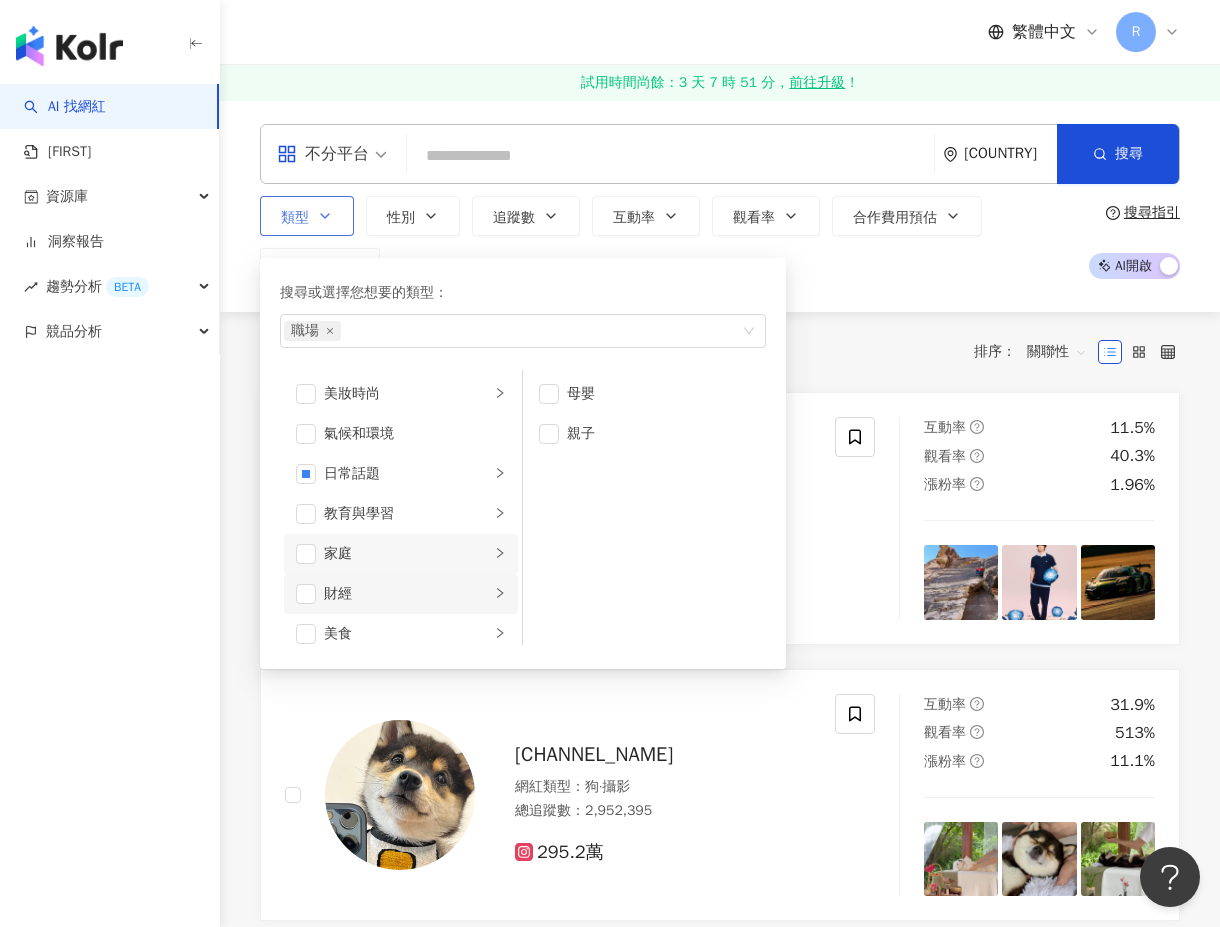 click on "財經" at bounding box center (407, 594) 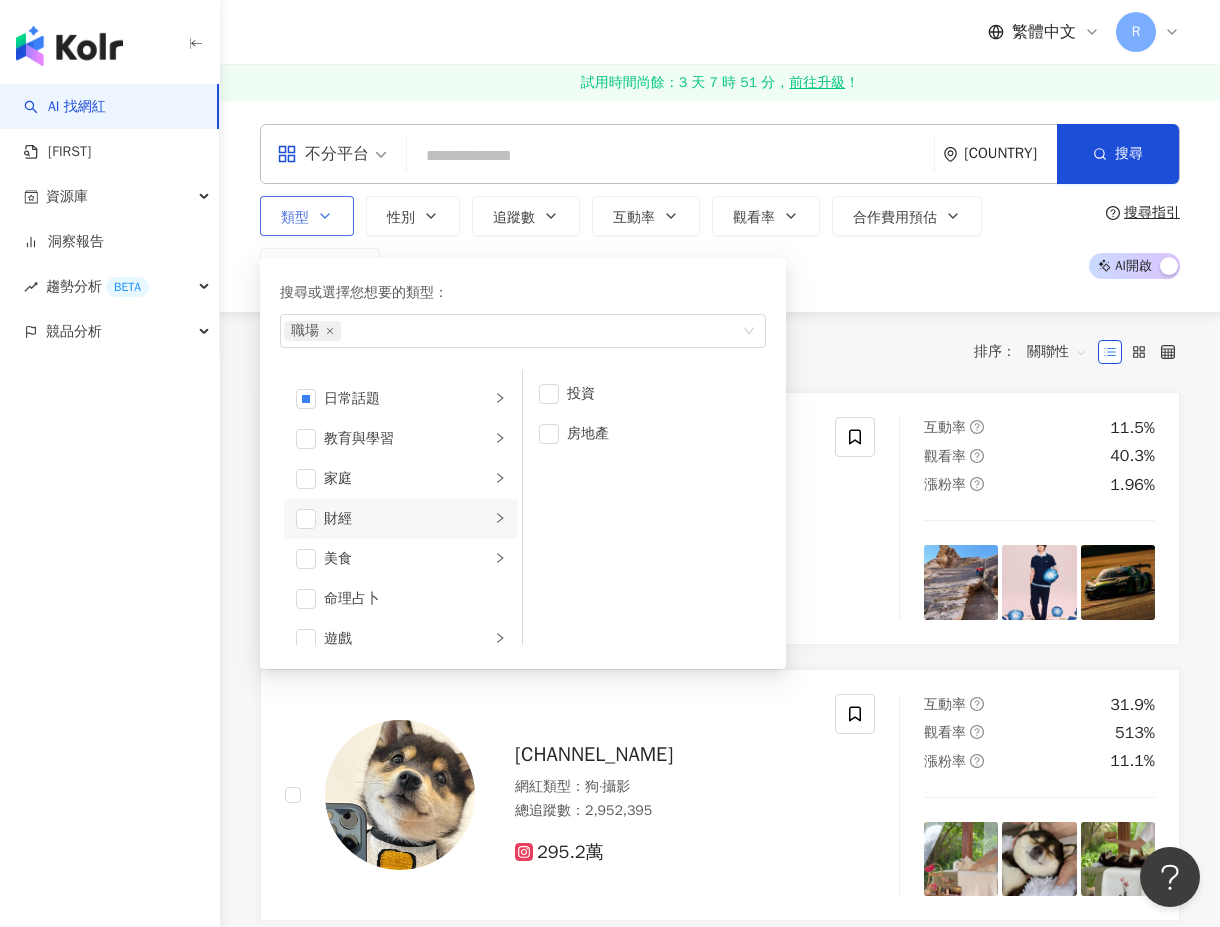 scroll, scrollTop: 116, scrollLeft: 0, axis: vertical 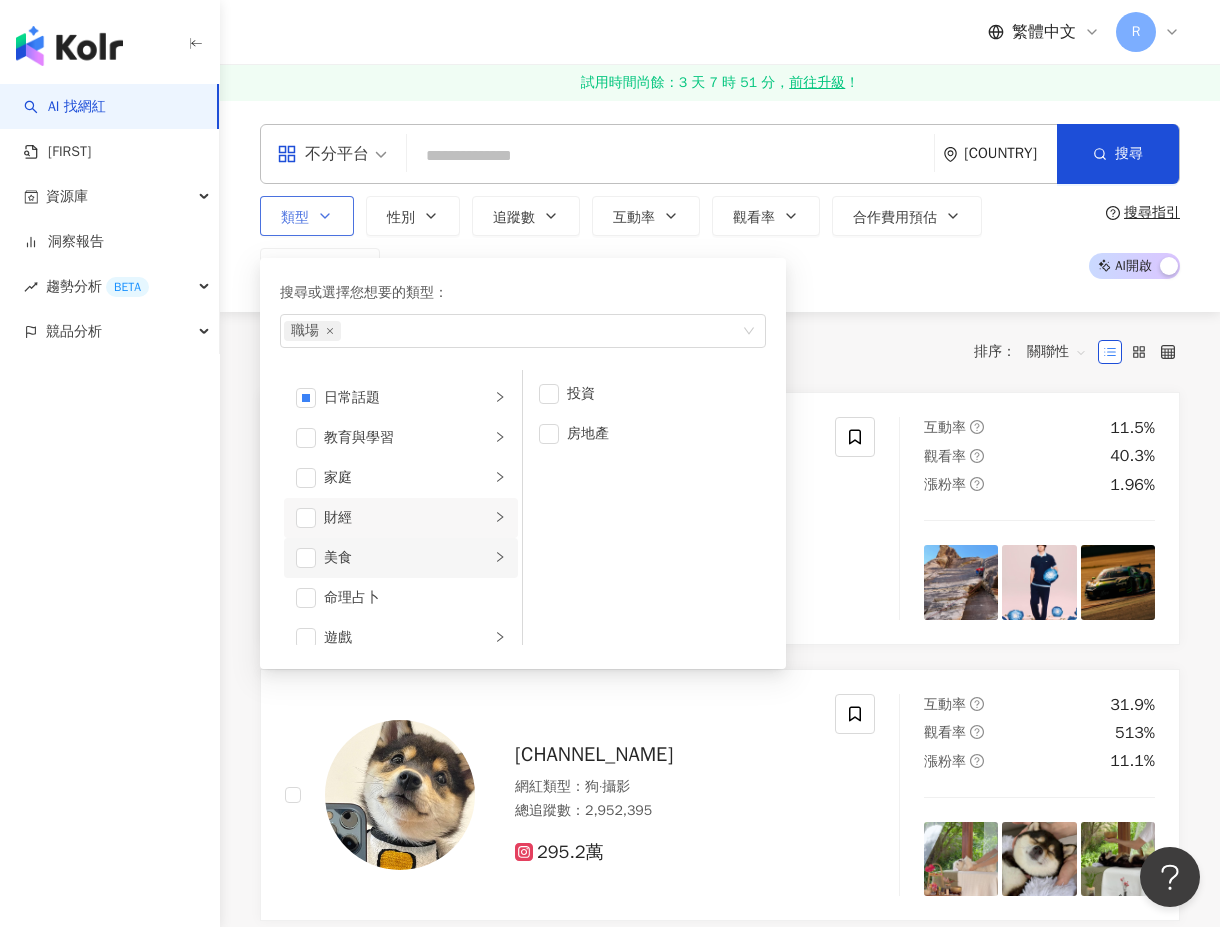 click on "美食" at bounding box center [401, 558] 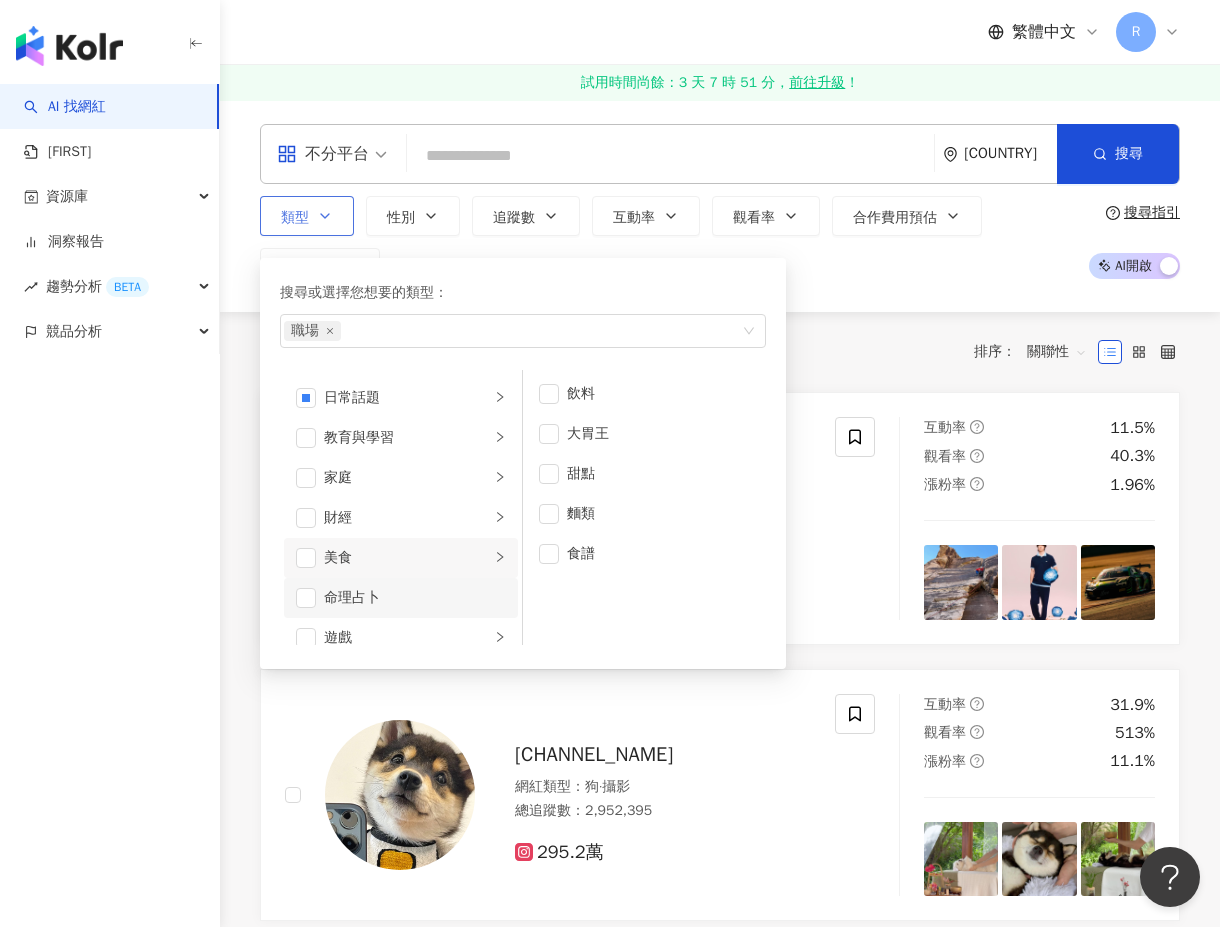 click on "命理占卜" at bounding box center [415, 598] 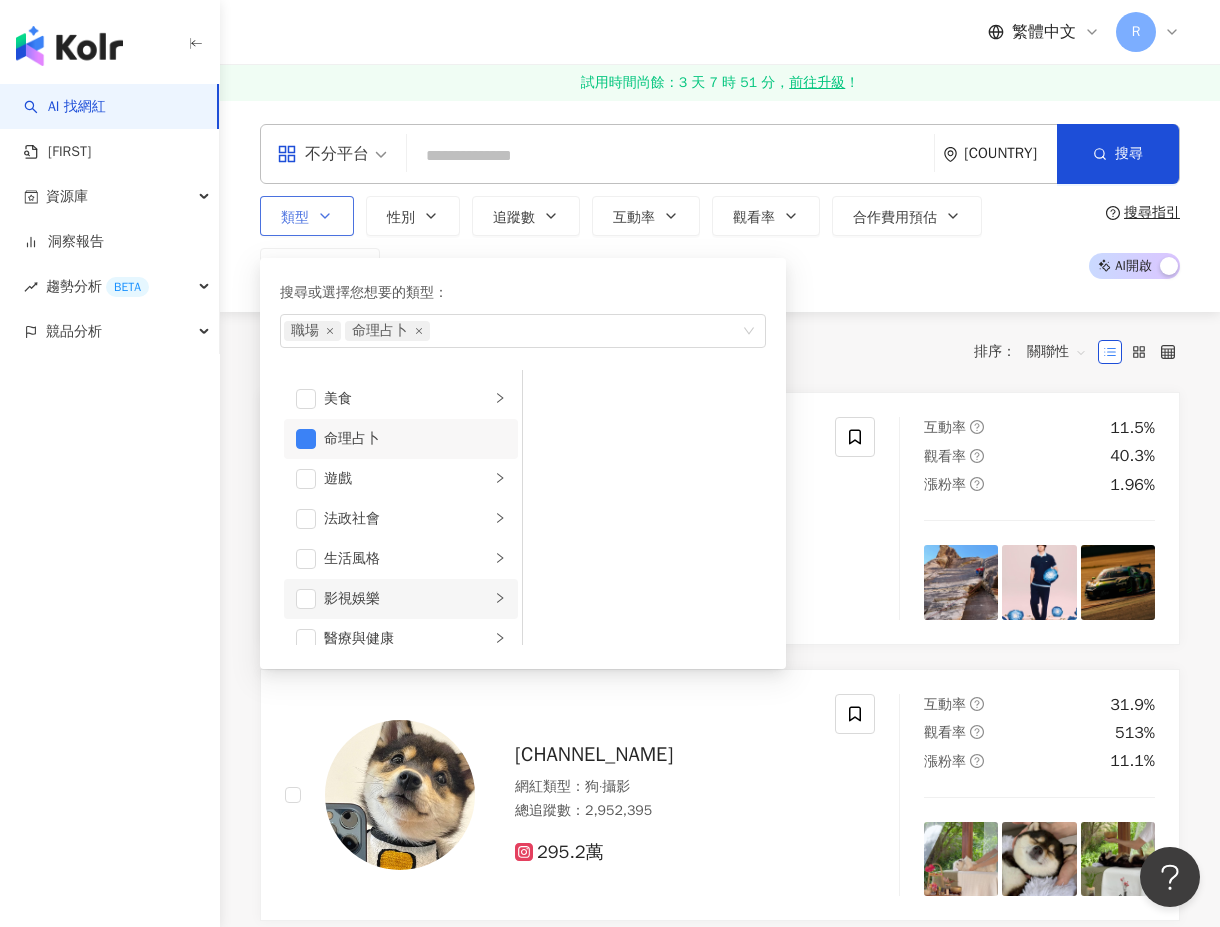 scroll, scrollTop: 288, scrollLeft: 0, axis: vertical 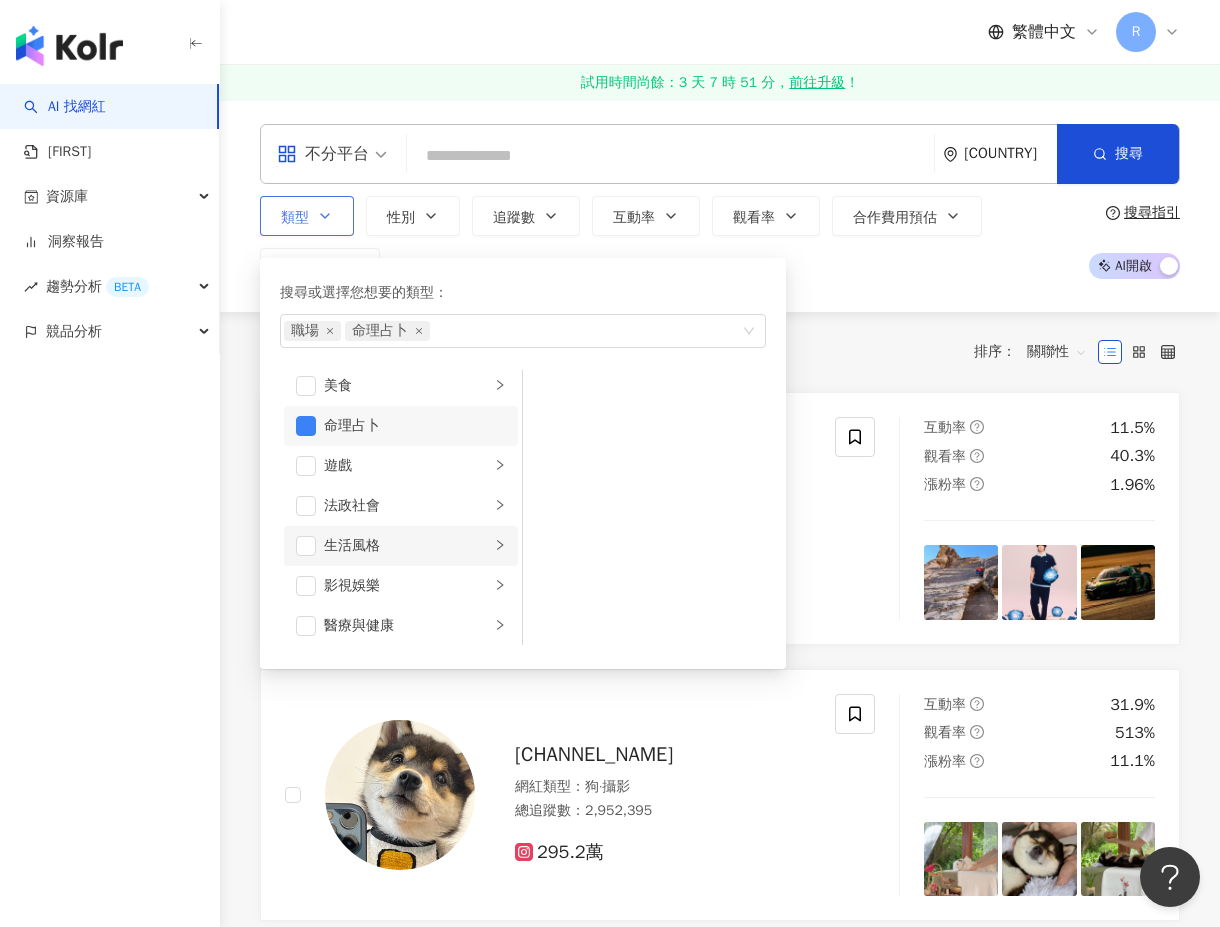 click on "生活風格" at bounding box center [407, 546] 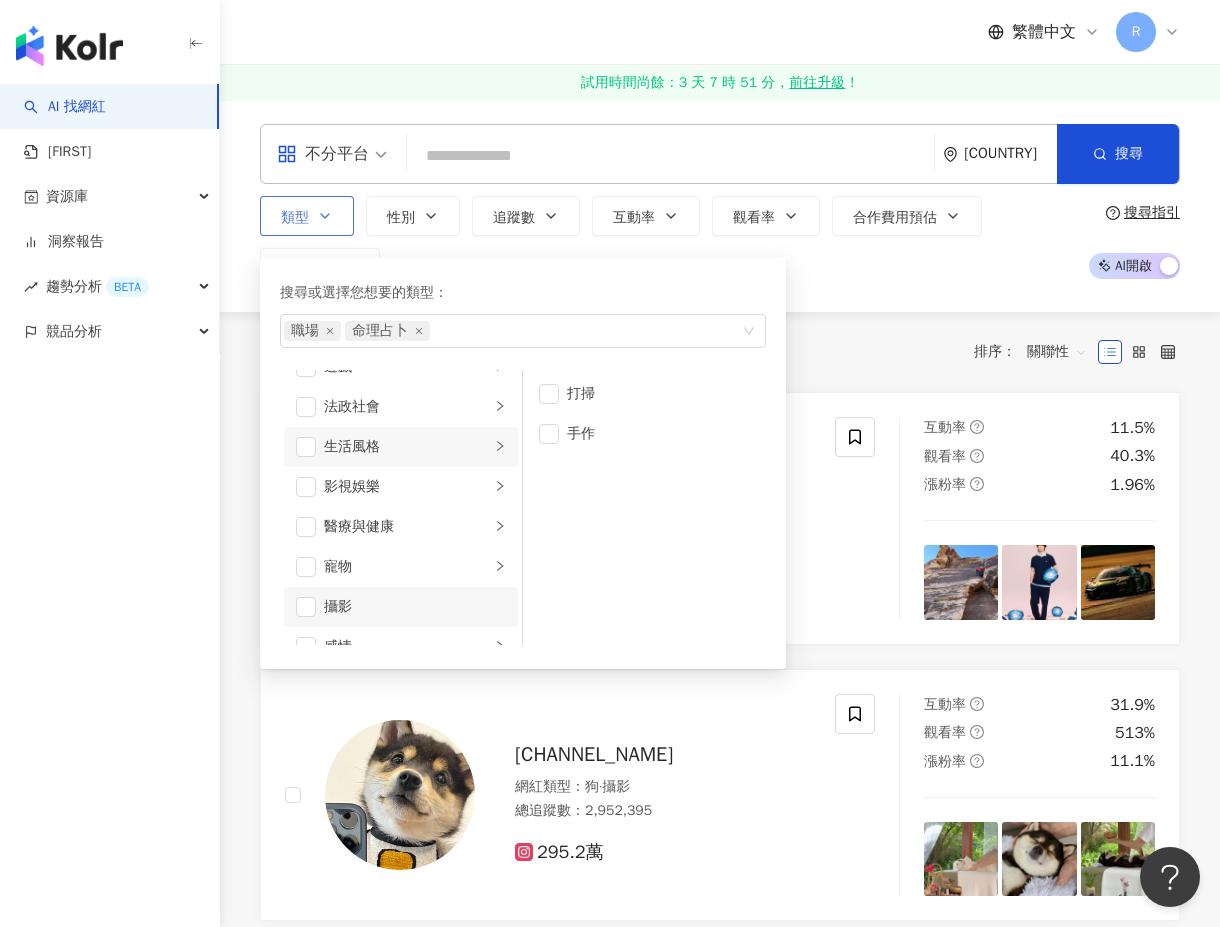scroll, scrollTop: 388, scrollLeft: 0, axis: vertical 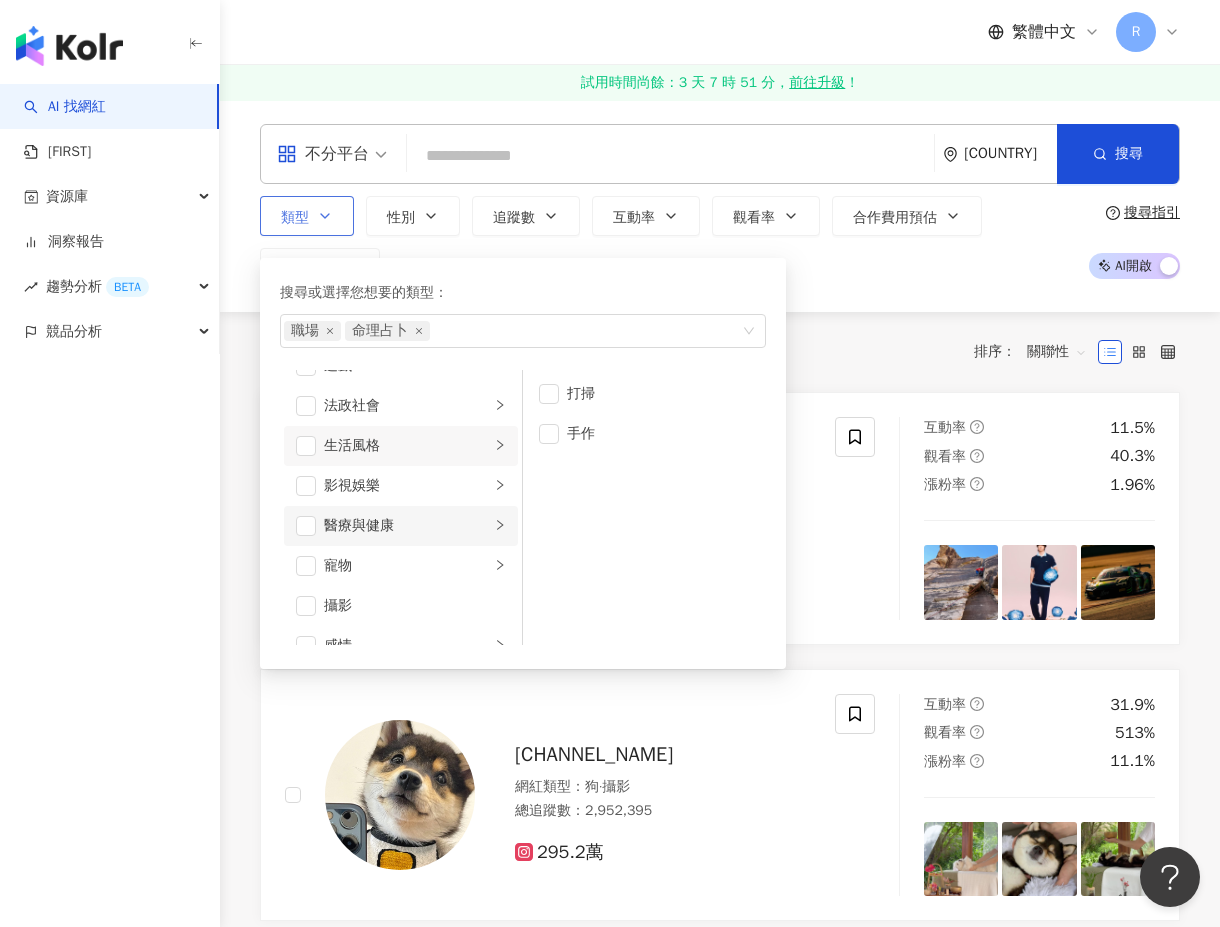 click on "醫療與健康" at bounding box center [407, 526] 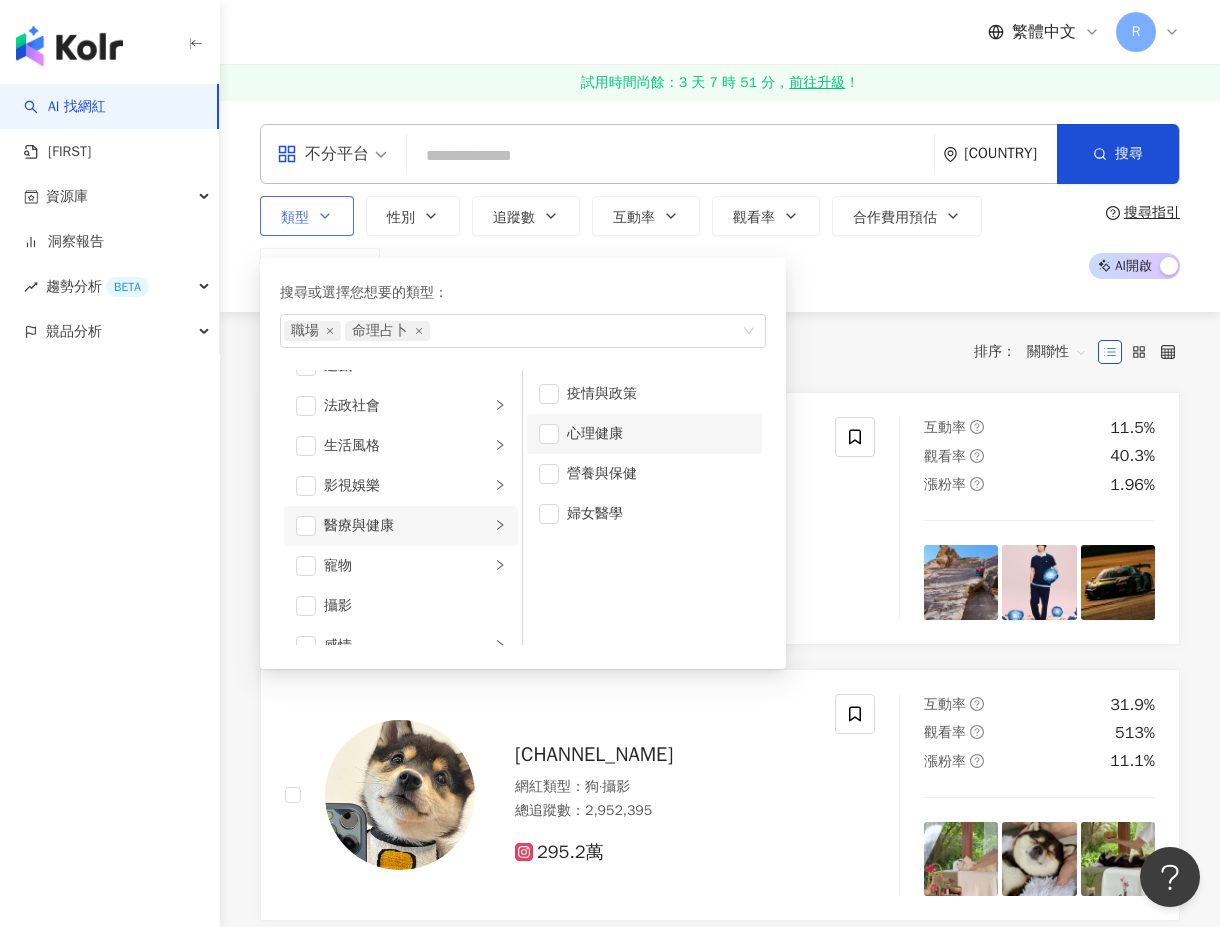 click on "心理健康" at bounding box center [658, 434] 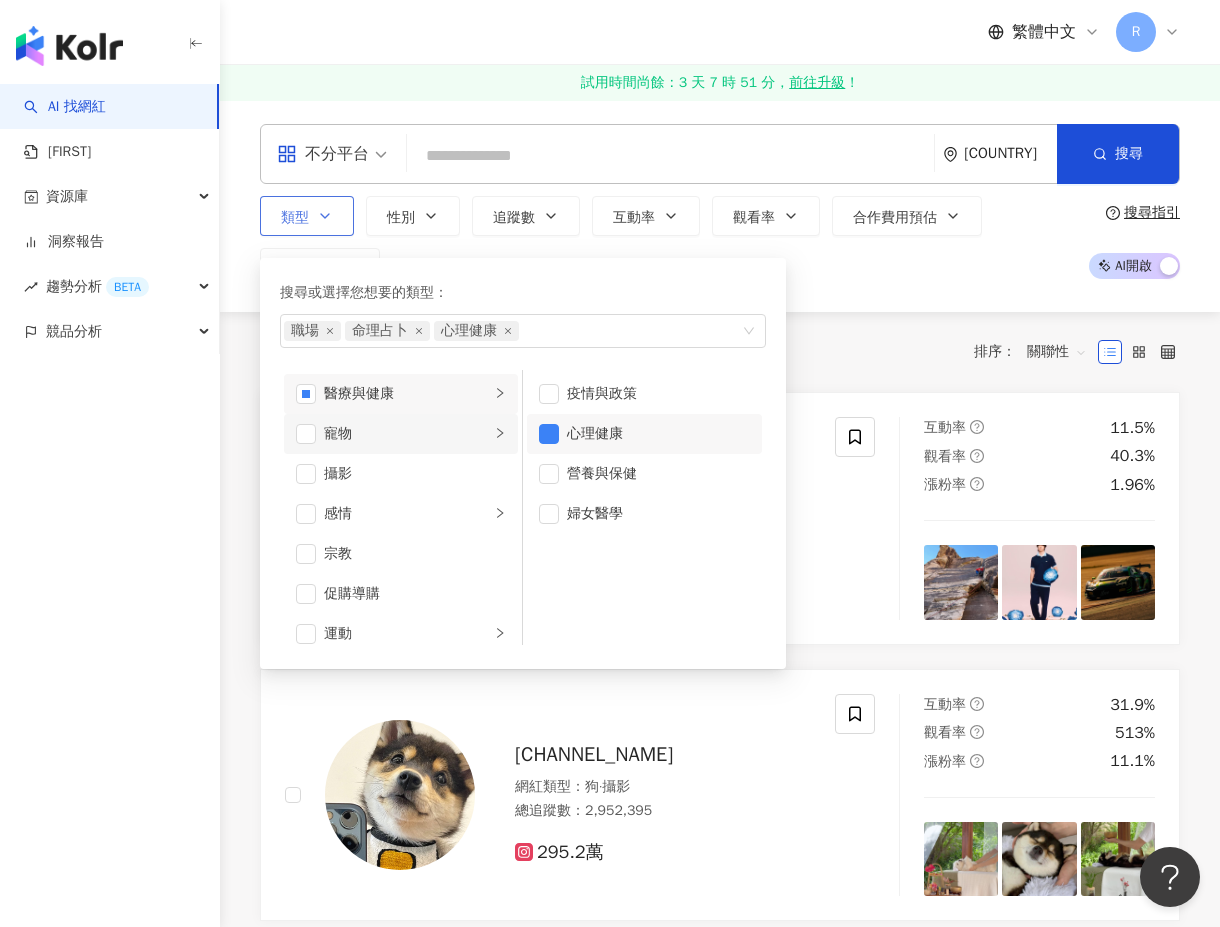 scroll, scrollTop: 575, scrollLeft: 0, axis: vertical 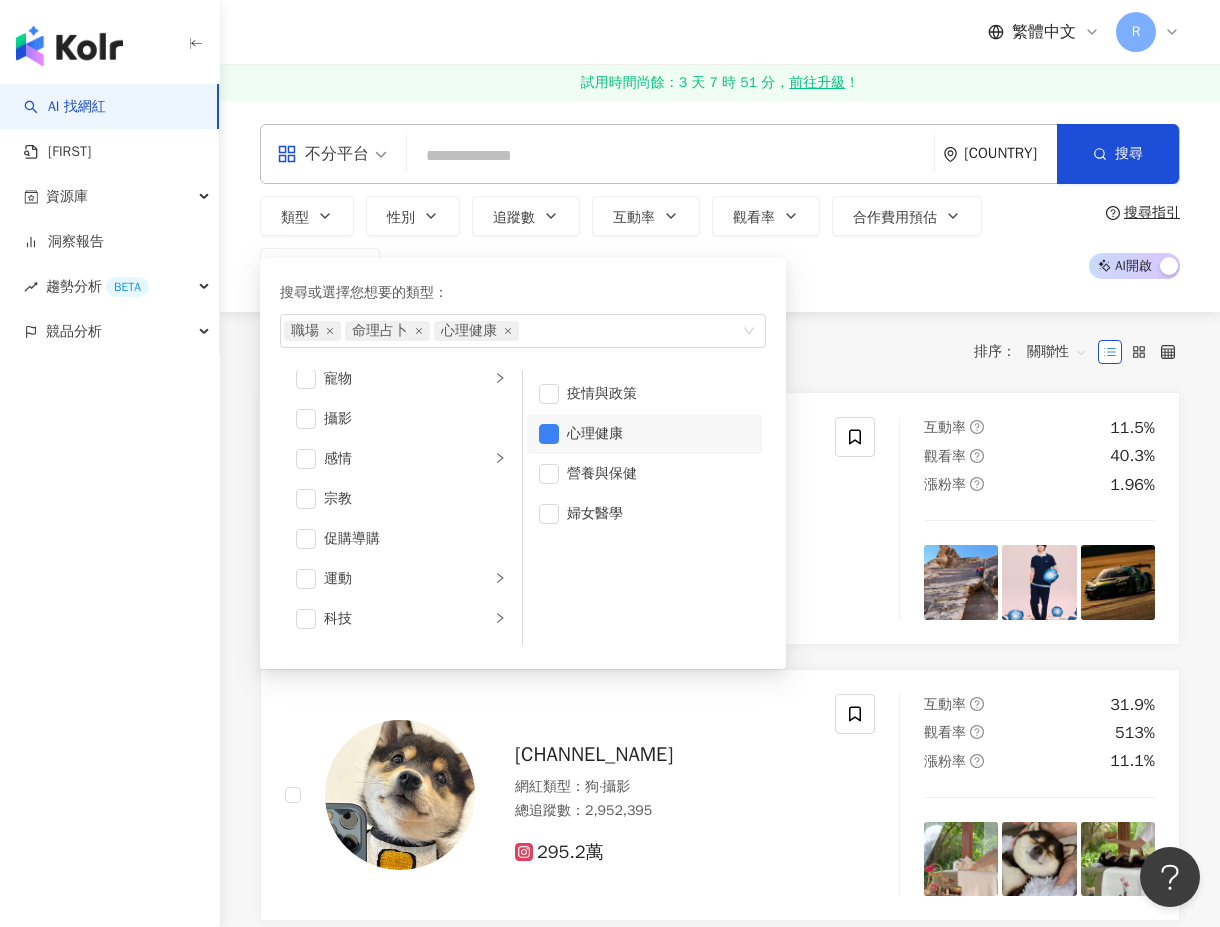 click on "類型 搜尋或選擇您想要的類型： 職場 命理占卜 心理健康   藝術與娛樂 美妝時尚 氣候和環境 日常話題 教育與學習 家庭 財經 美食 命理占卜 遊戲 法政社會 生活風格 影視娛樂 醫療與健康 寵物 攝影 感情 宗教 促購導購 運動 科技 交通工具 旅遊 成人 疫情與政策 心理健康 營養與保健 婦女醫學 性別 追蹤數 互動率 觀看率 合作費用預估  更多篩選" at bounding box center (667, 242) 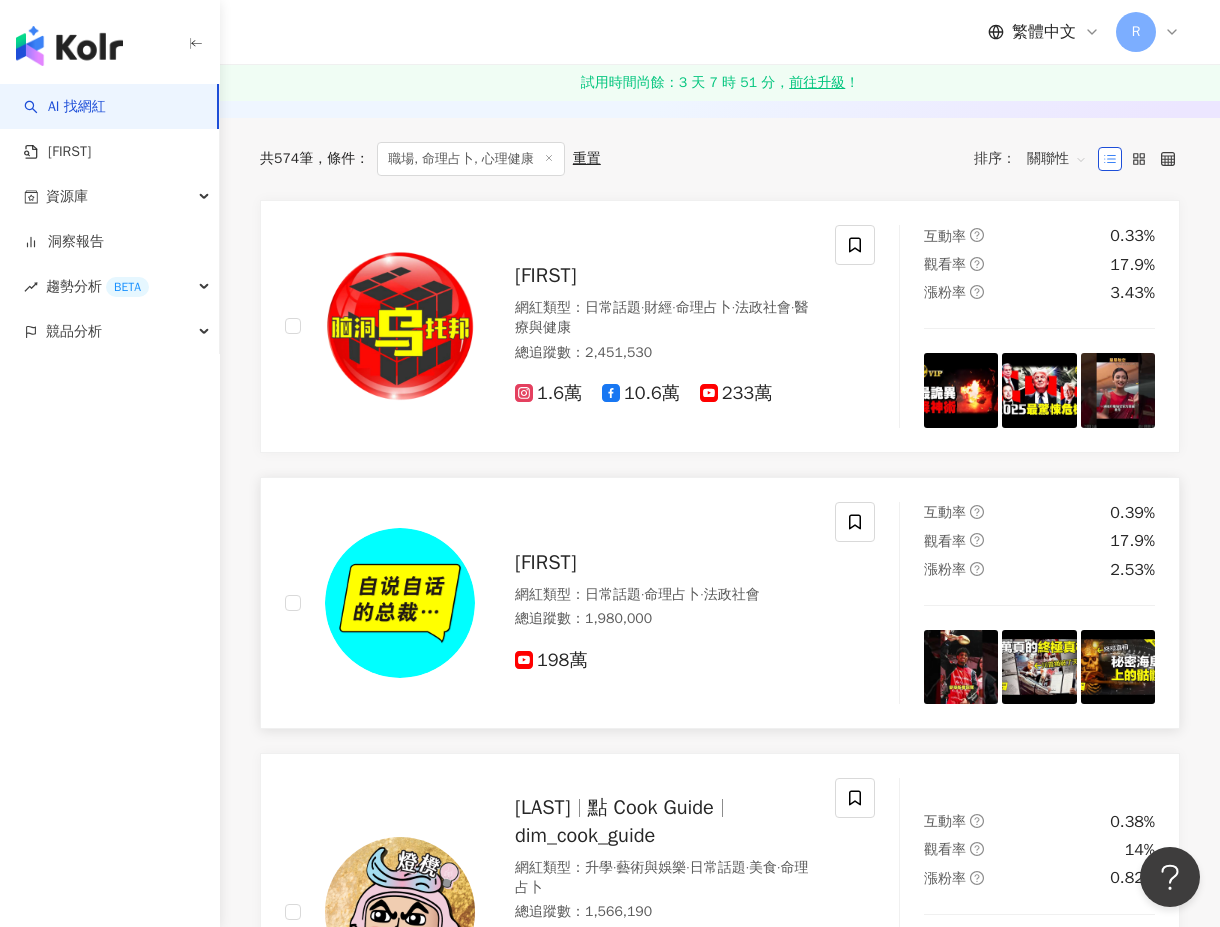 scroll, scrollTop: 283, scrollLeft: 0, axis: vertical 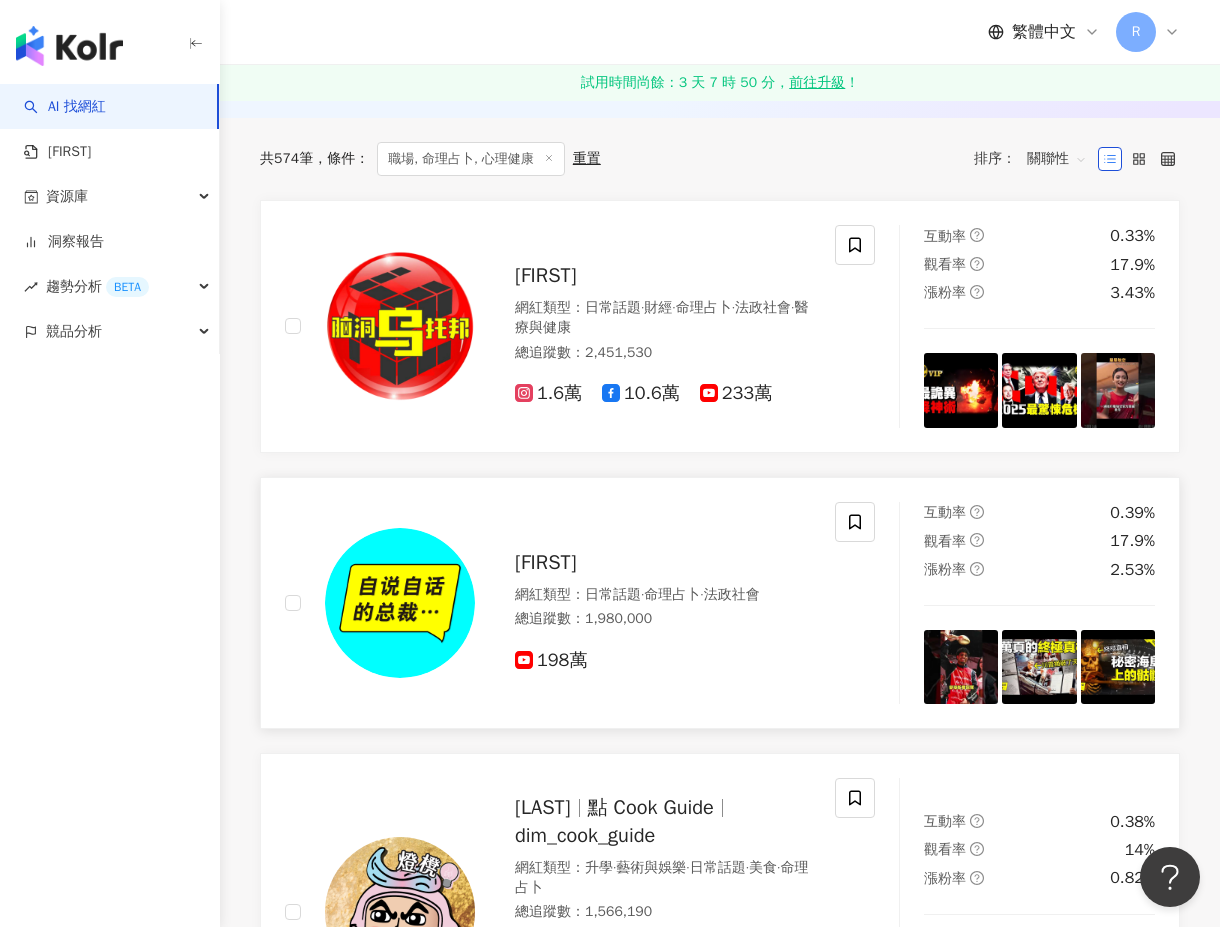 click on "自说自话的总裁" at bounding box center [546, 562] 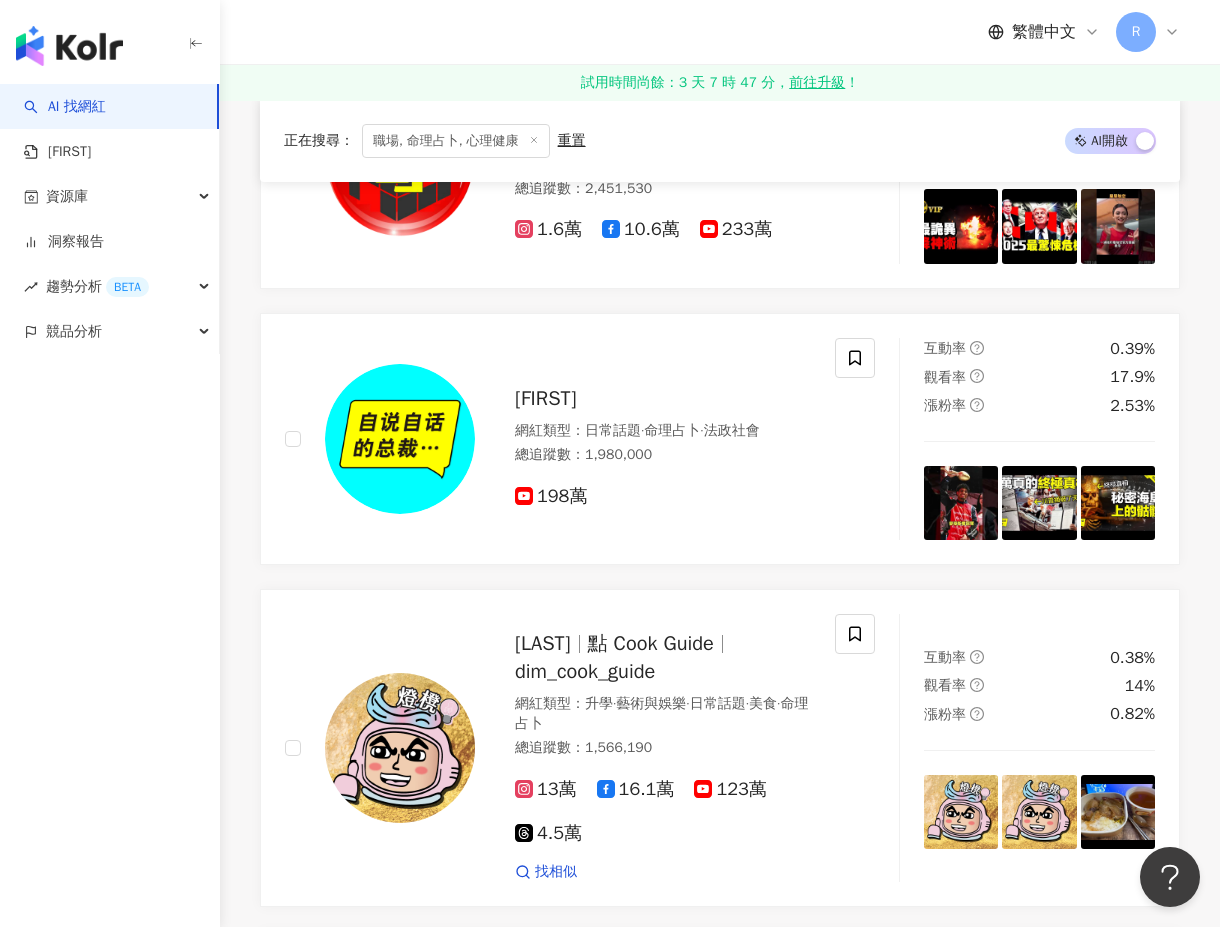 scroll, scrollTop: 574, scrollLeft: 0, axis: vertical 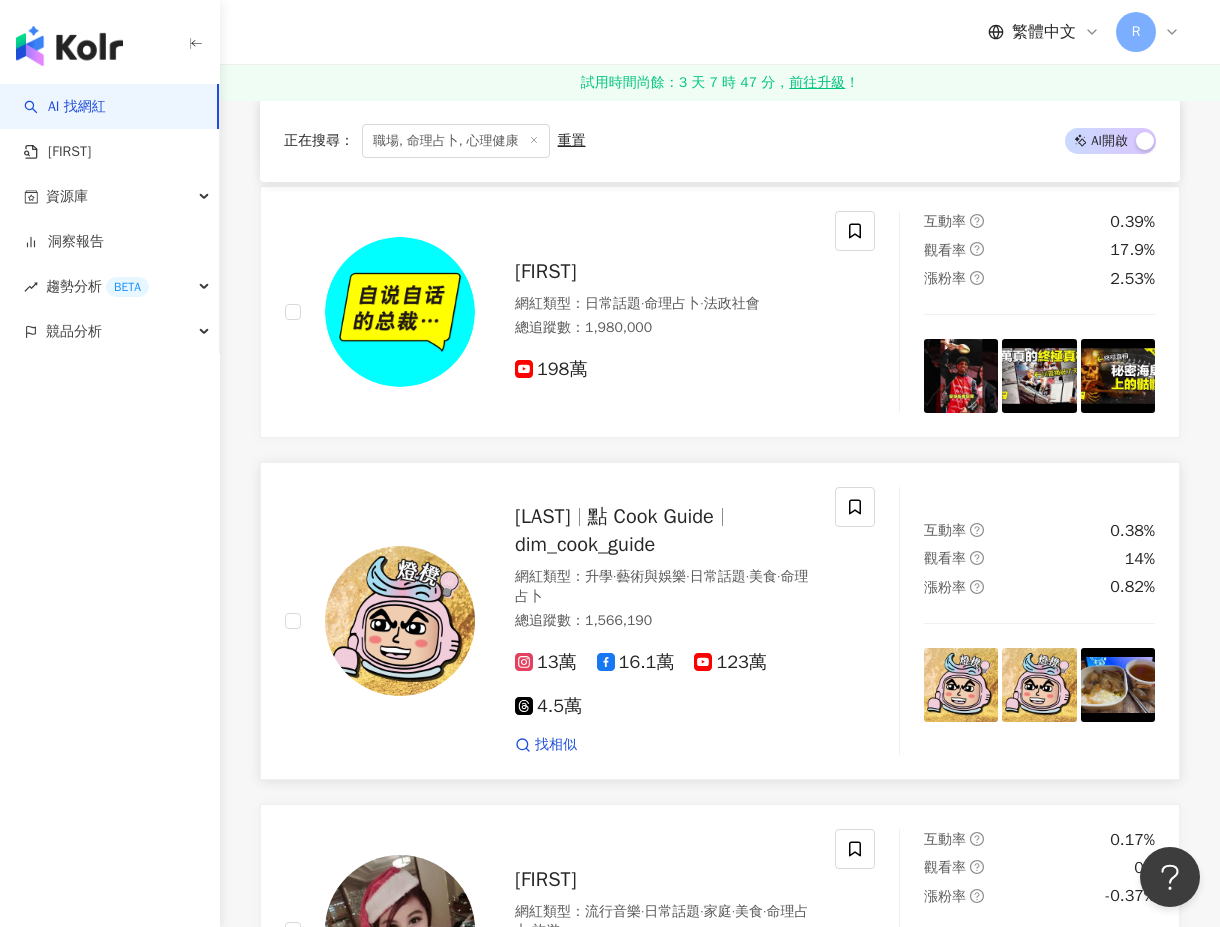 click on "點 Cook Guide" at bounding box center (651, 516) 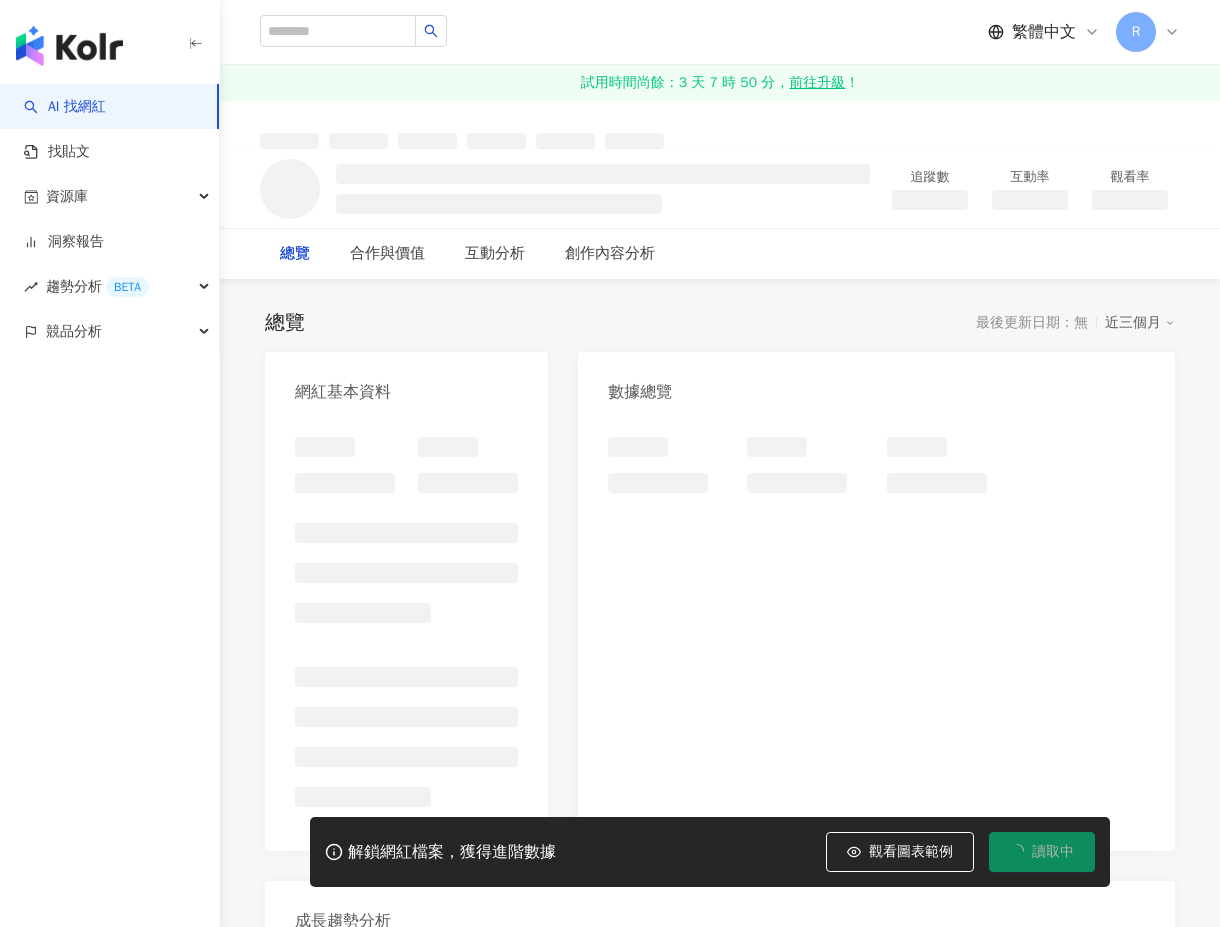 scroll, scrollTop: 0, scrollLeft: 0, axis: both 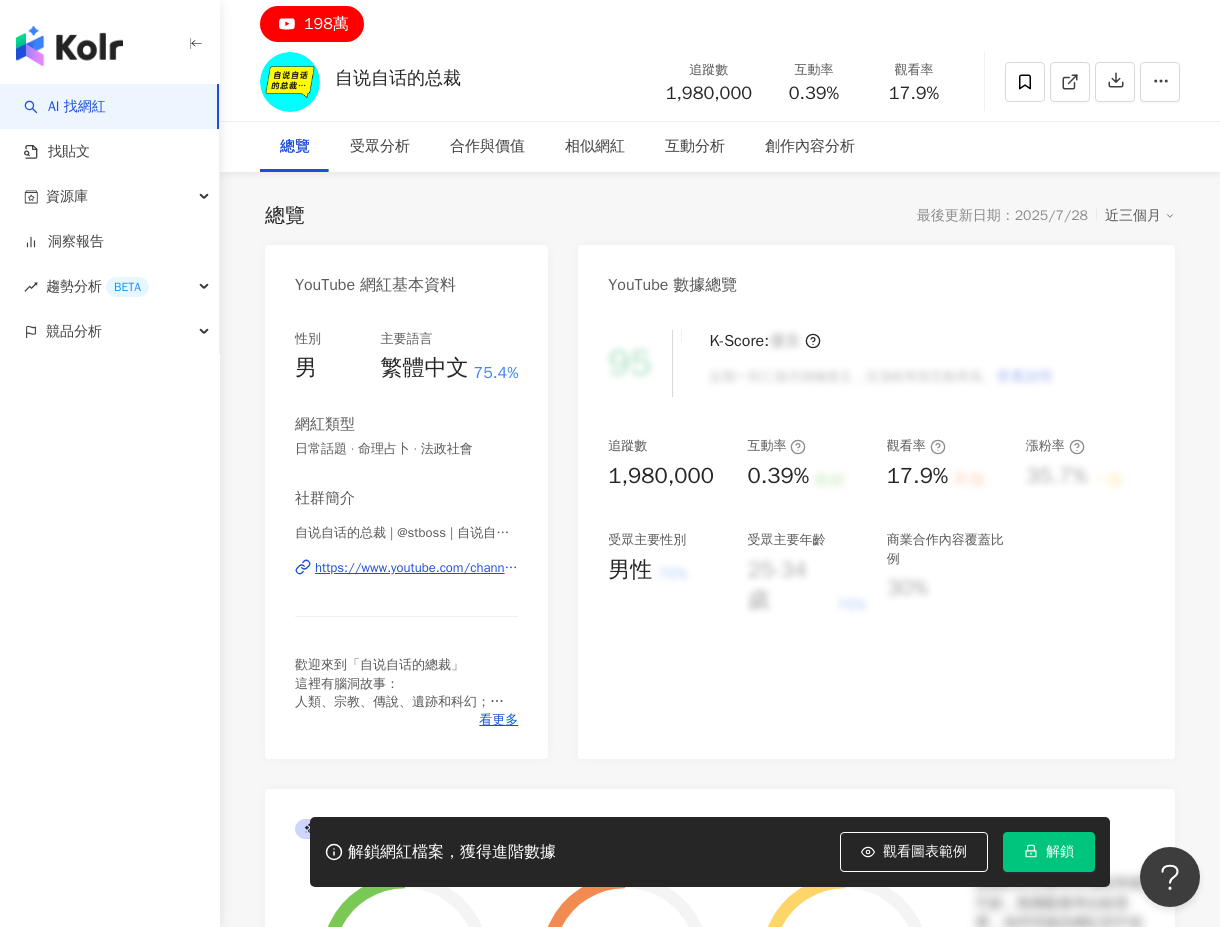 click on "https://www.youtube.com/channel/UCgo_-fjJxnLwwwq5dSY72rg" at bounding box center [416, 568] 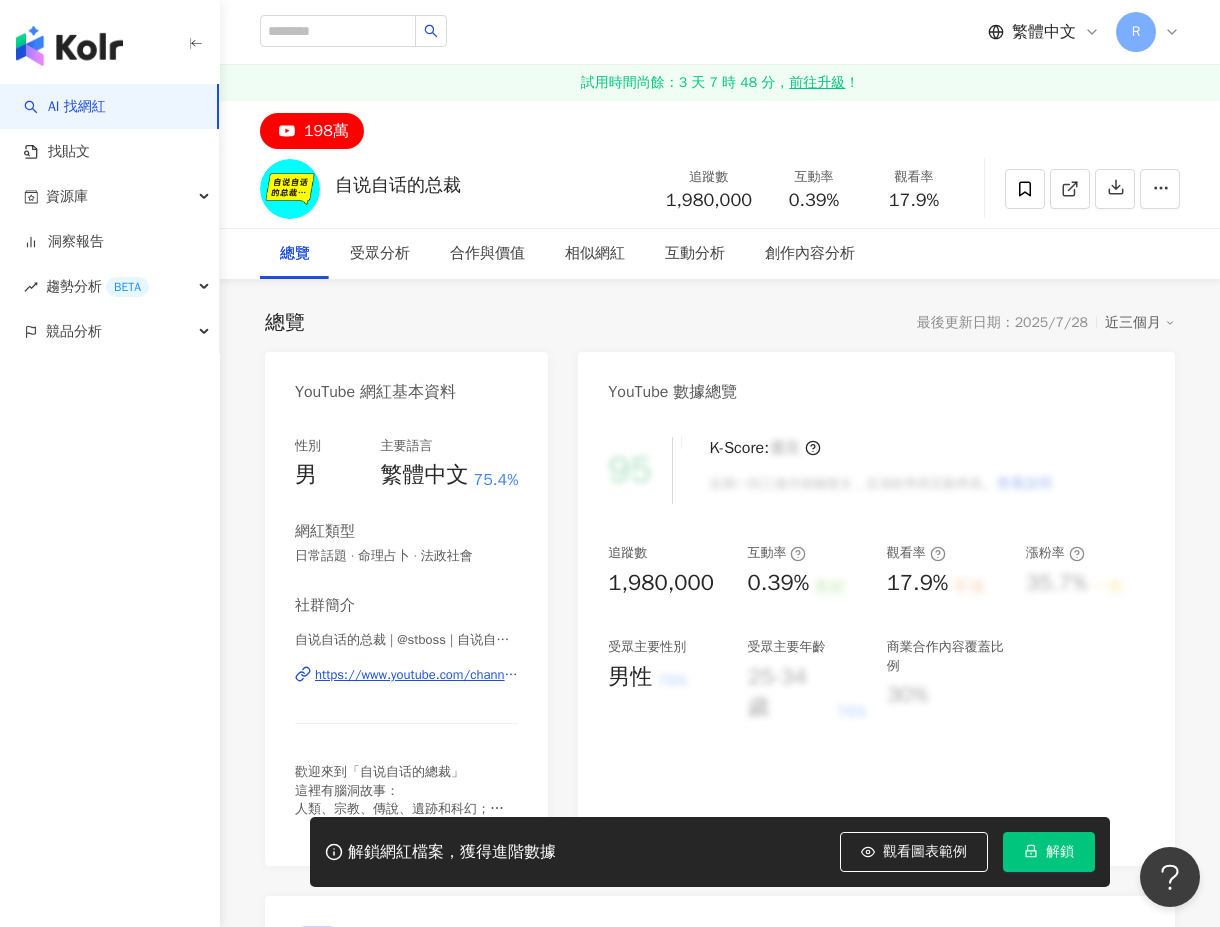 scroll, scrollTop: 0, scrollLeft: 0, axis: both 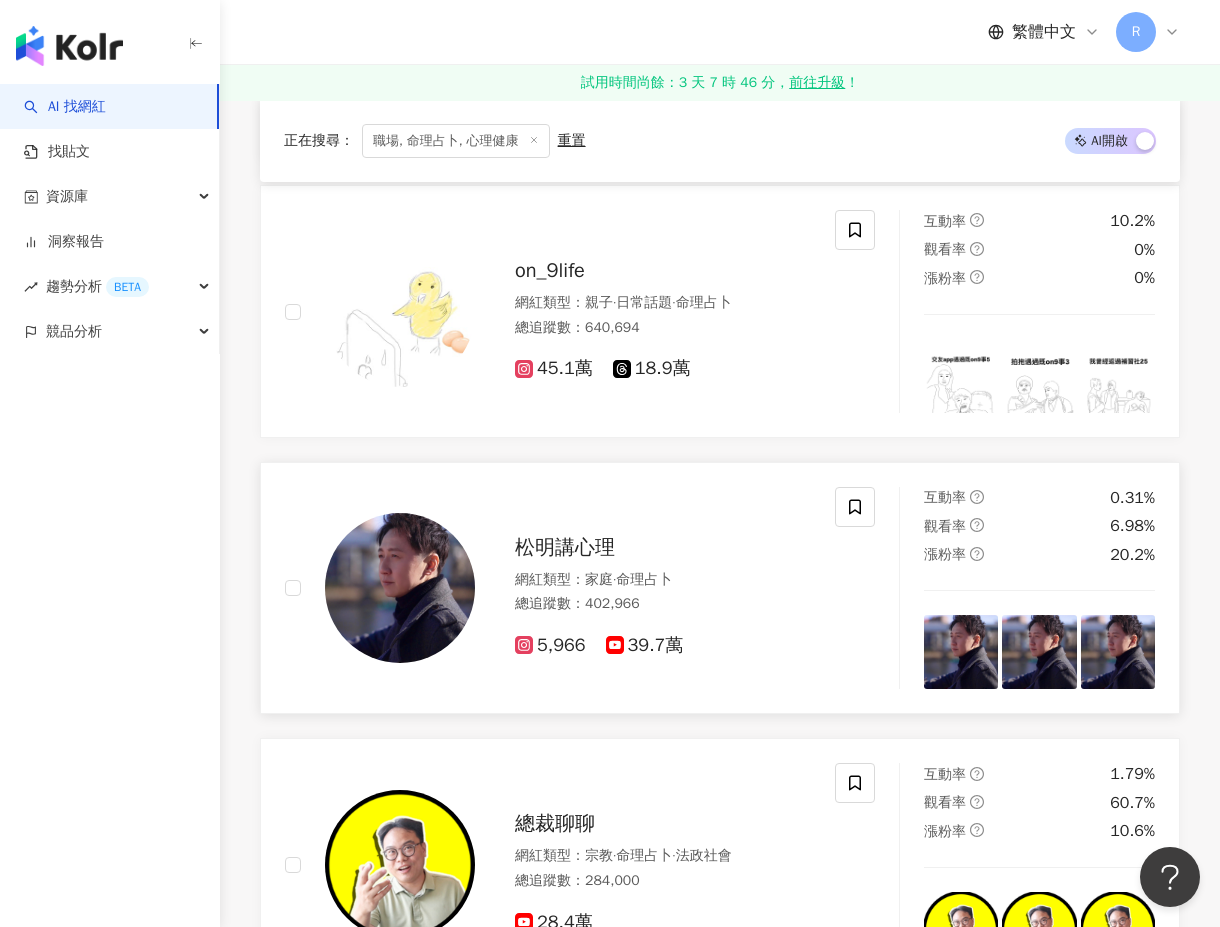 click on "松明講心理" at bounding box center (565, 547) 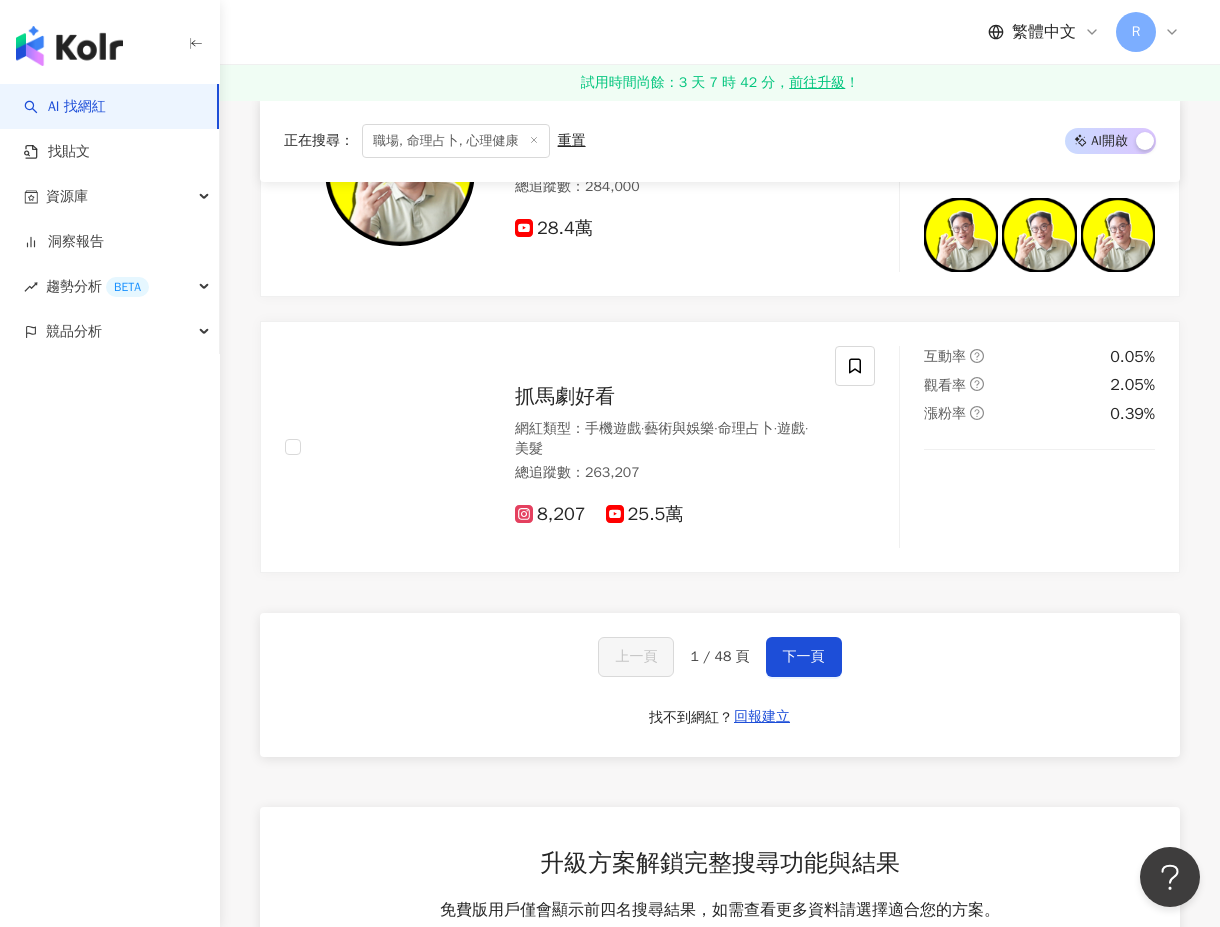 scroll, scrollTop: 3271, scrollLeft: 0, axis: vertical 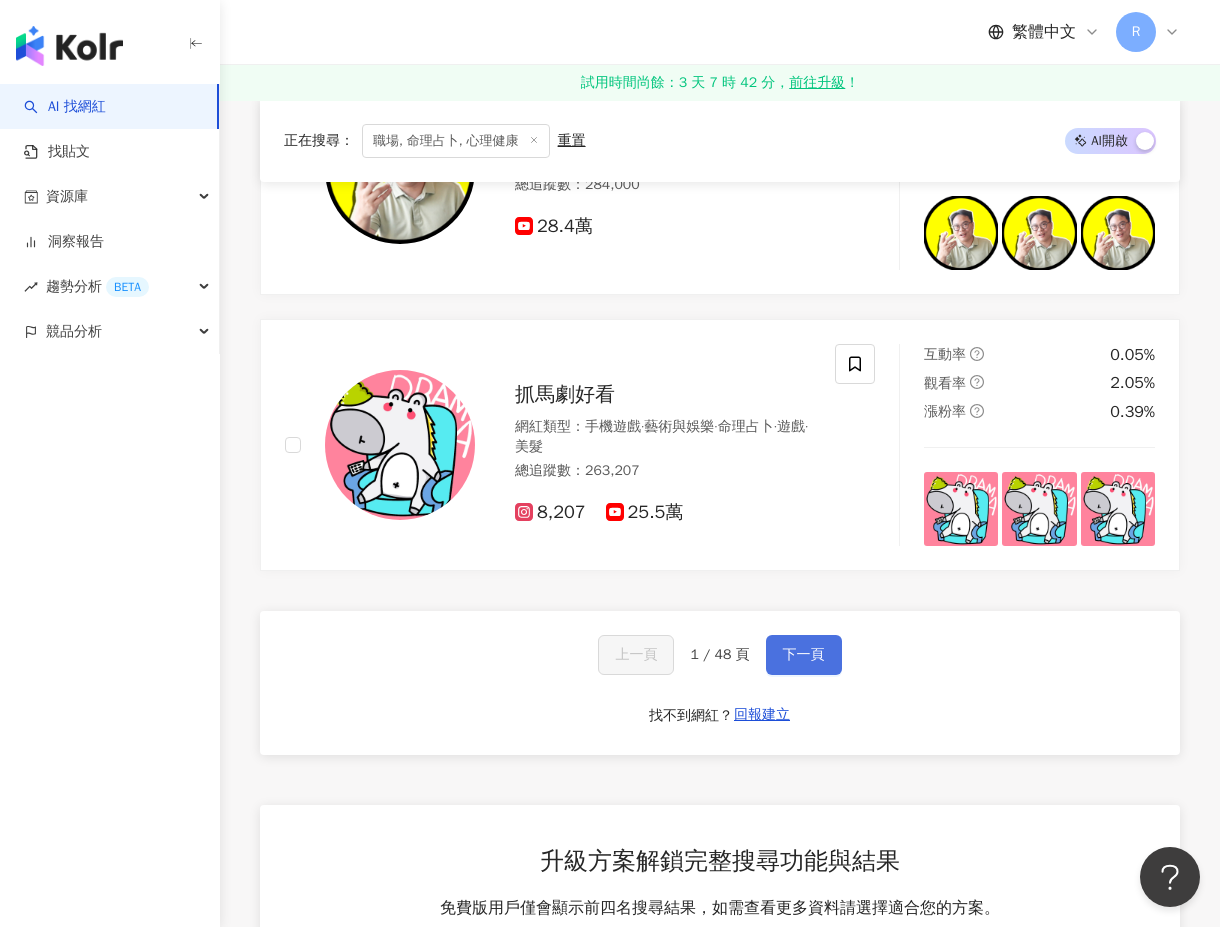 click on "下一頁" at bounding box center [804, 655] 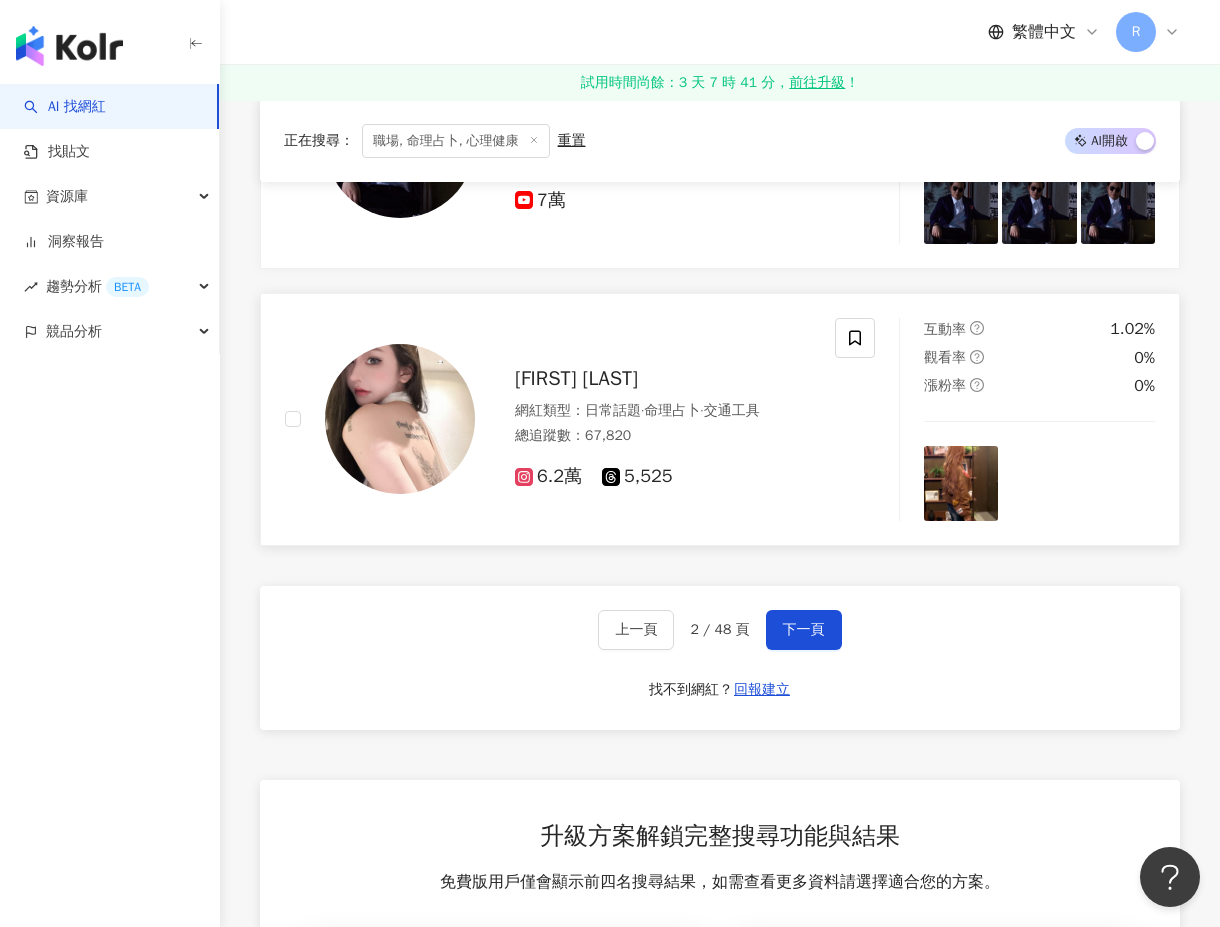 scroll, scrollTop: 3237, scrollLeft: 0, axis: vertical 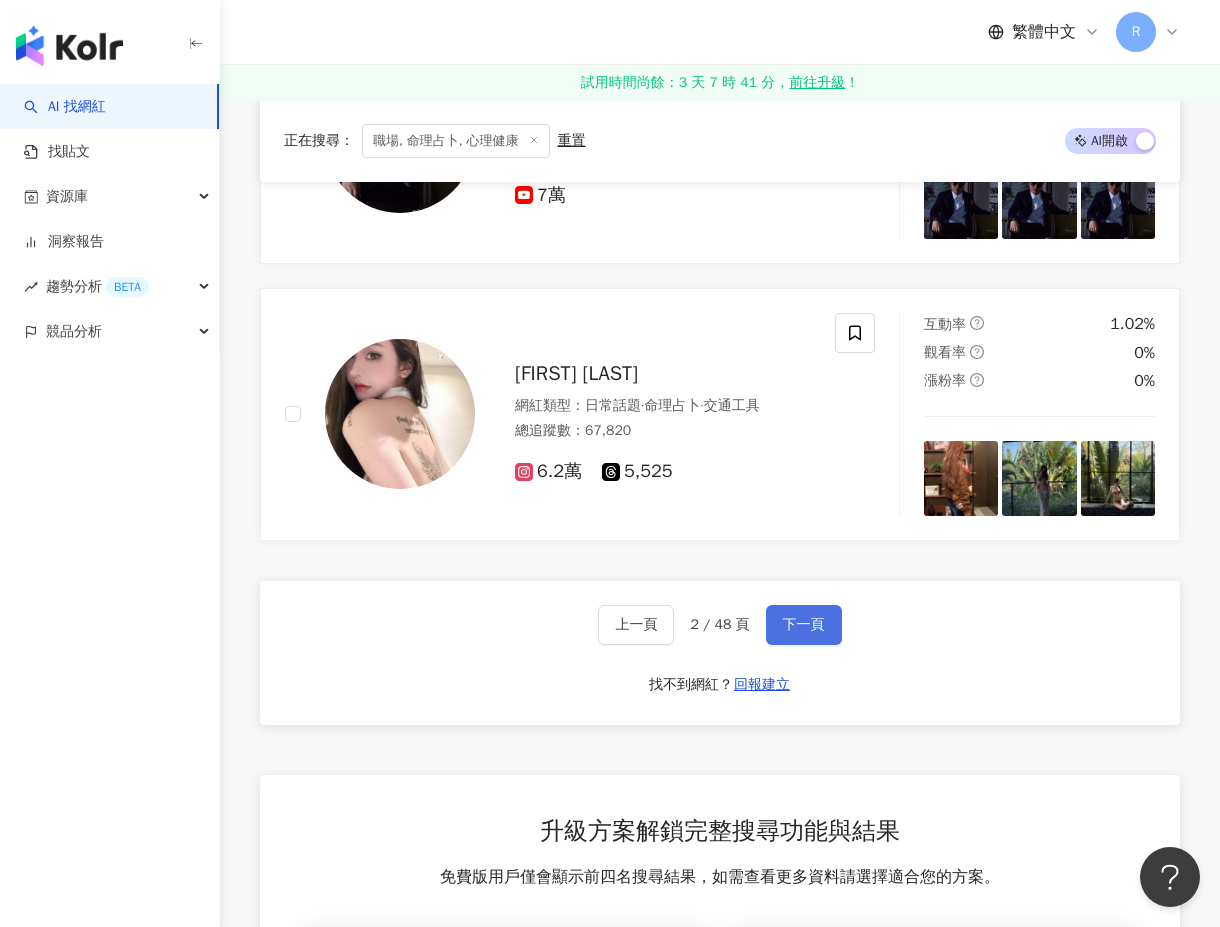 click on "下一頁" at bounding box center (804, 625) 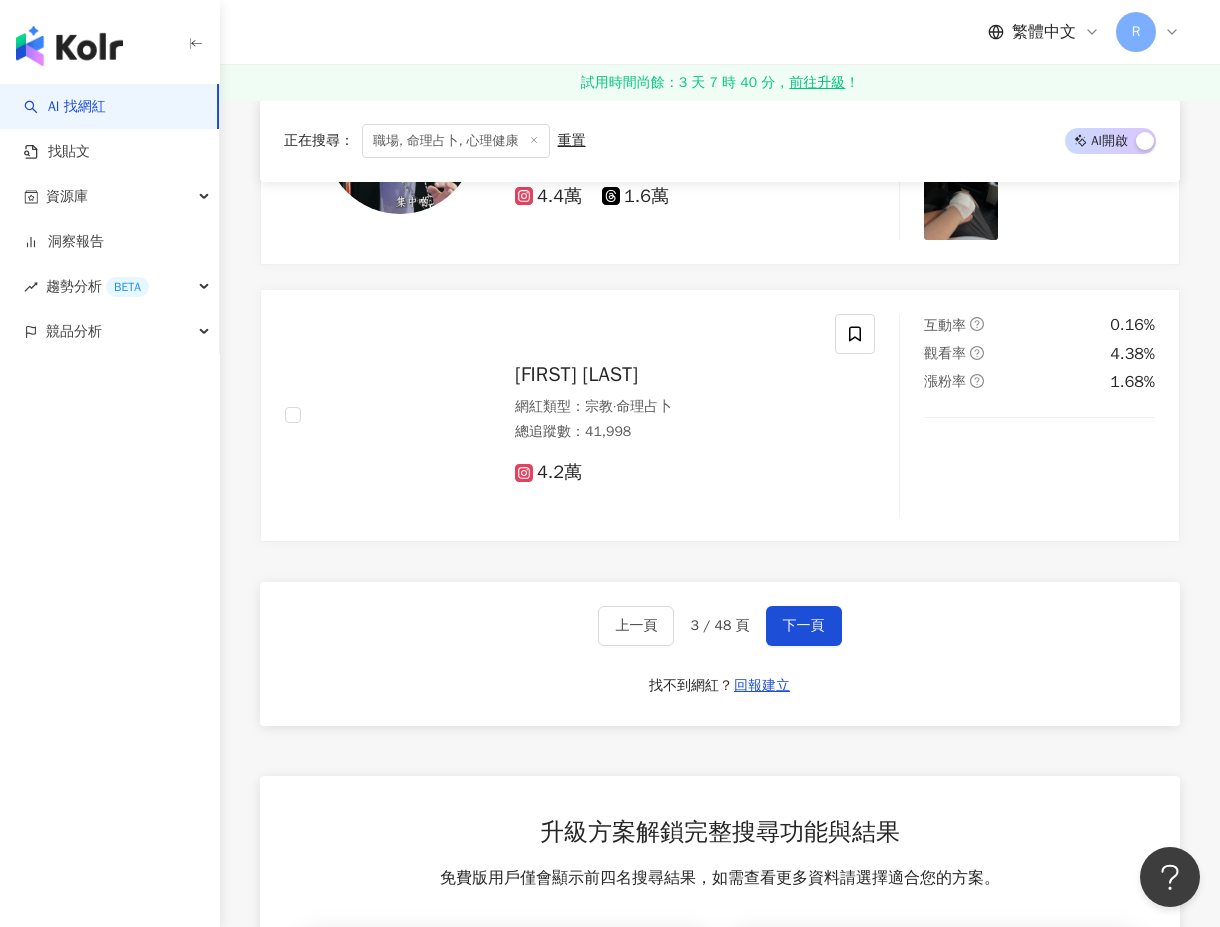 scroll, scrollTop: 3236, scrollLeft: 0, axis: vertical 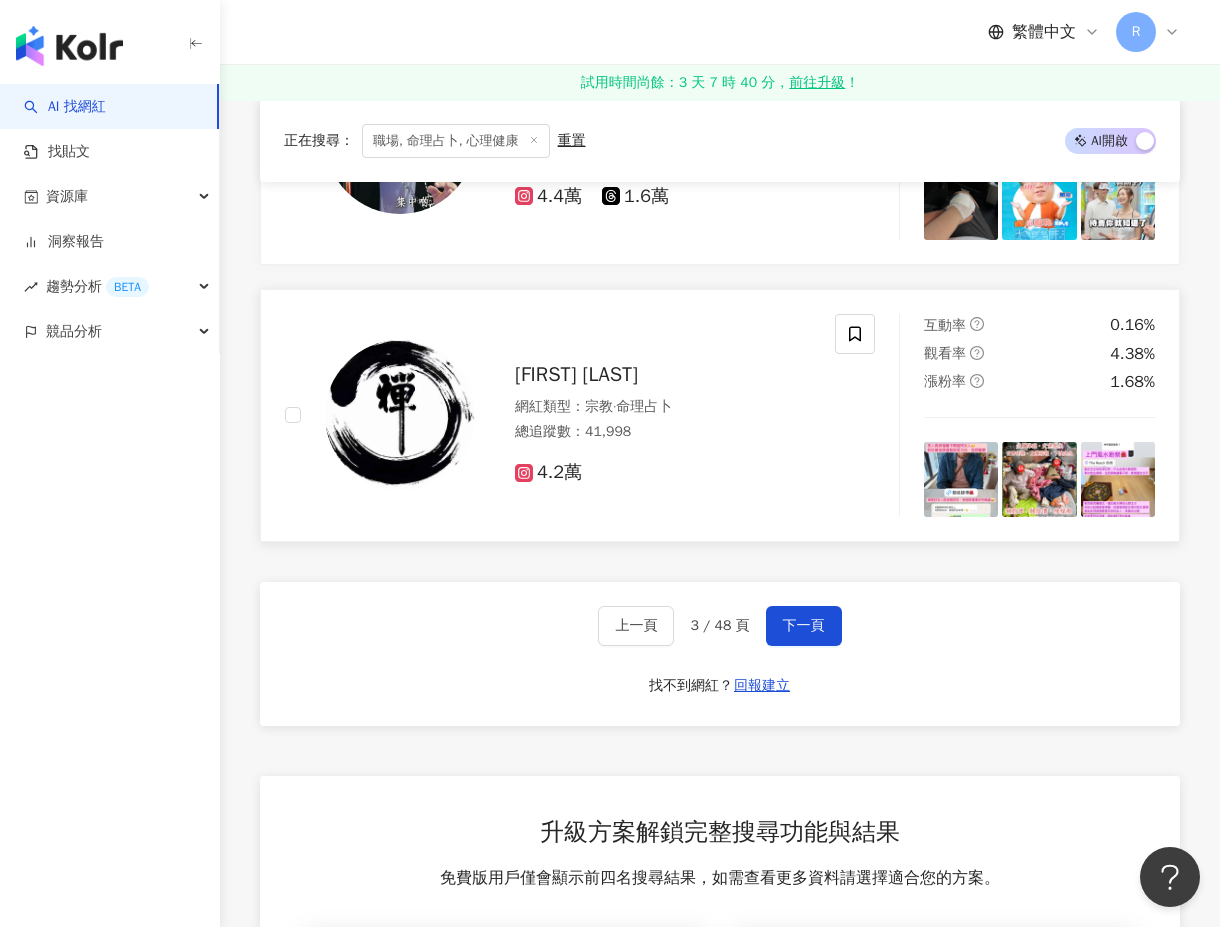 click at bounding box center (961, 479) 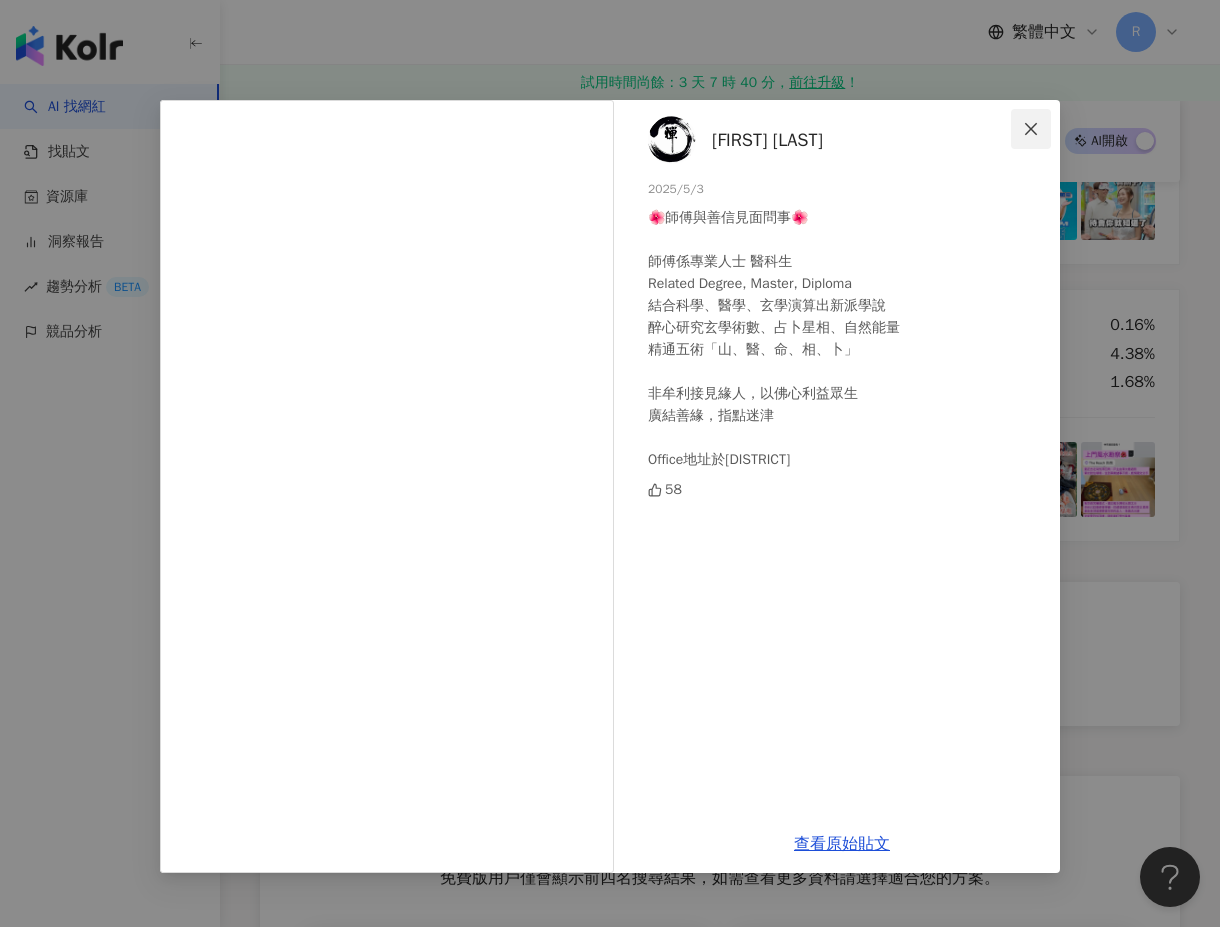 click 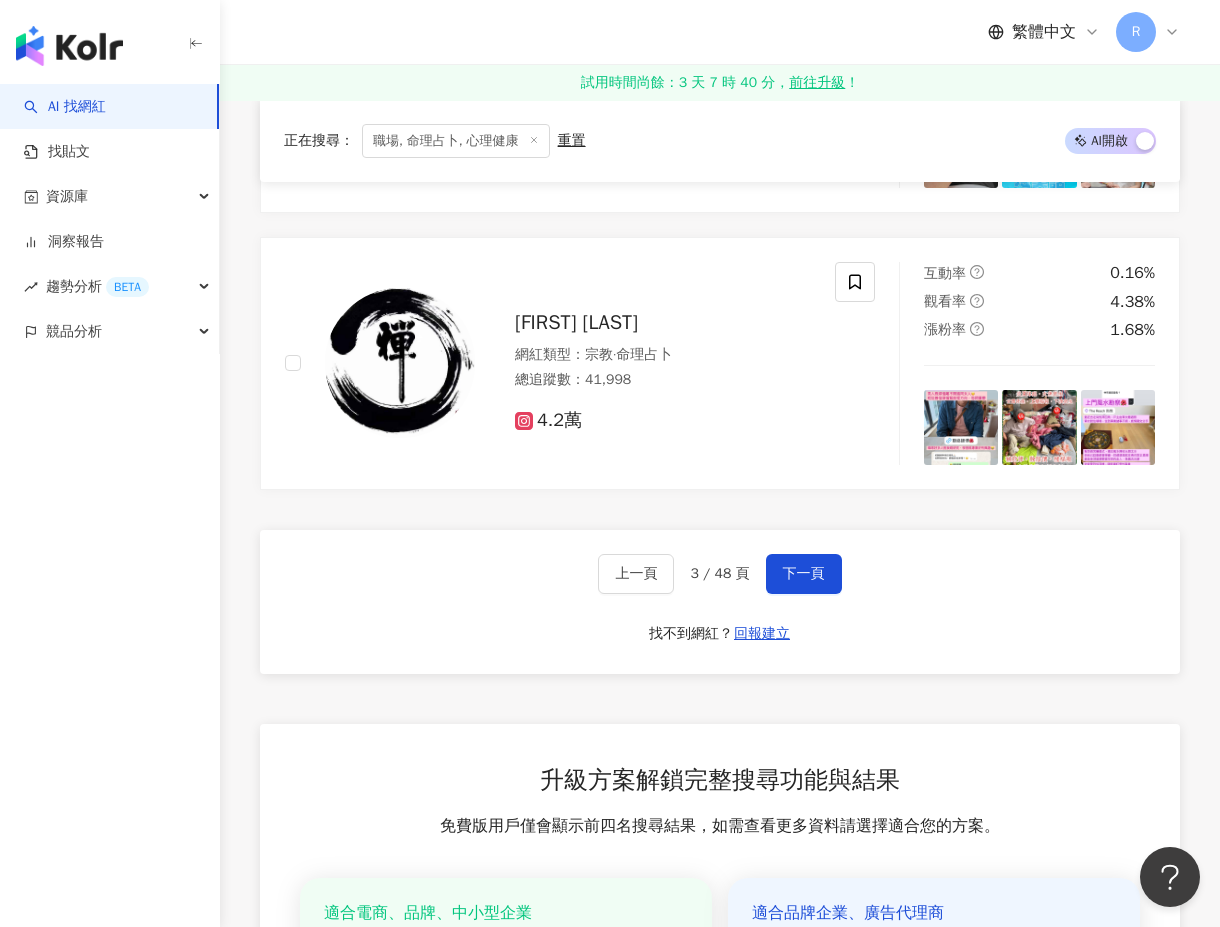 scroll, scrollTop: 3290, scrollLeft: 0, axis: vertical 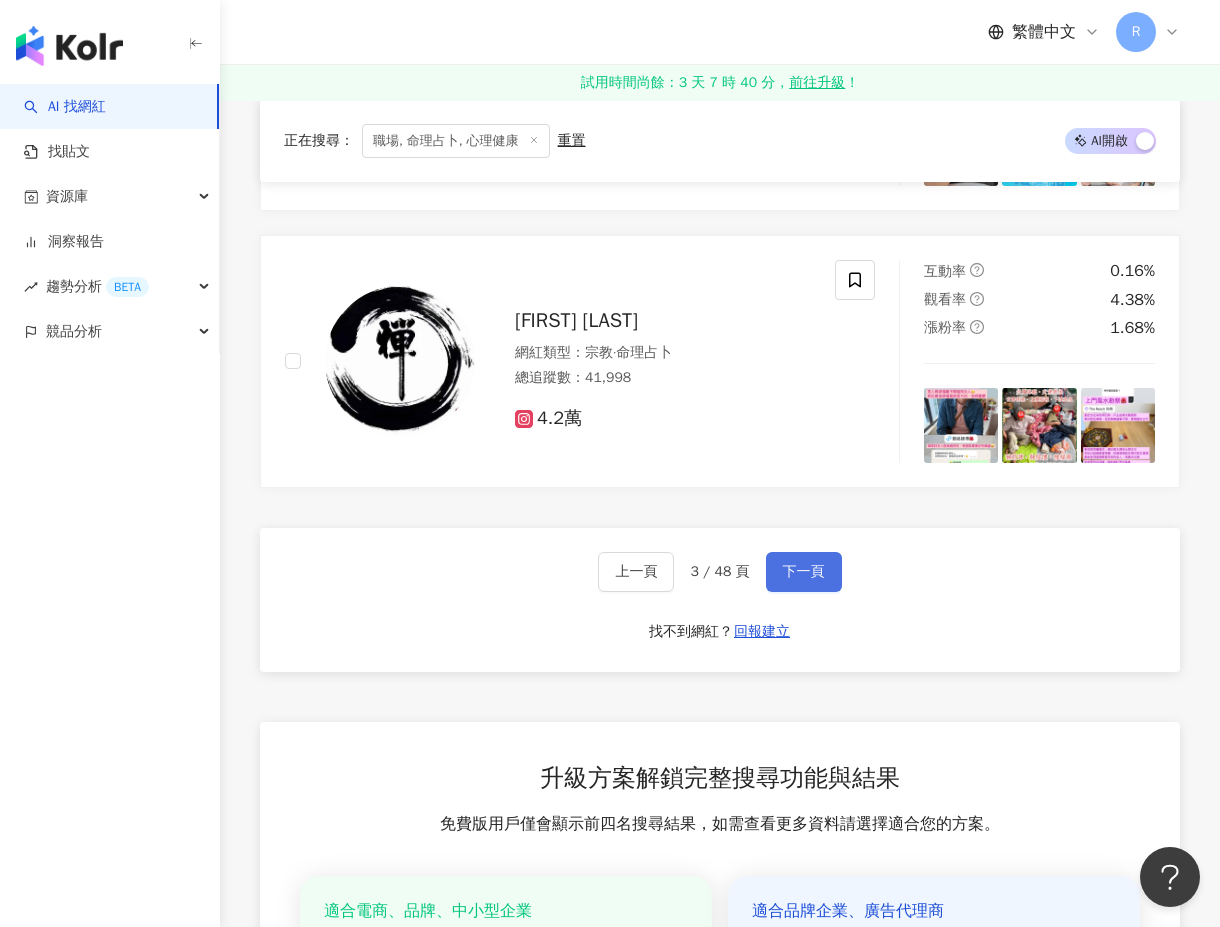 click on "下一頁" at bounding box center (804, 572) 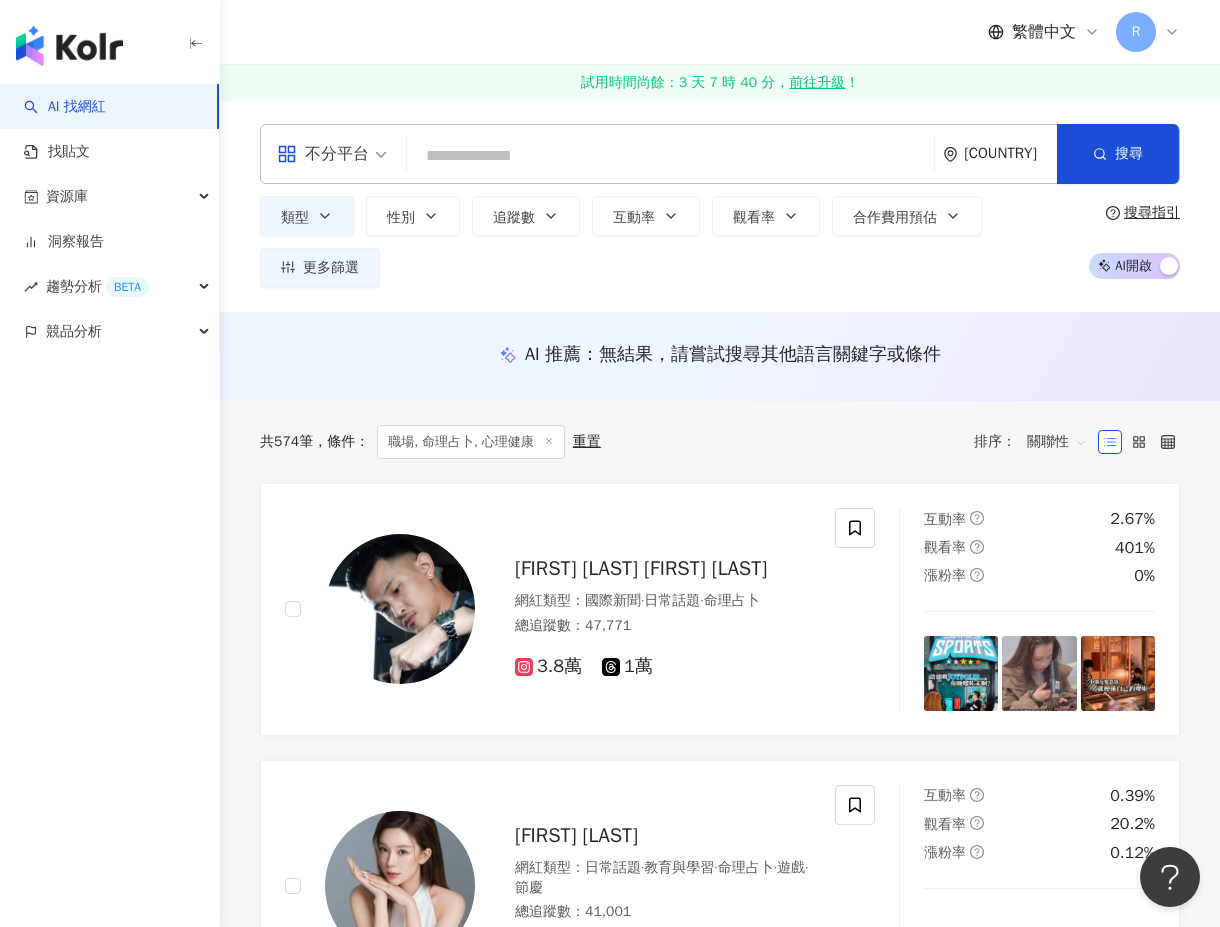 scroll, scrollTop: 0, scrollLeft: 0, axis: both 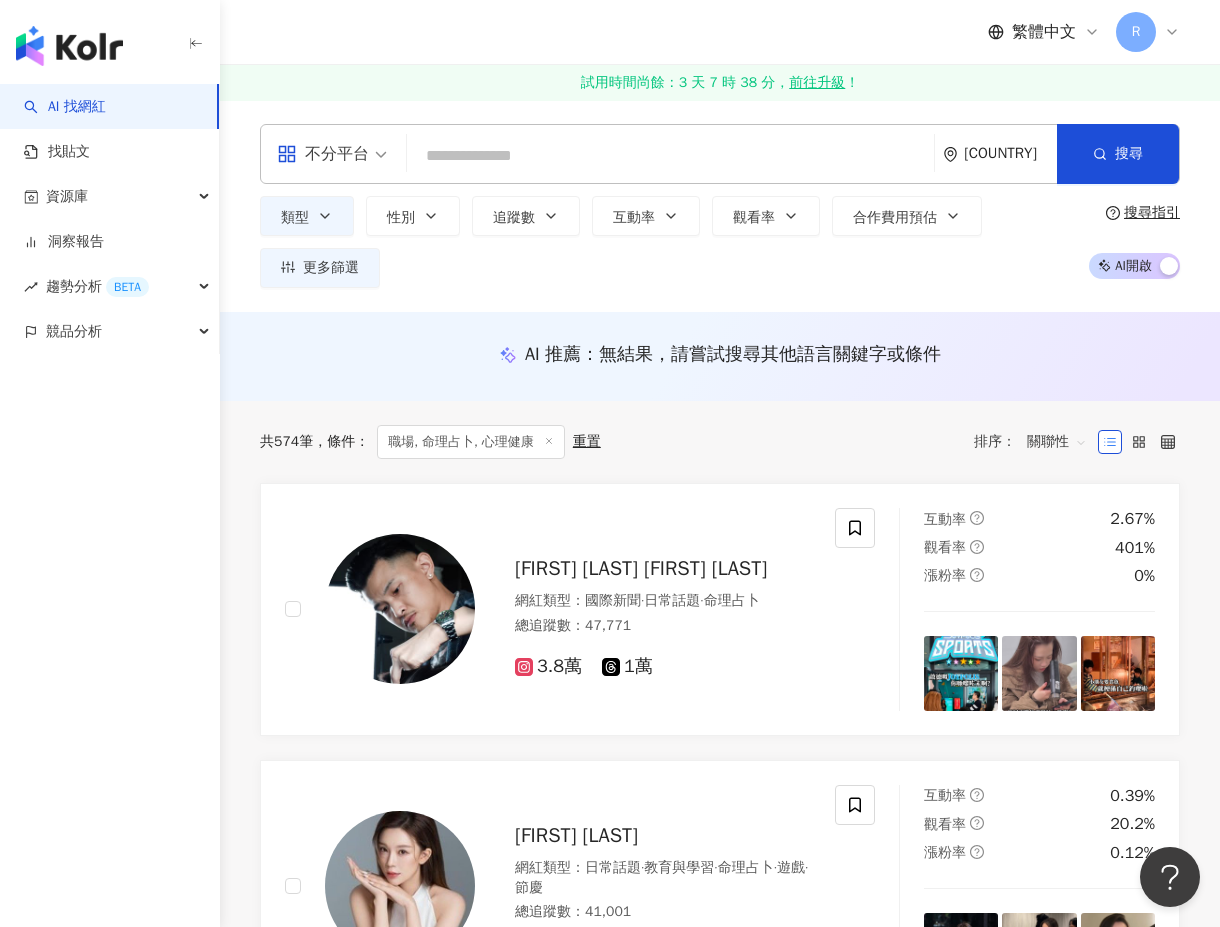 click at bounding box center [670, 156] 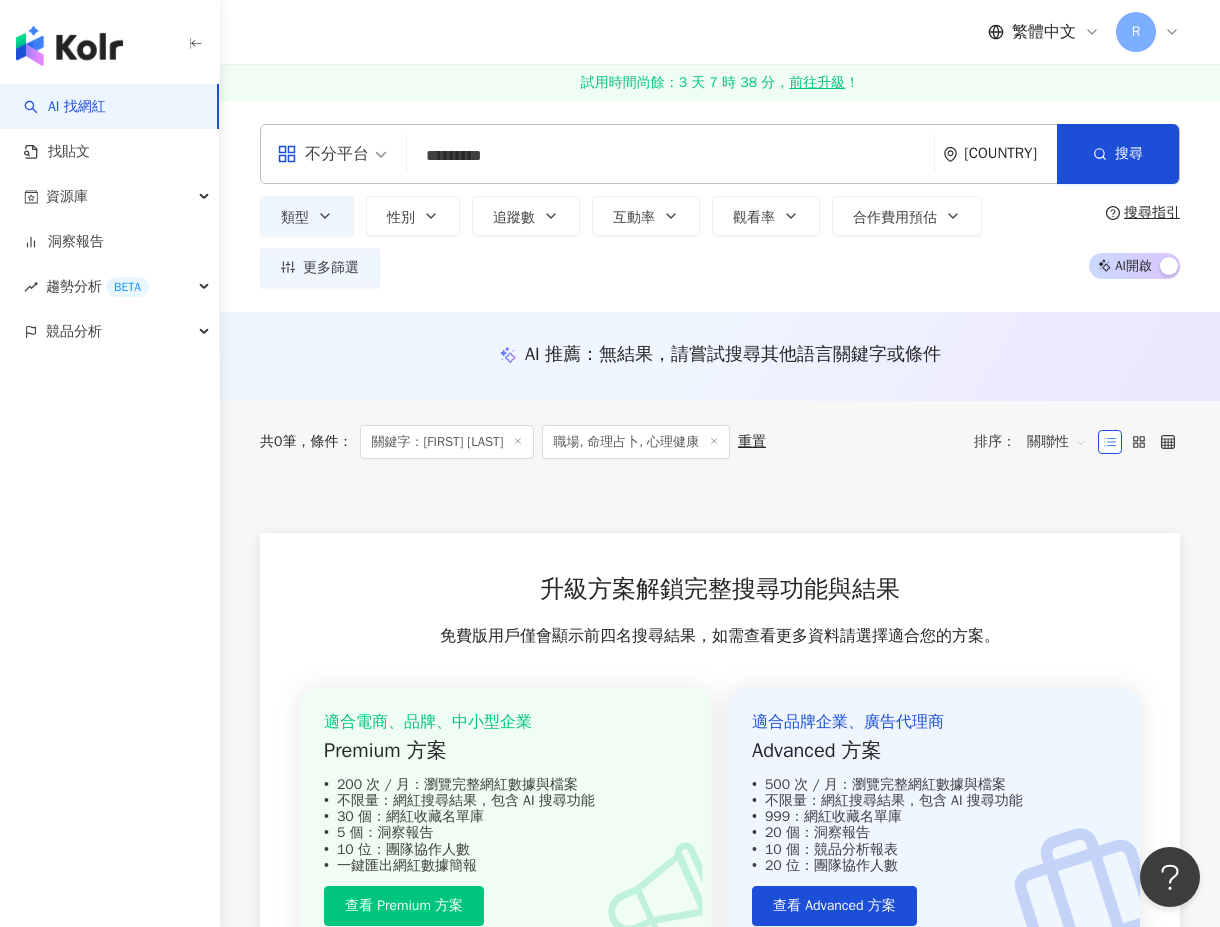 click on "不分平台" at bounding box center (332, 154) 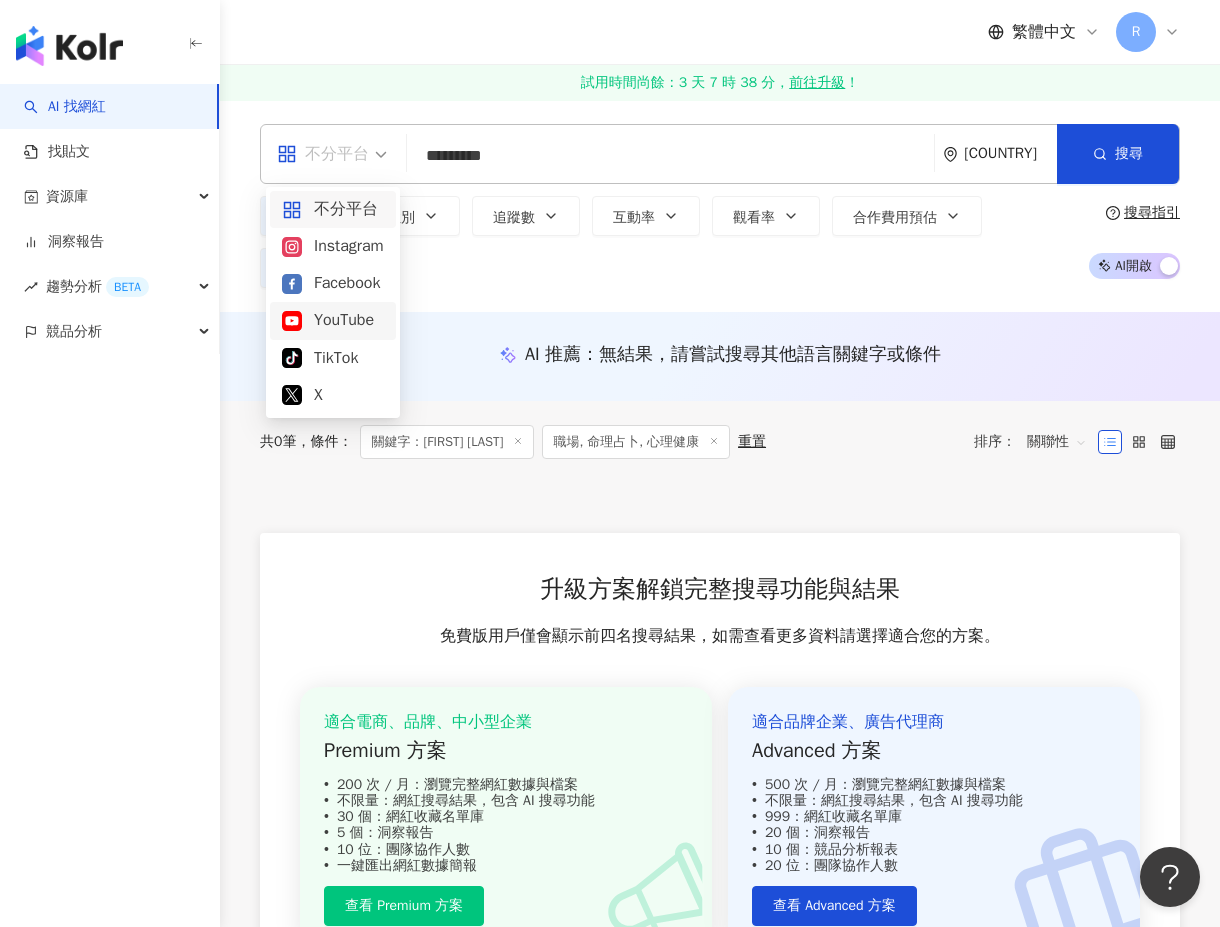 click on "YouTube" at bounding box center [333, 320] 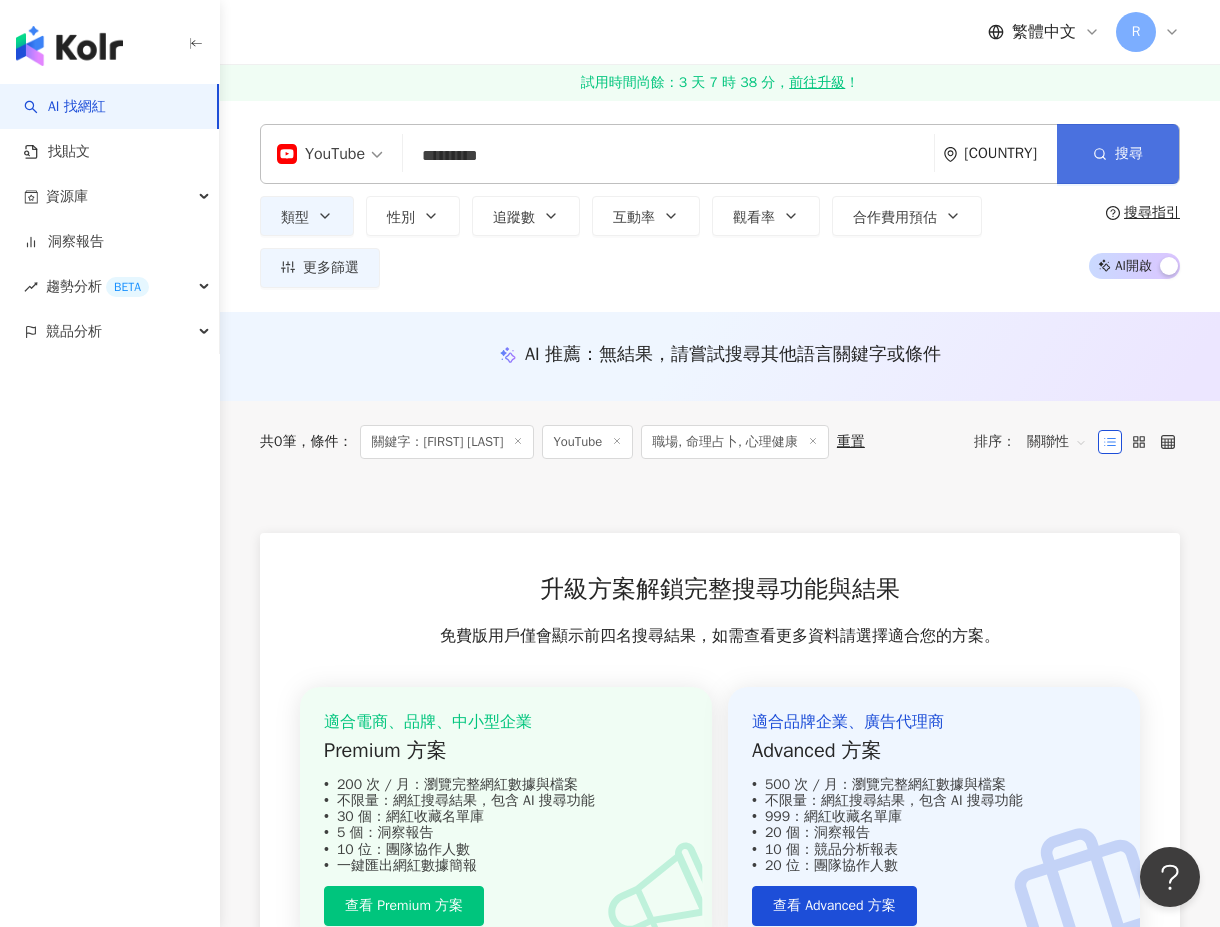 click on "搜尋" at bounding box center (1118, 154) 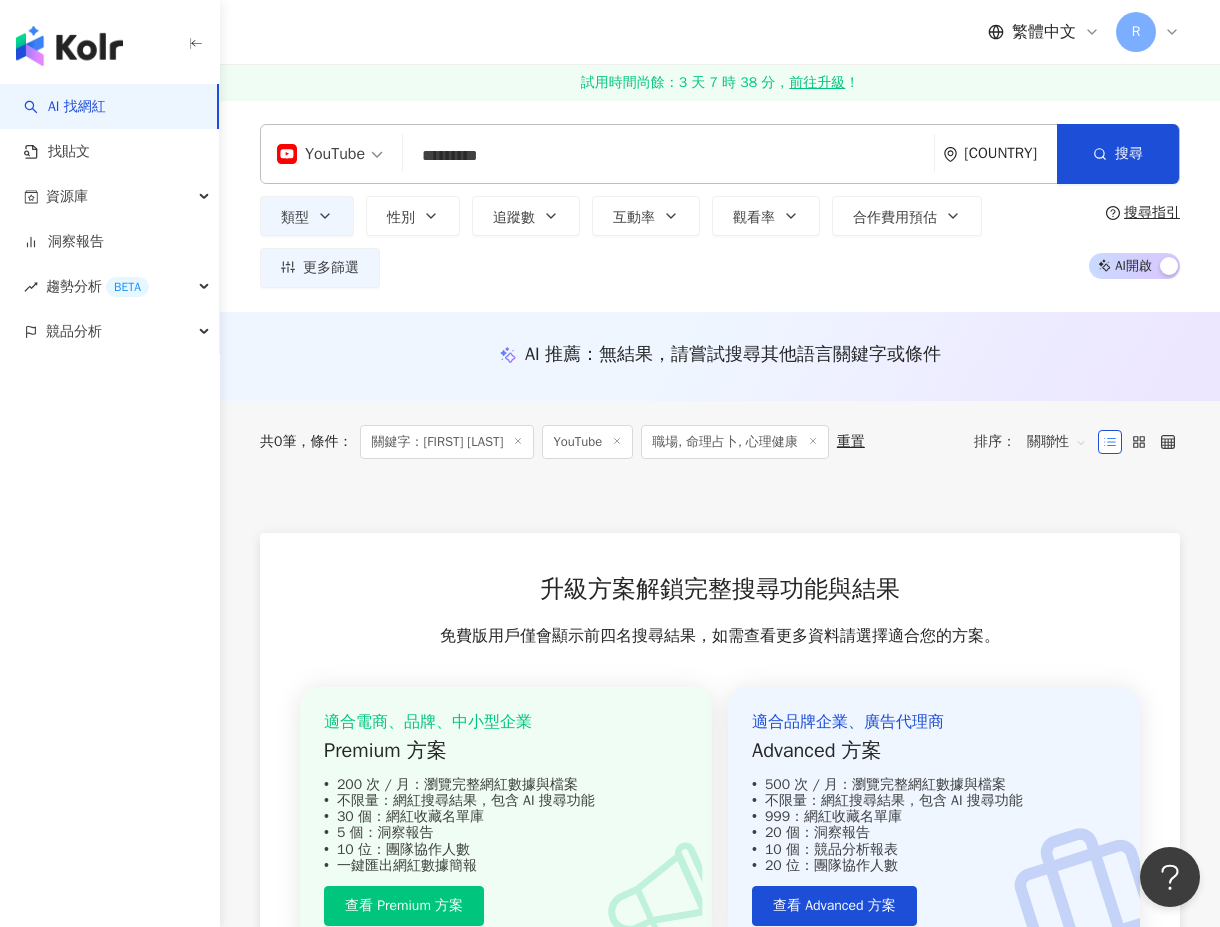 click on "中國" at bounding box center (1010, 153) 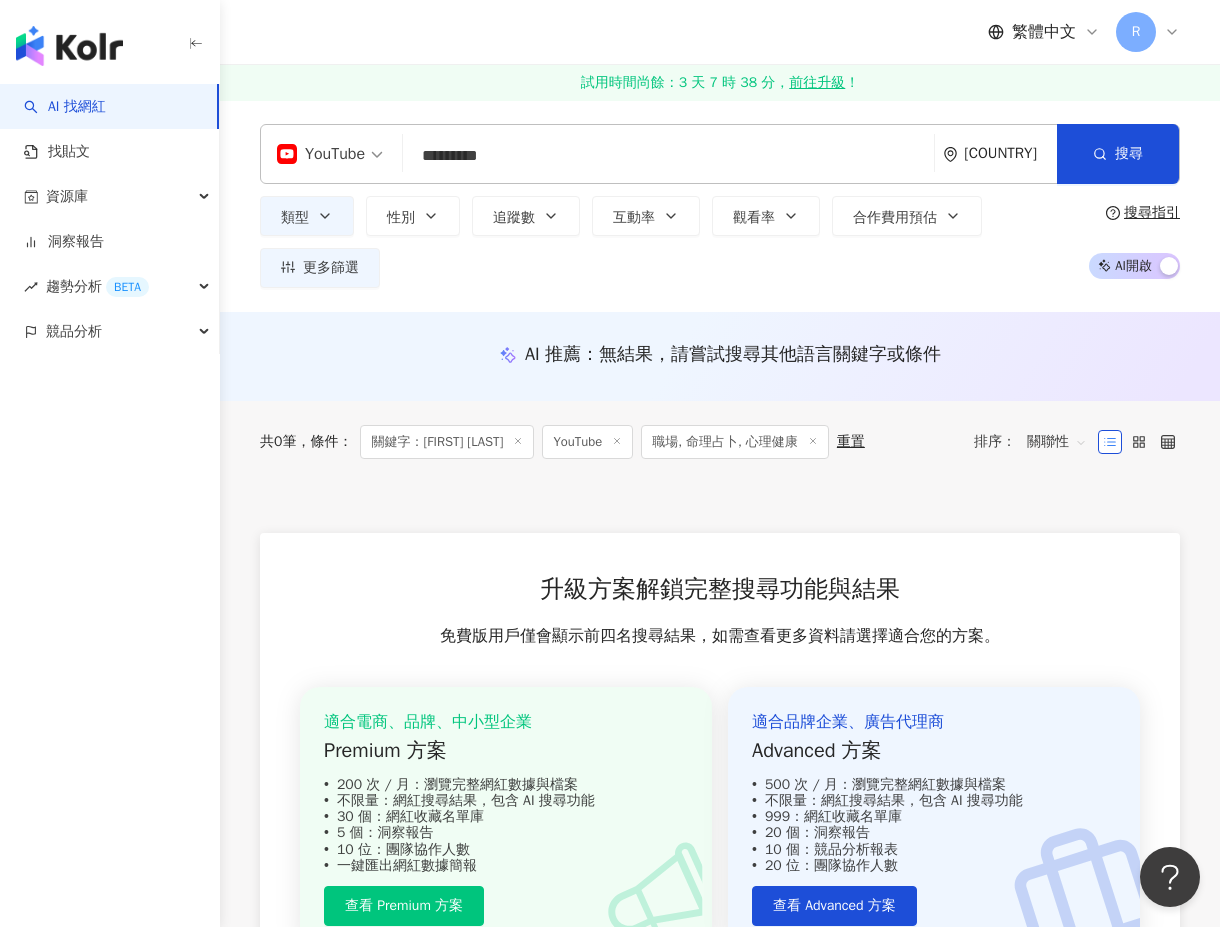 scroll, scrollTop: 1970, scrollLeft: 0, axis: vertical 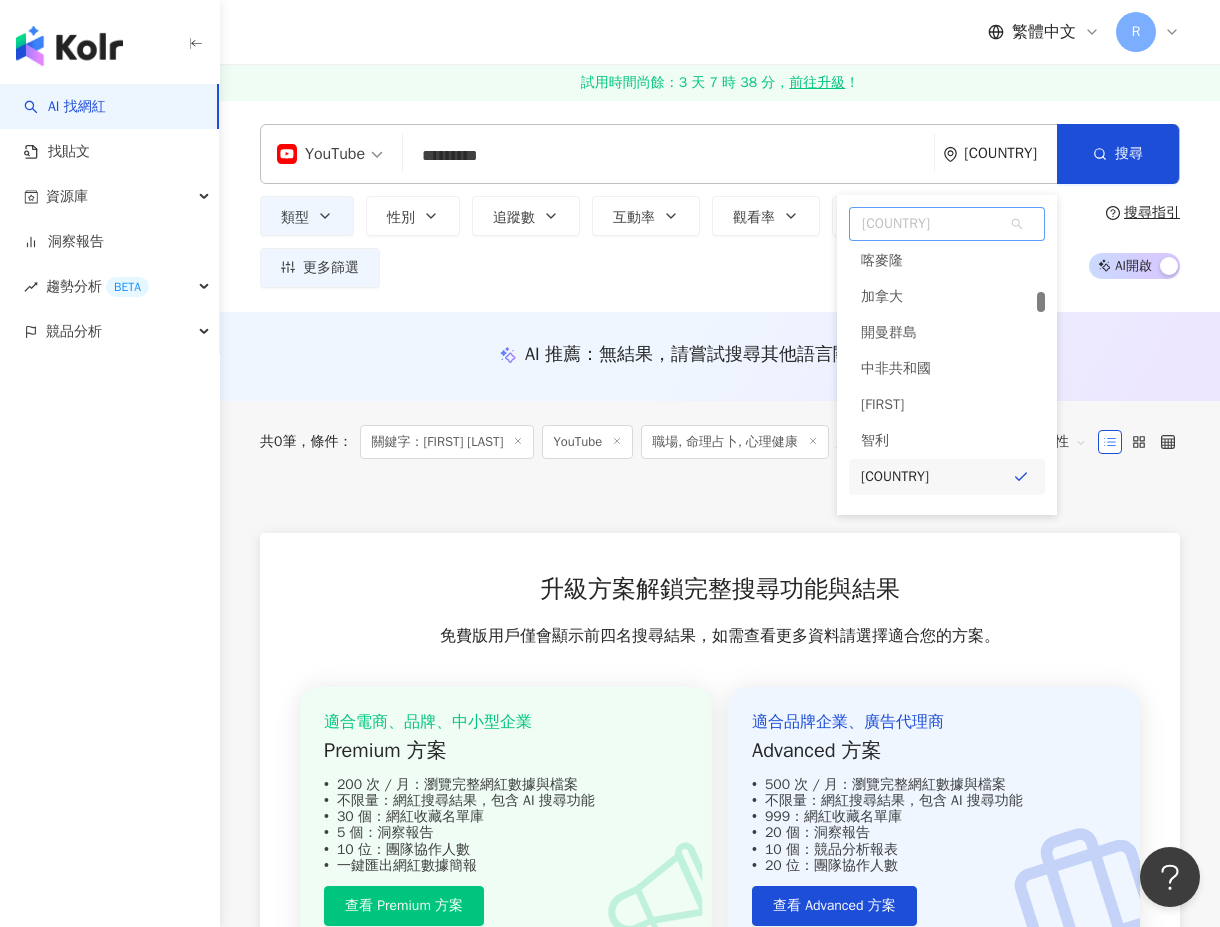 click on "中國" at bounding box center (947, 224) 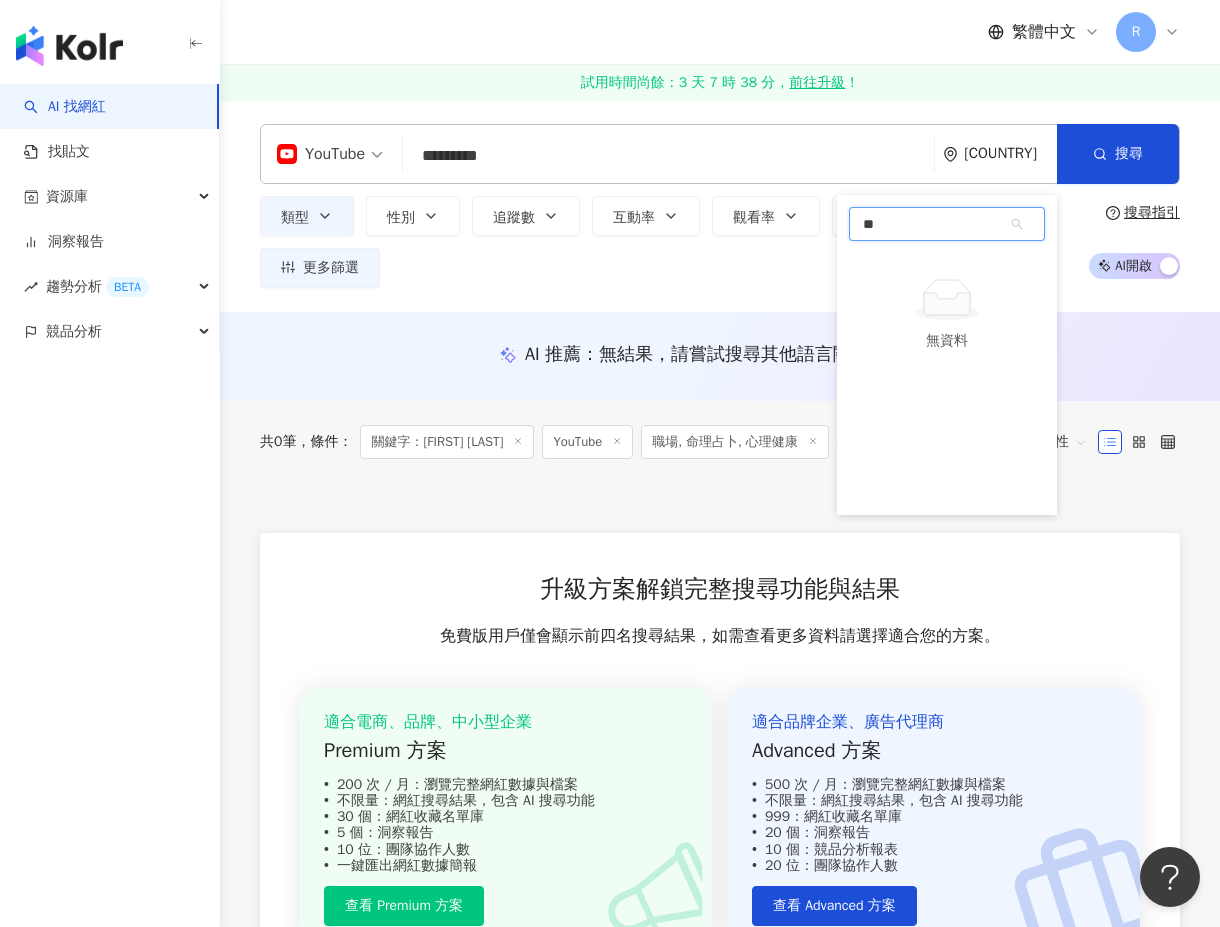 type on "*" 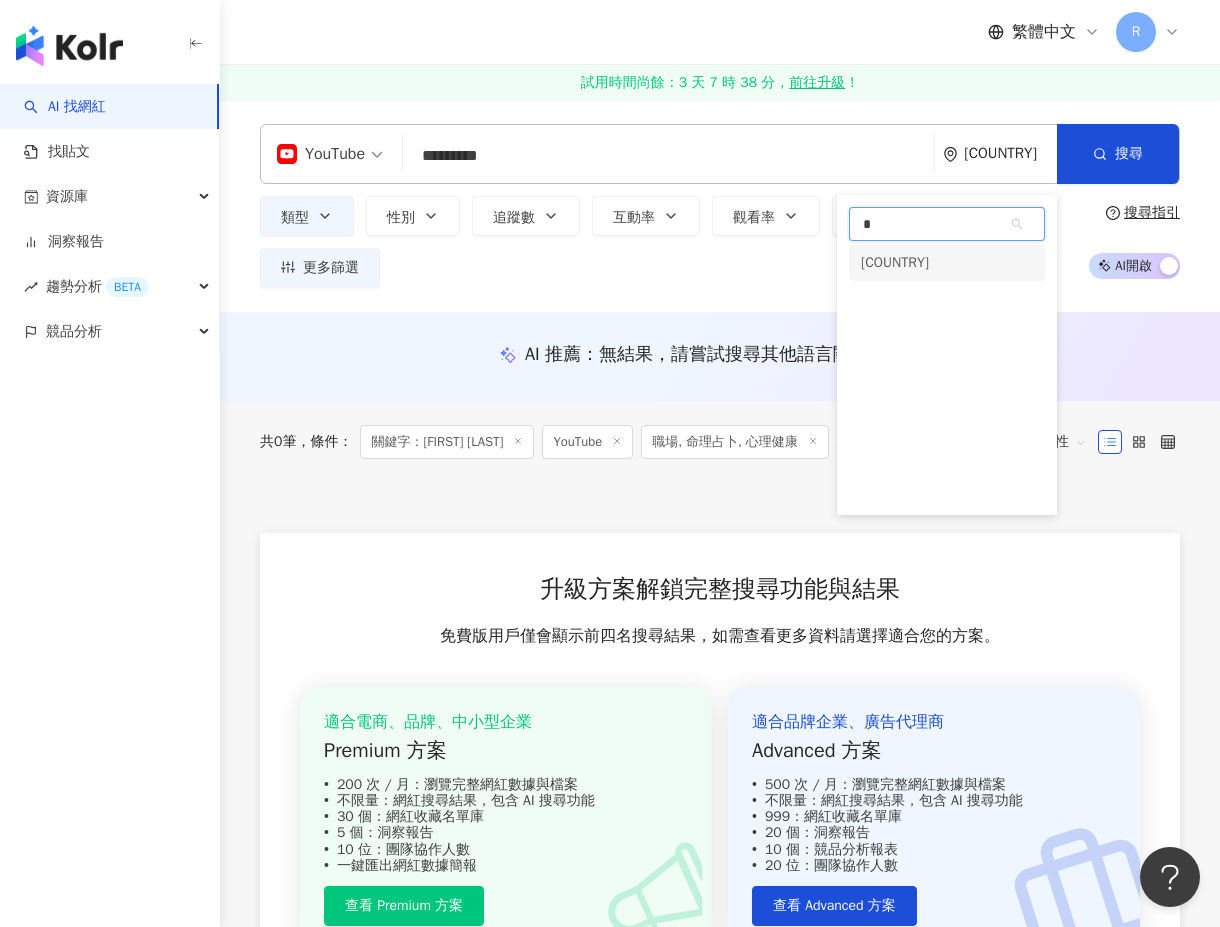 click on "台灣" at bounding box center [947, 263] 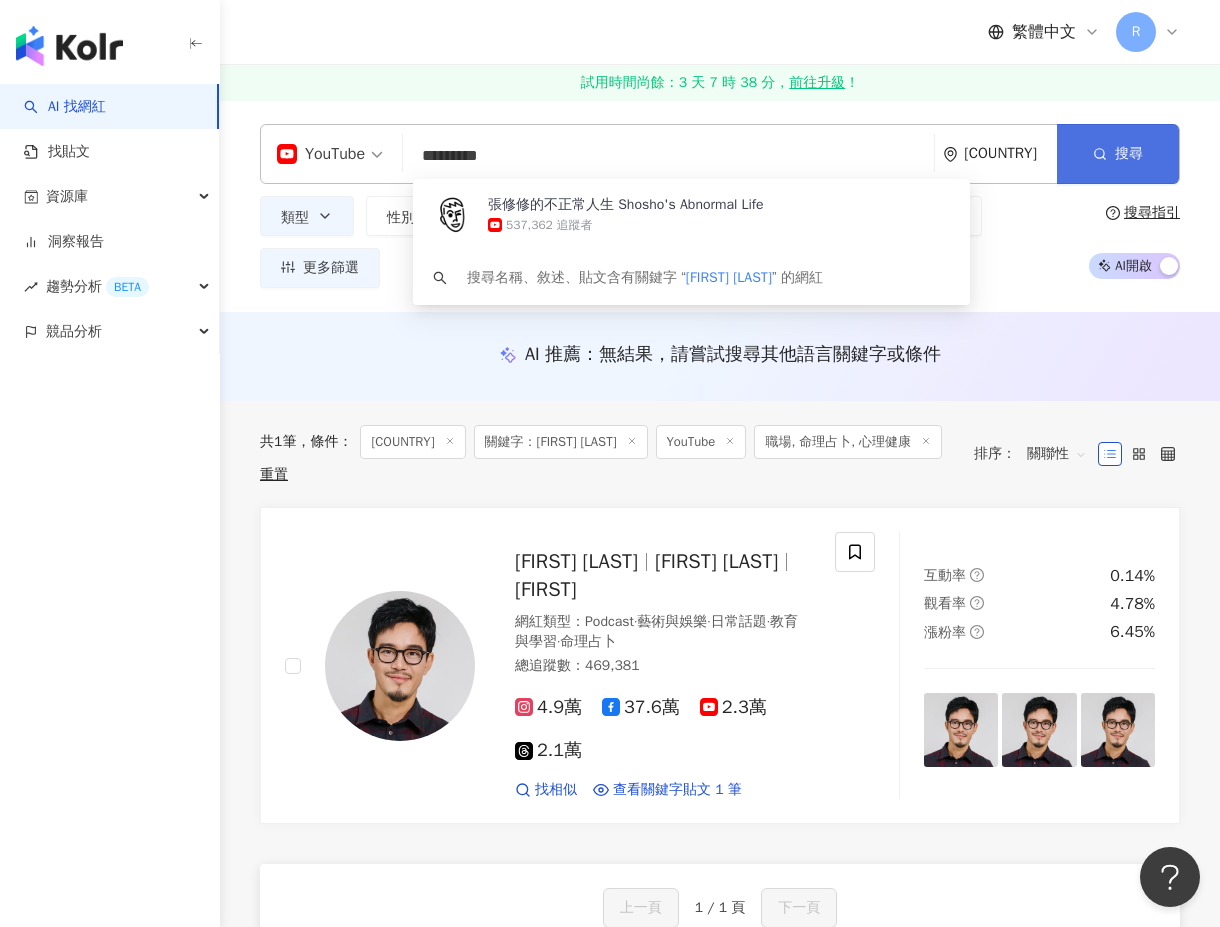 click on "搜尋" at bounding box center (1129, 154) 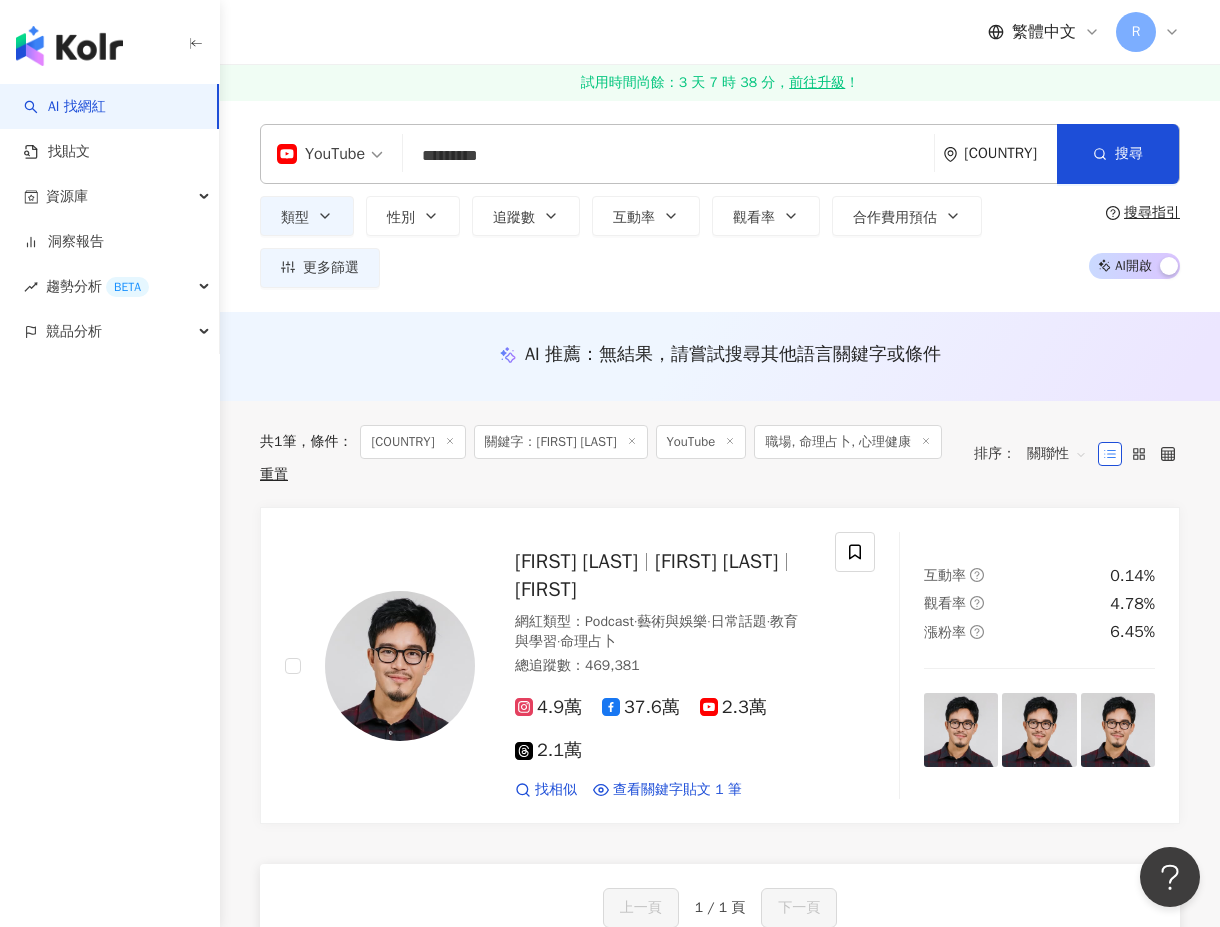 scroll, scrollTop: 0, scrollLeft: 0, axis: both 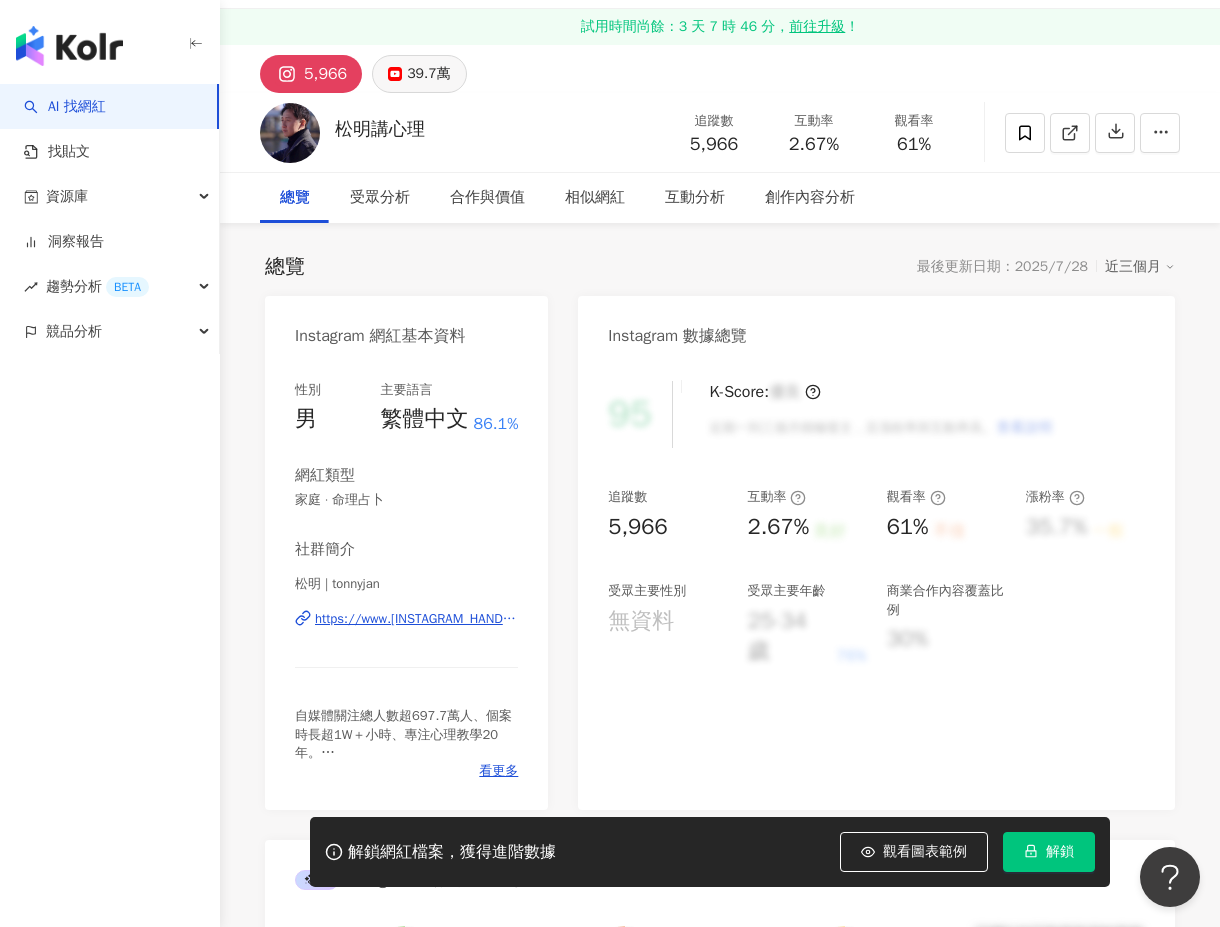 click on "39.7萬" at bounding box center (428, 74) 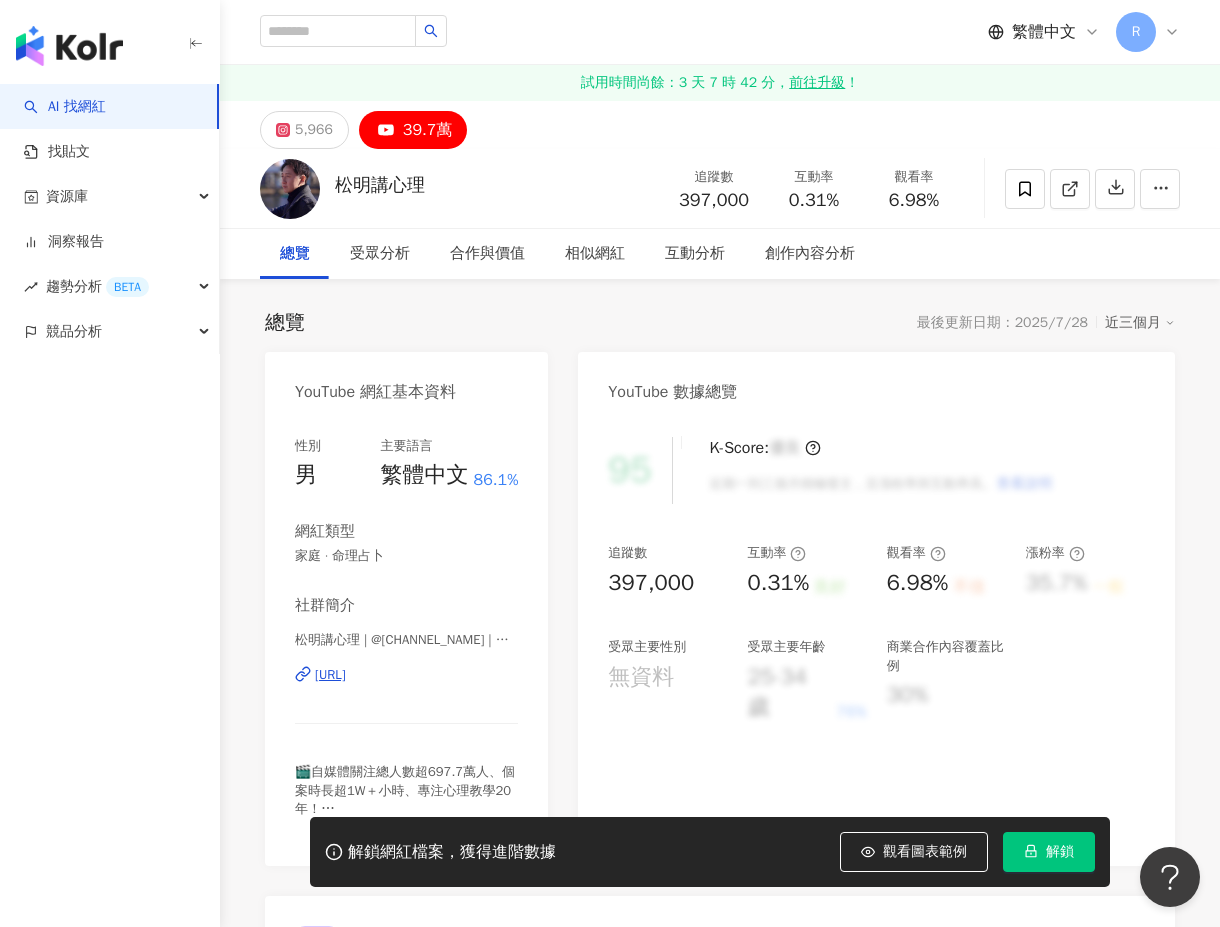 scroll, scrollTop: 0, scrollLeft: 0, axis: both 